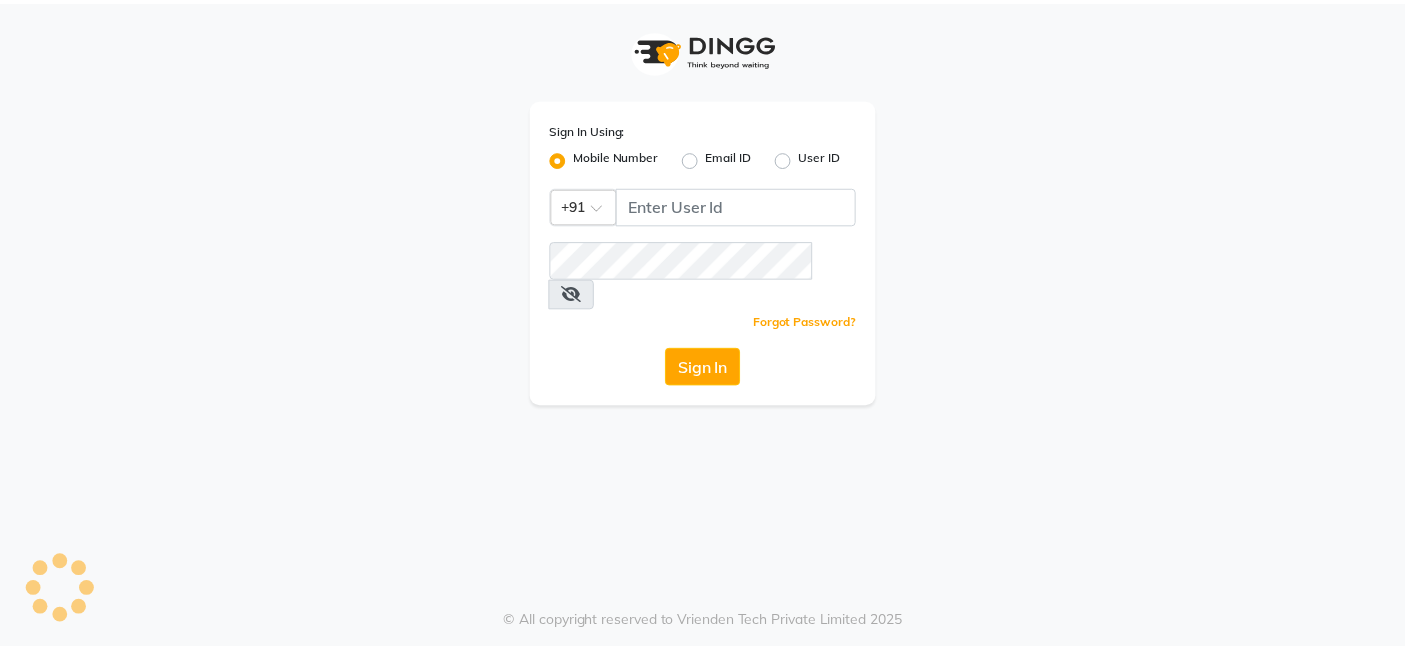 scroll, scrollTop: 0, scrollLeft: 0, axis: both 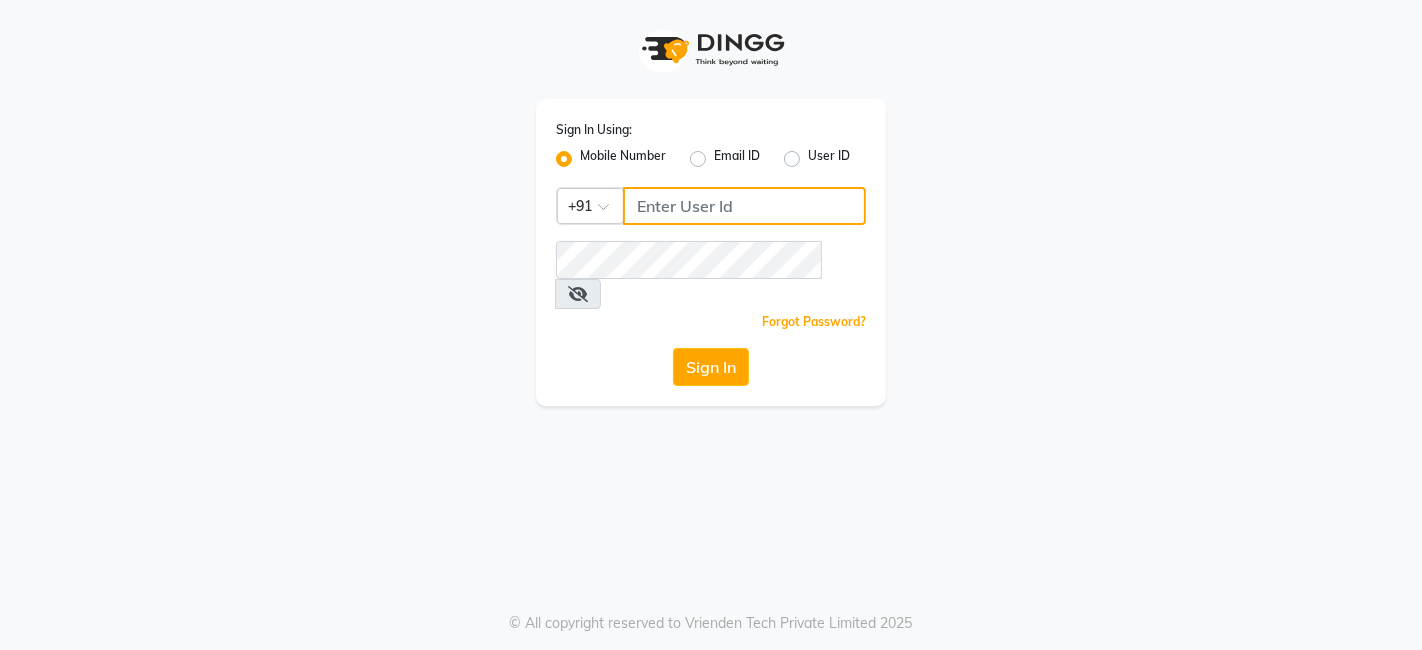 type on "[PHONE]" 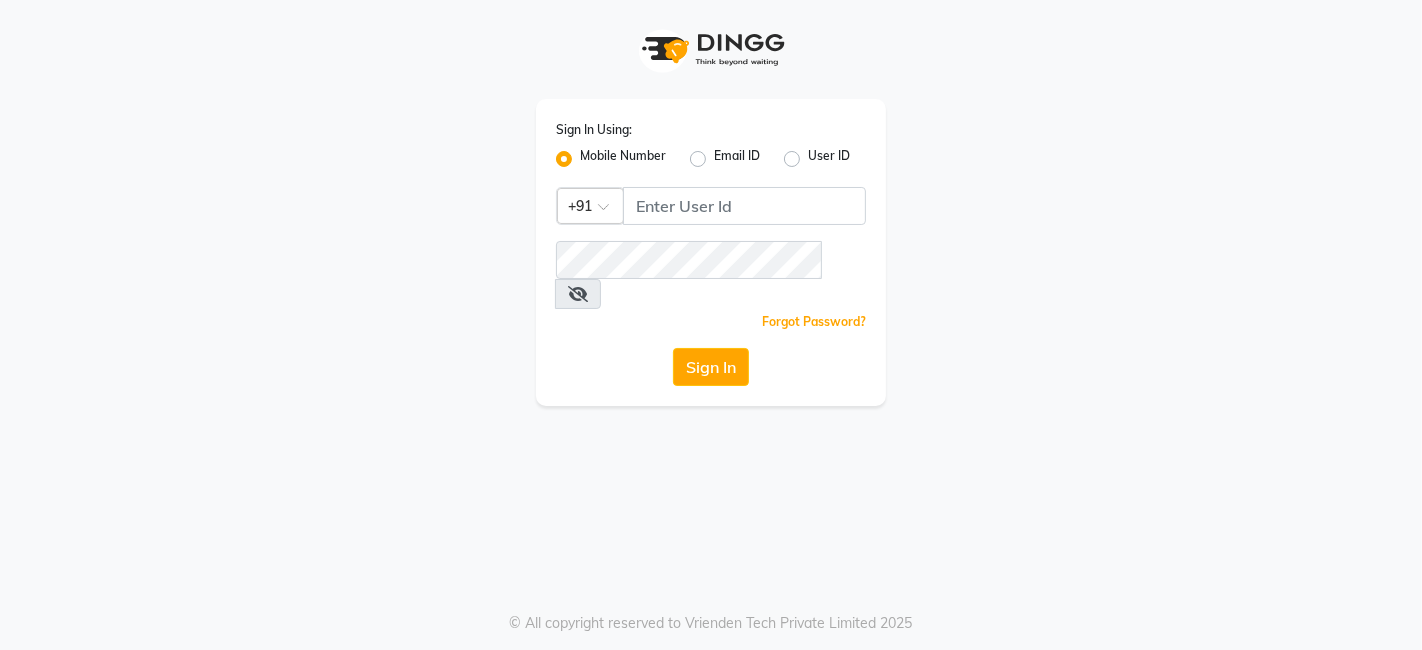 click at bounding box center (578, 294) 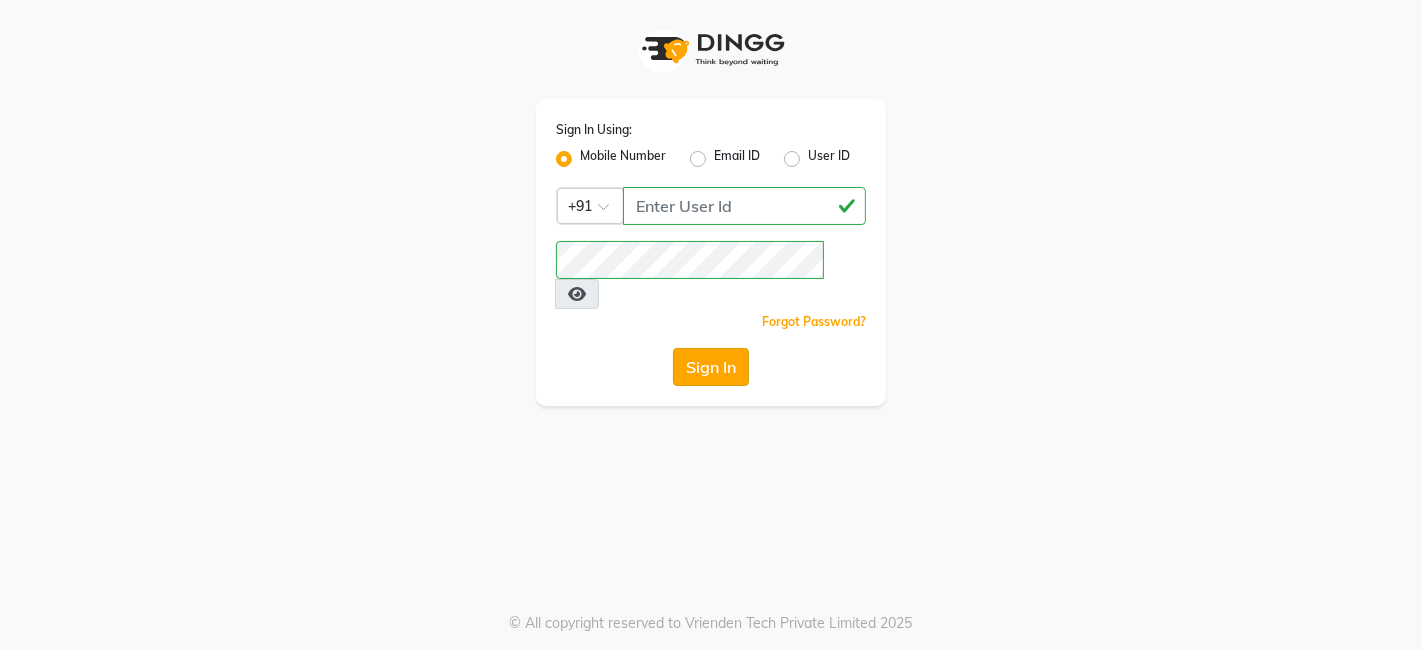 click on "Sign In" 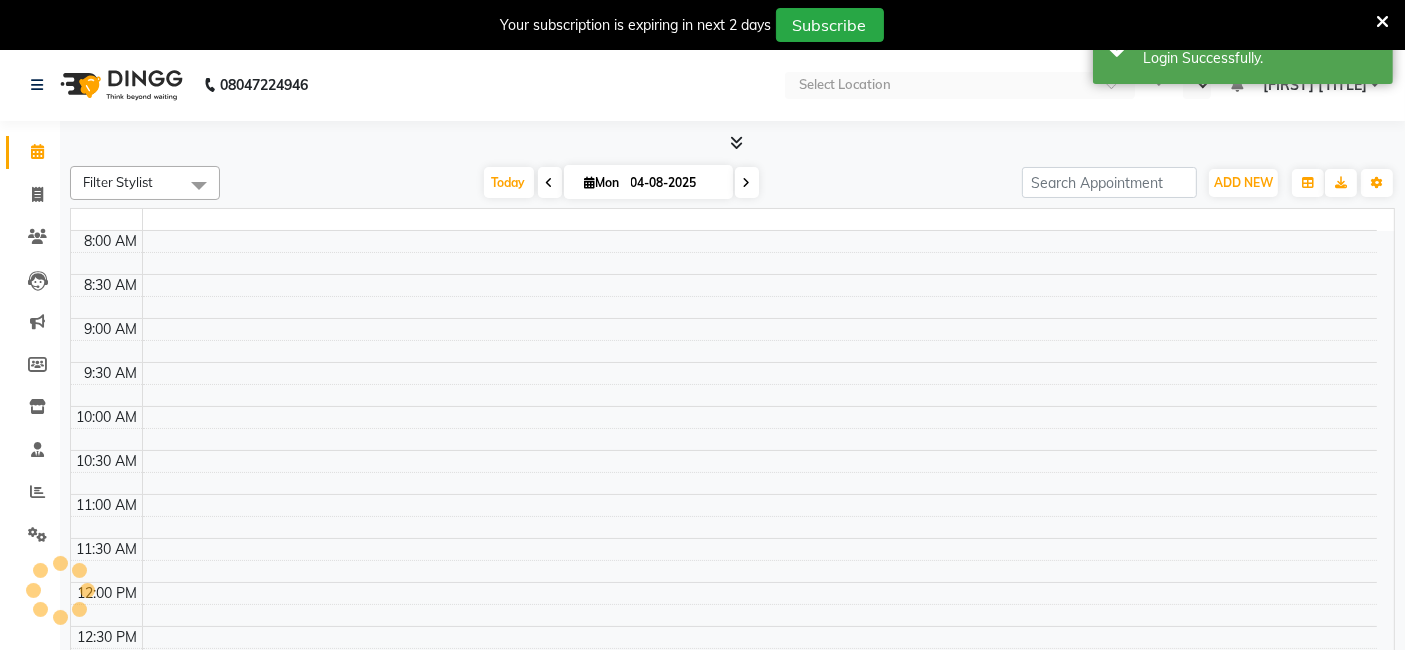 select on "en" 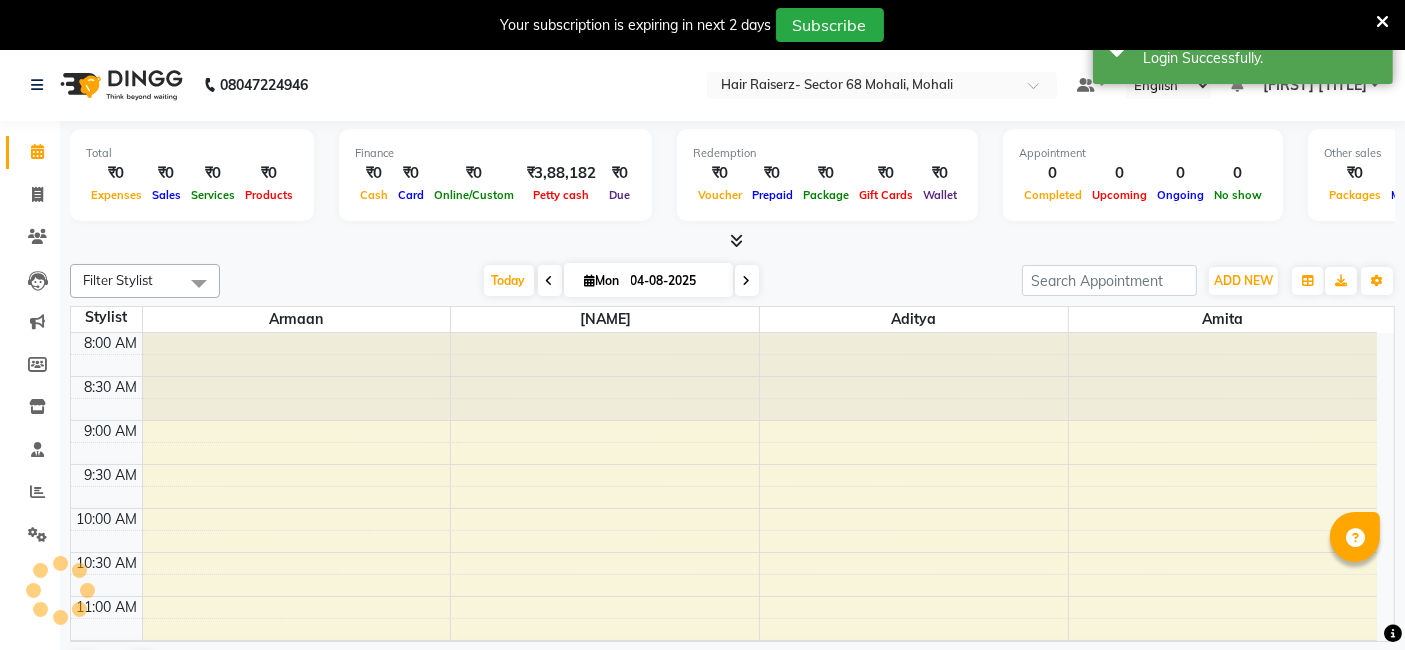 scroll, scrollTop: 0, scrollLeft: 0, axis: both 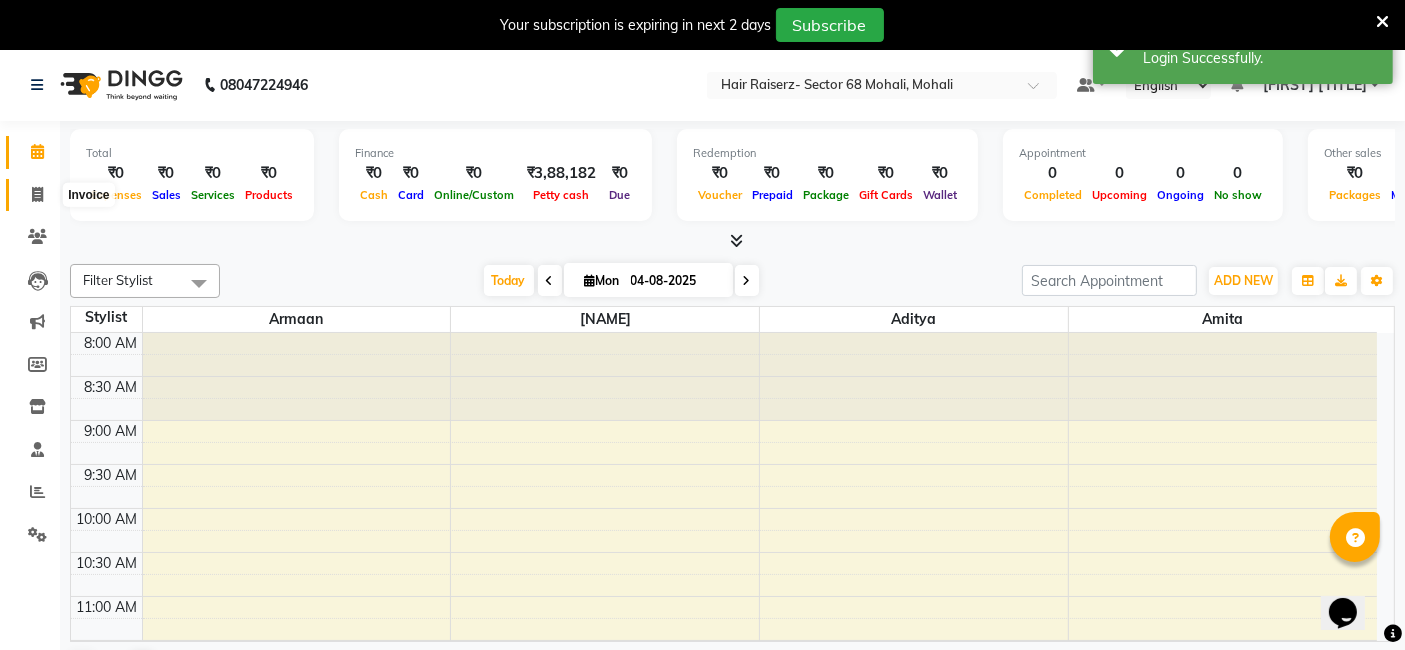 click 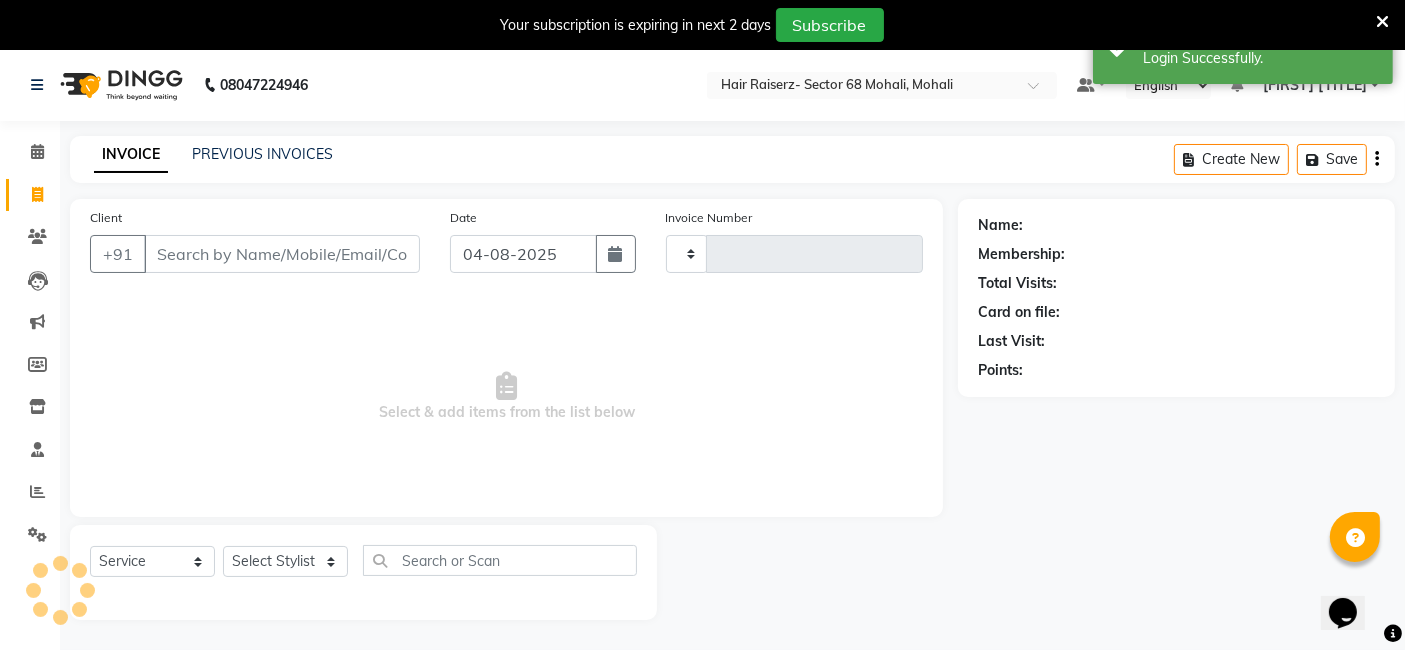 type on "1770" 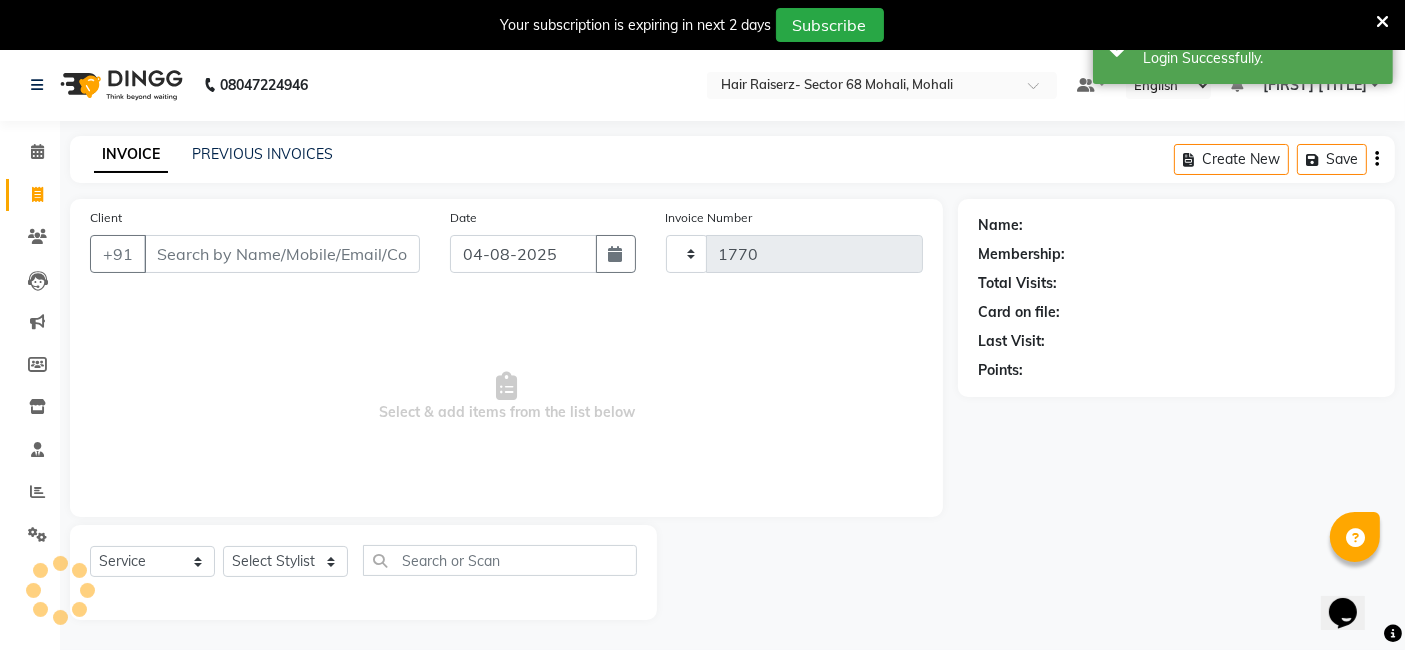 select on "6691" 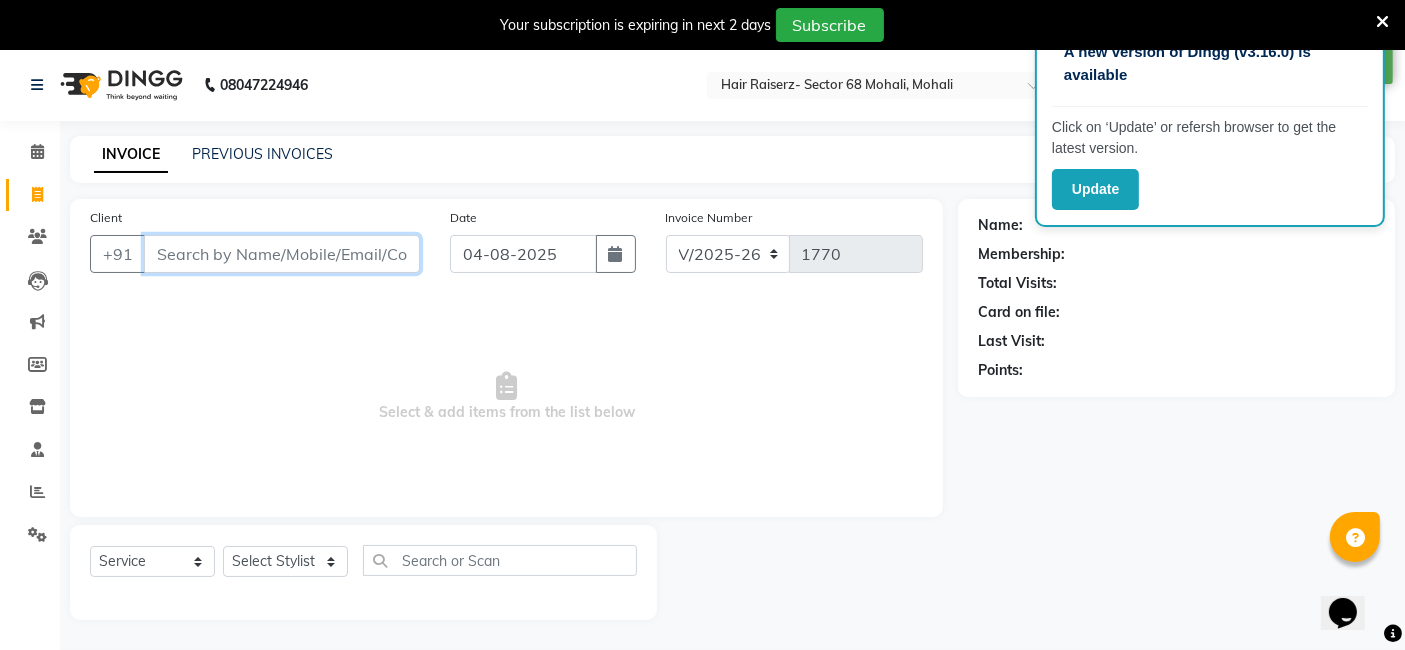 click on "Client" at bounding box center (282, 254) 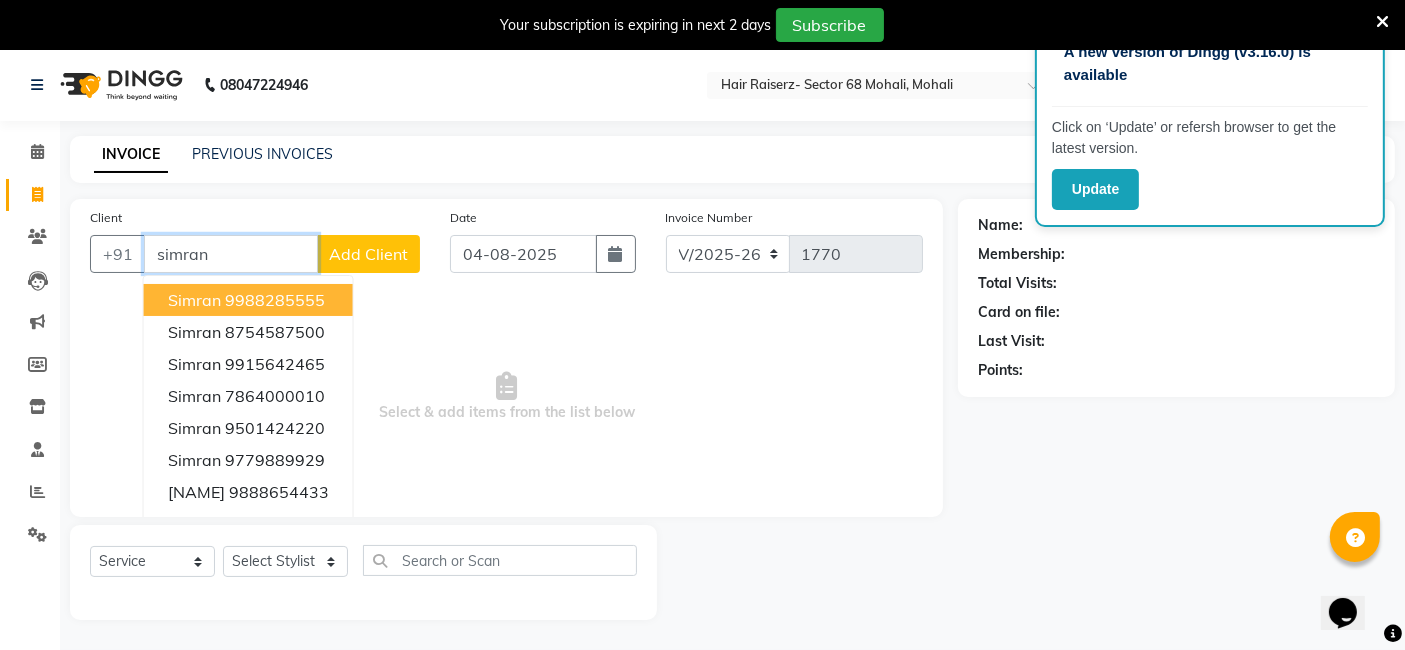 type on "simran" 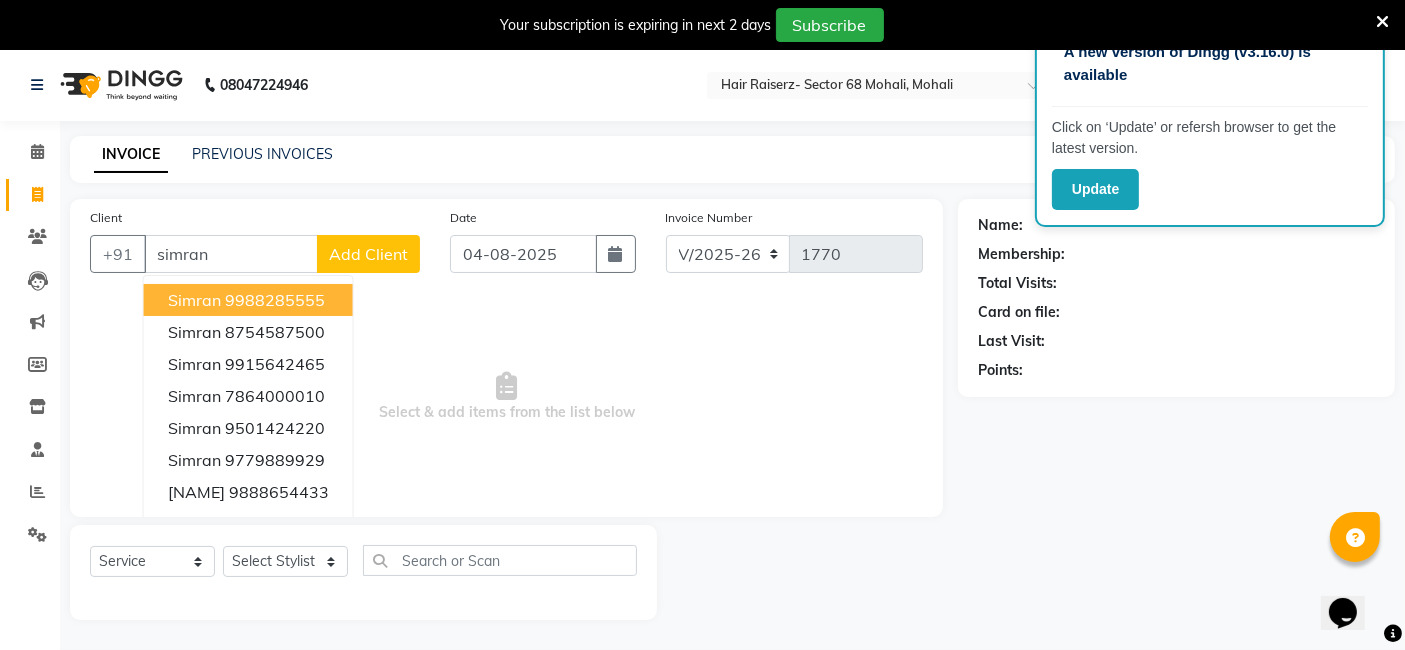 click on "Add Client" 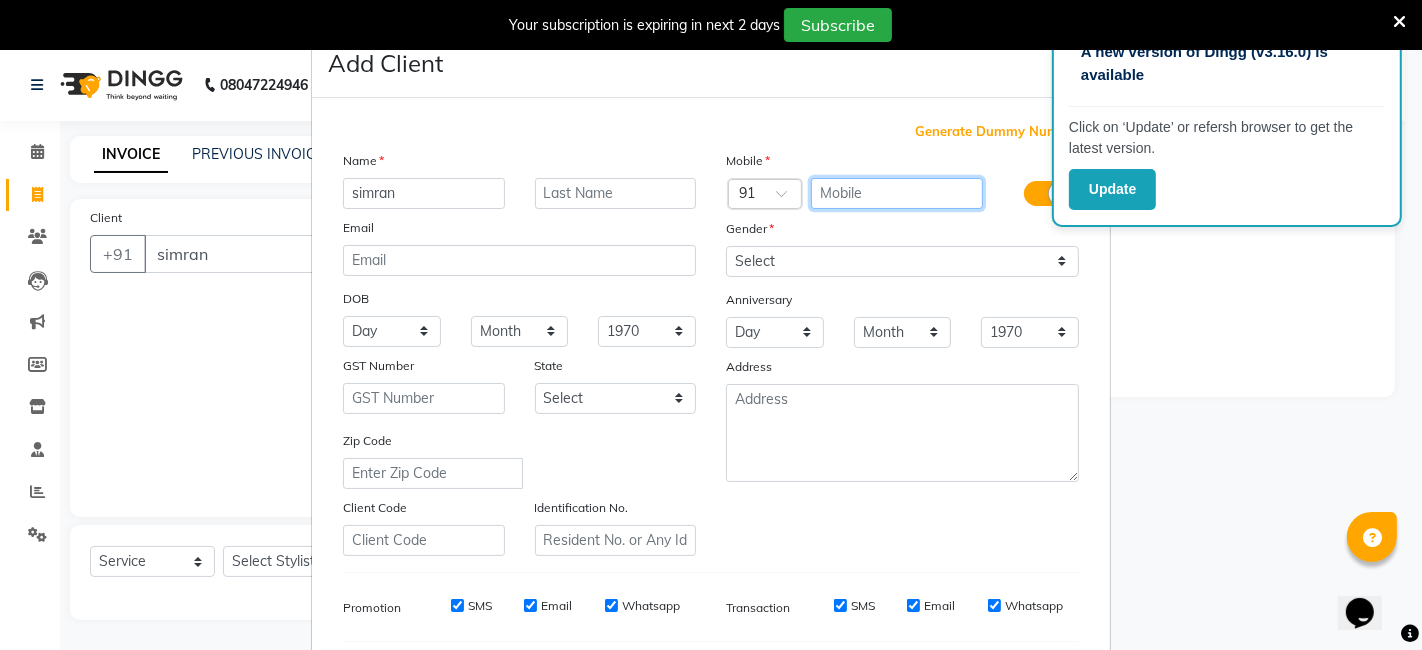click at bounding box center [897, 193] 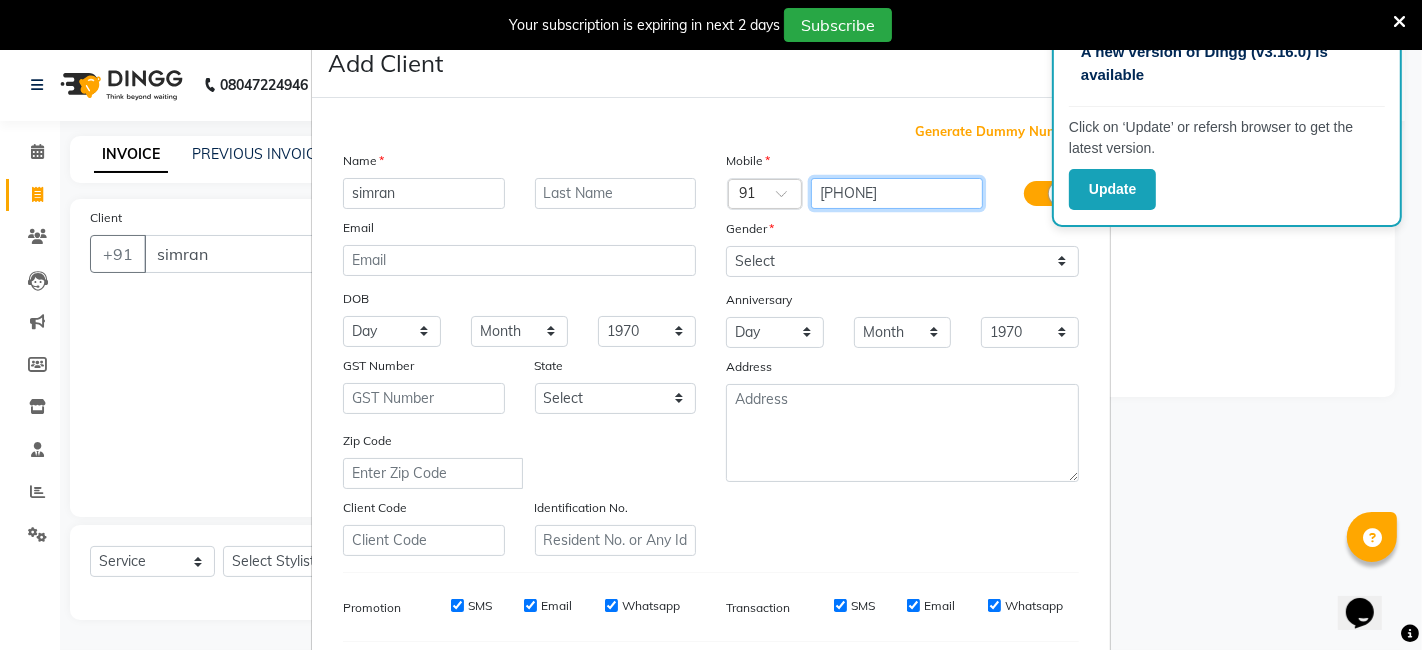 type on "[PHONE]" 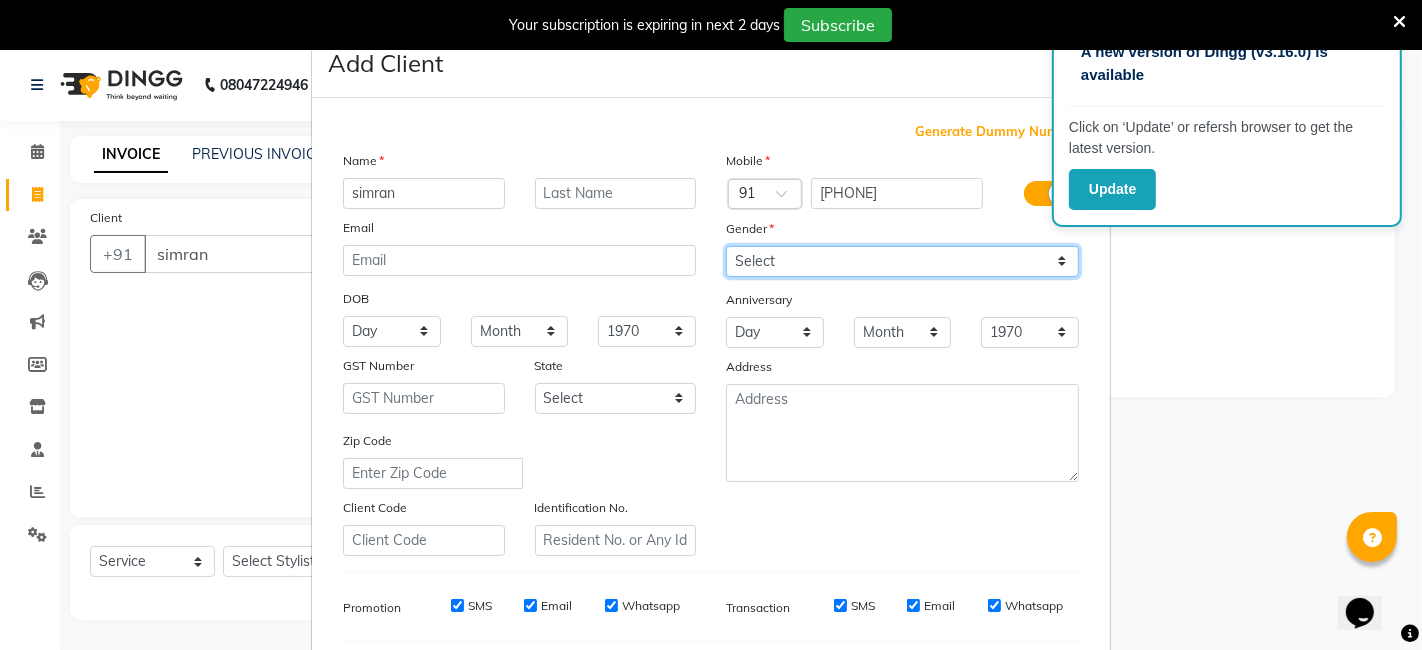 click on "Select Male Female Other Prefer Not To Say" at bounding box center [902, 261] 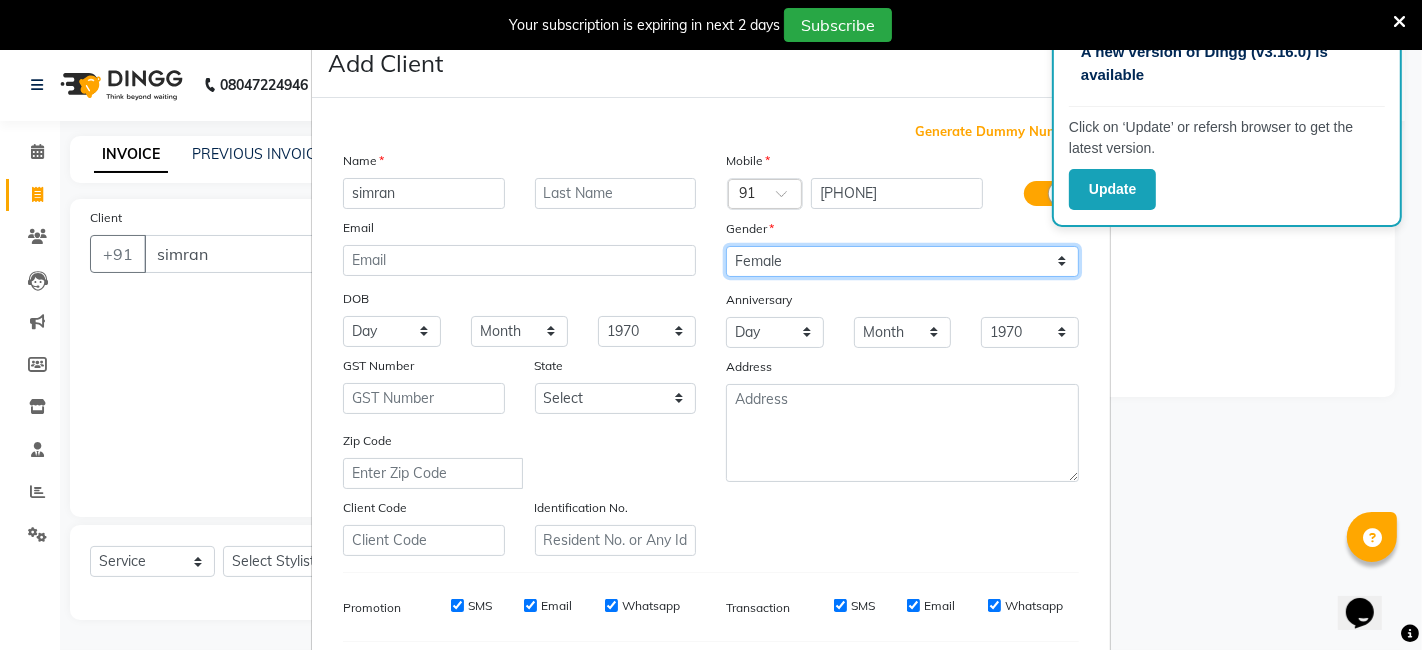 click on "Select Male Female Other Prefer Not To Say" at bounding box center [902, 261] 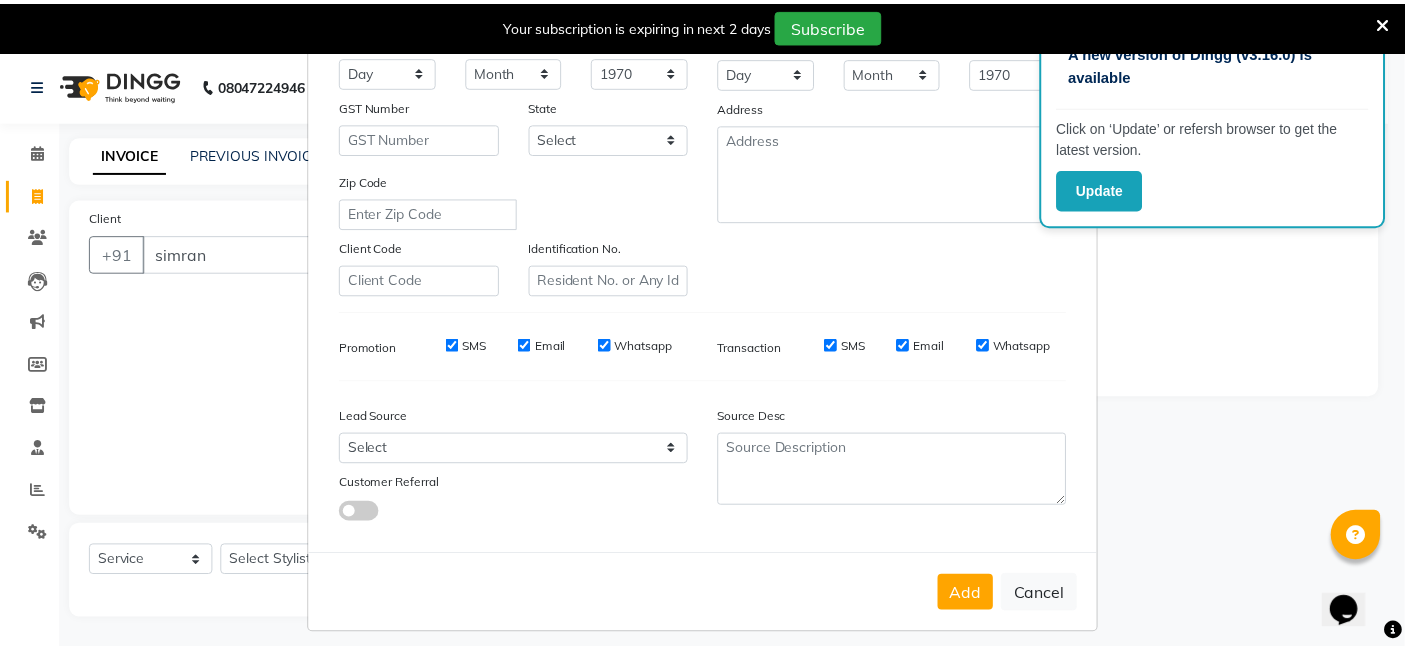 scroll, scrollTop: 261, scrollLeft: 0, axis: vertical 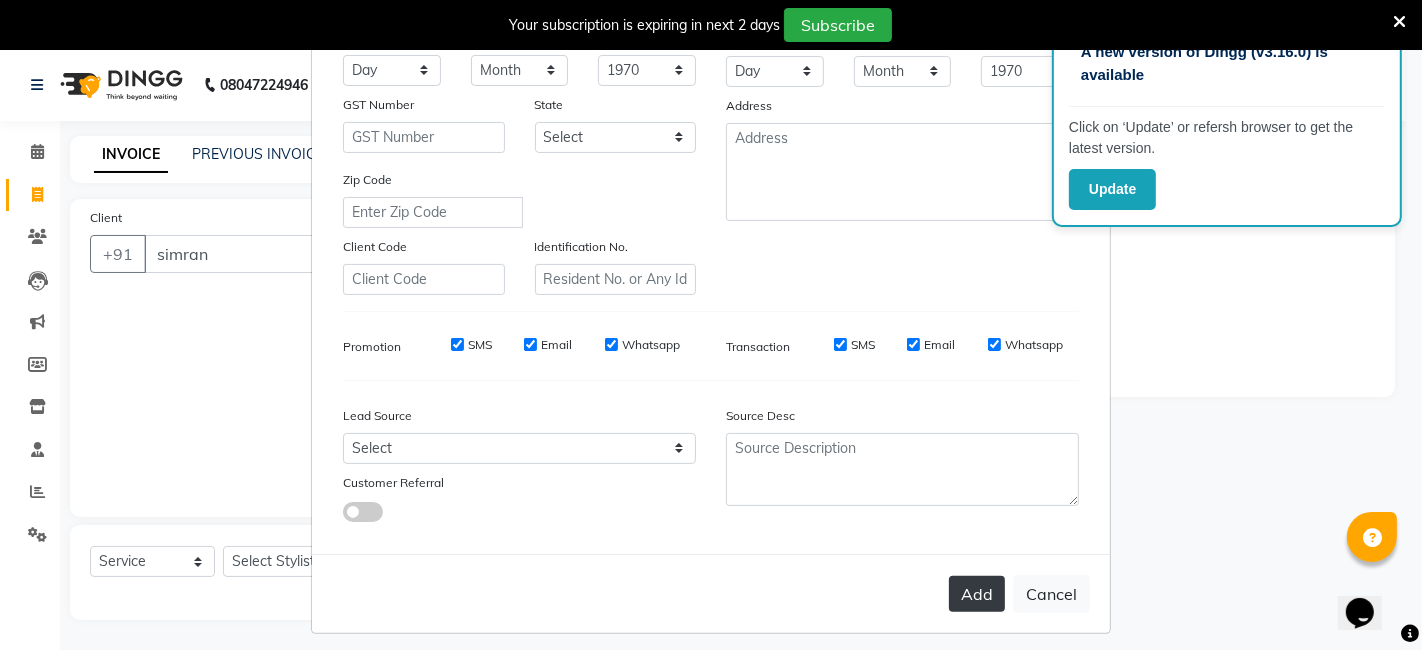 click on "Add" at bounding box center (977, 594) 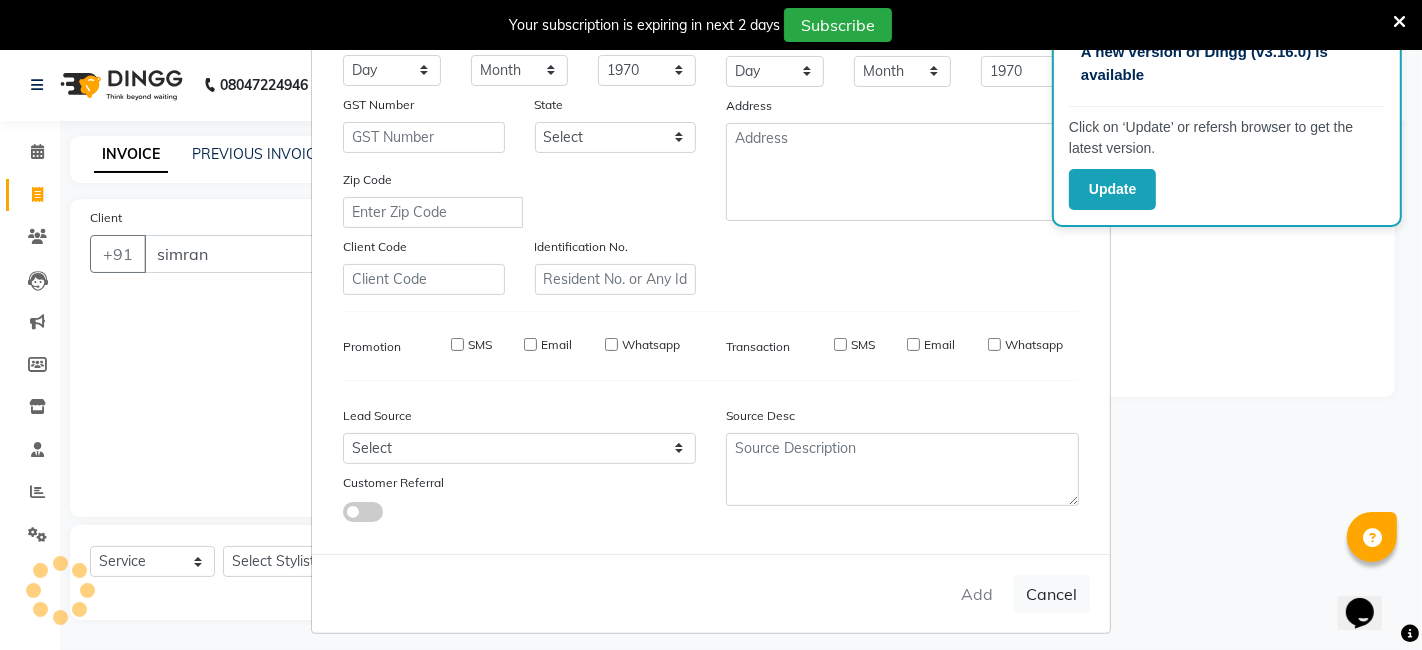 type on "[PHONE]" 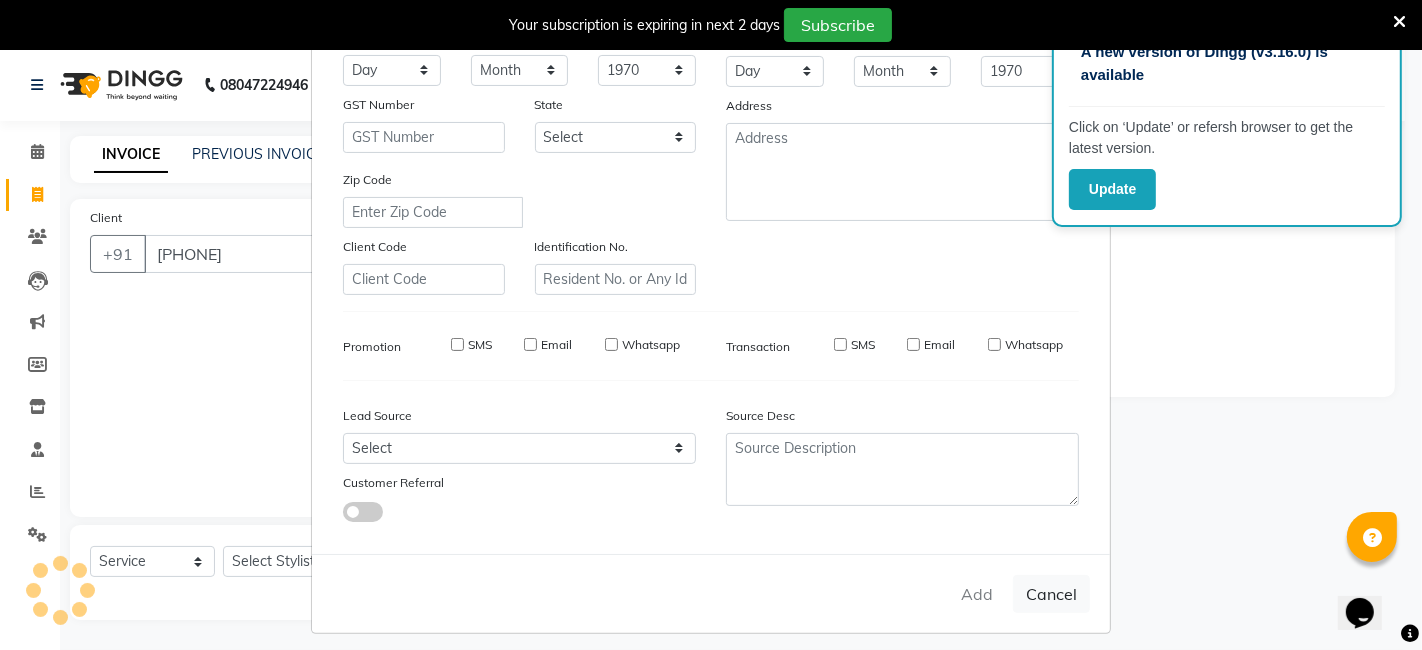type 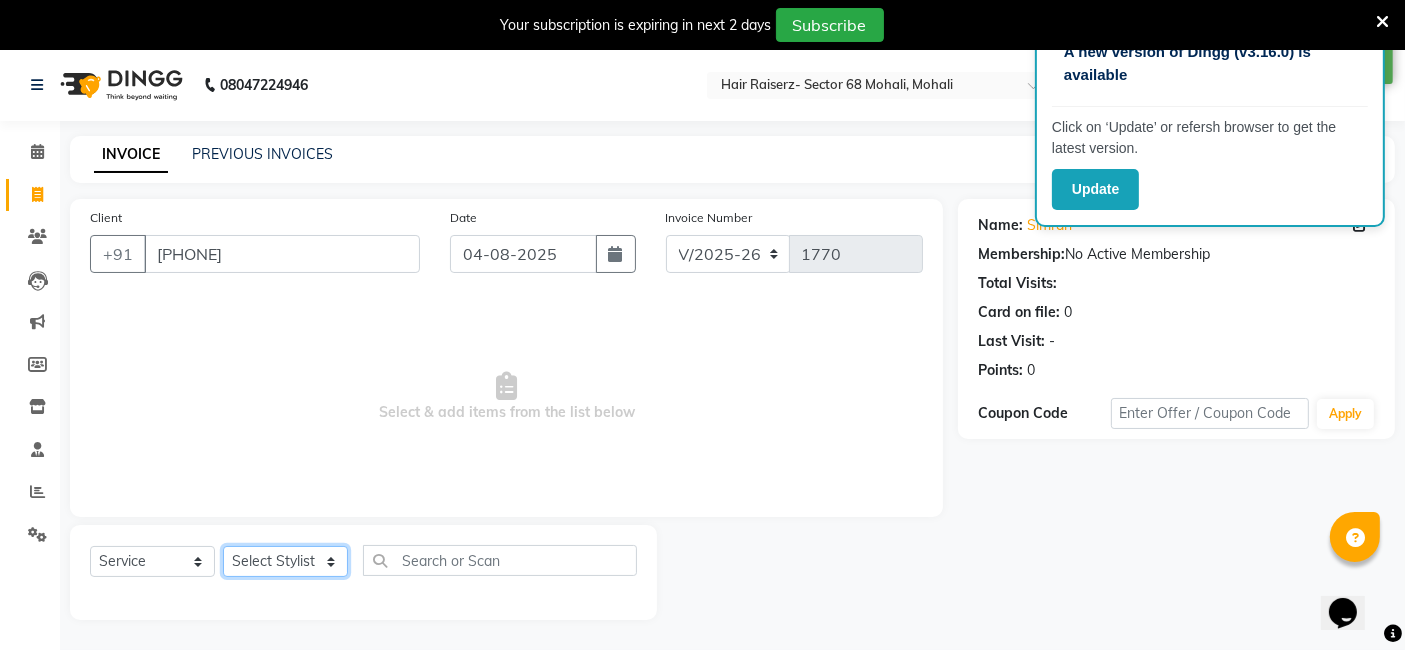 click on "Select Stylist aditya amita Armaan Geet mam  kajal pallavi manager poonam rajat rehman sajid shiv" 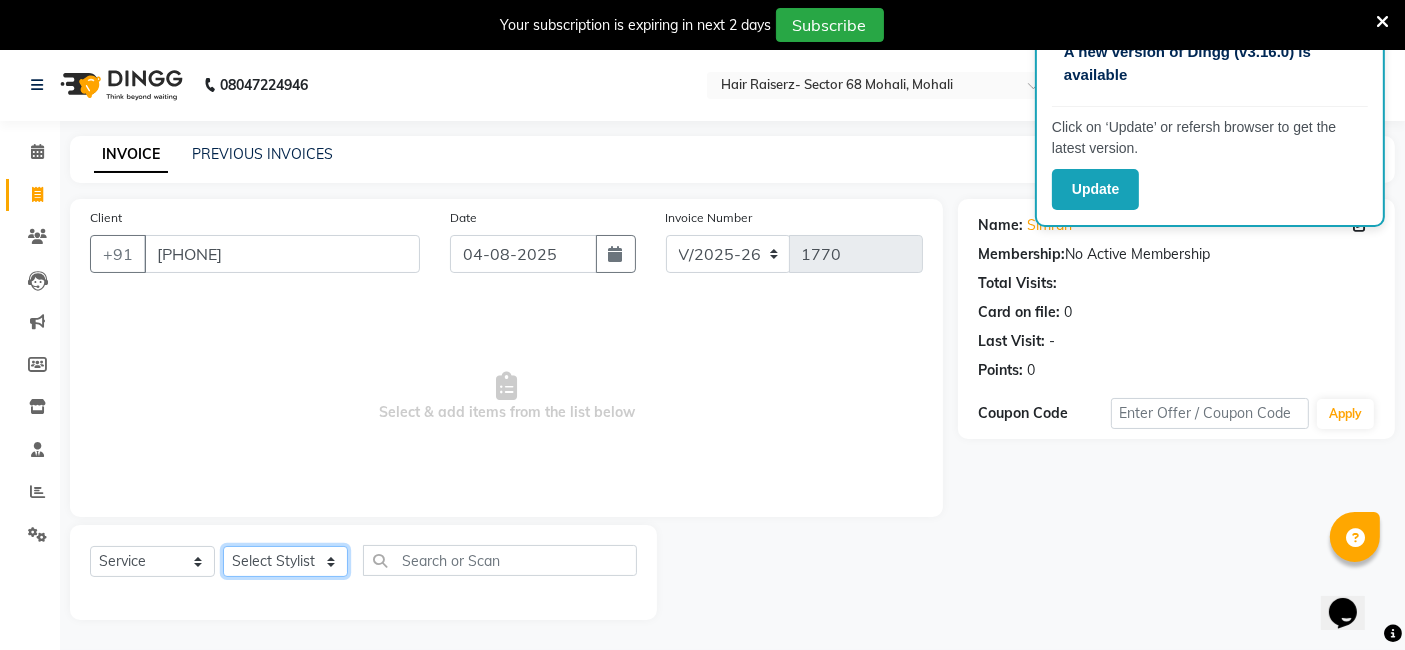 select on "79982" 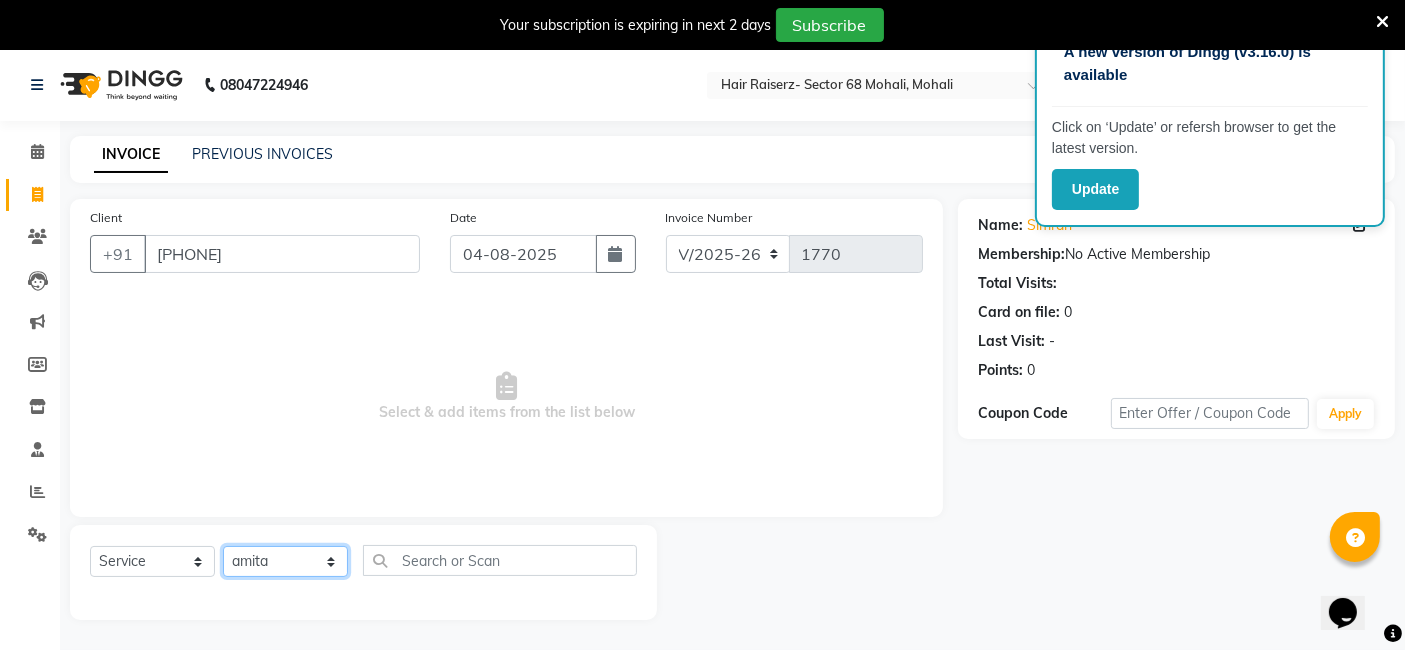 click on "Select Stylist aditya amita Armaan Geet mam  kajal pallavi manager poonam rajat rehman sajid shiv" 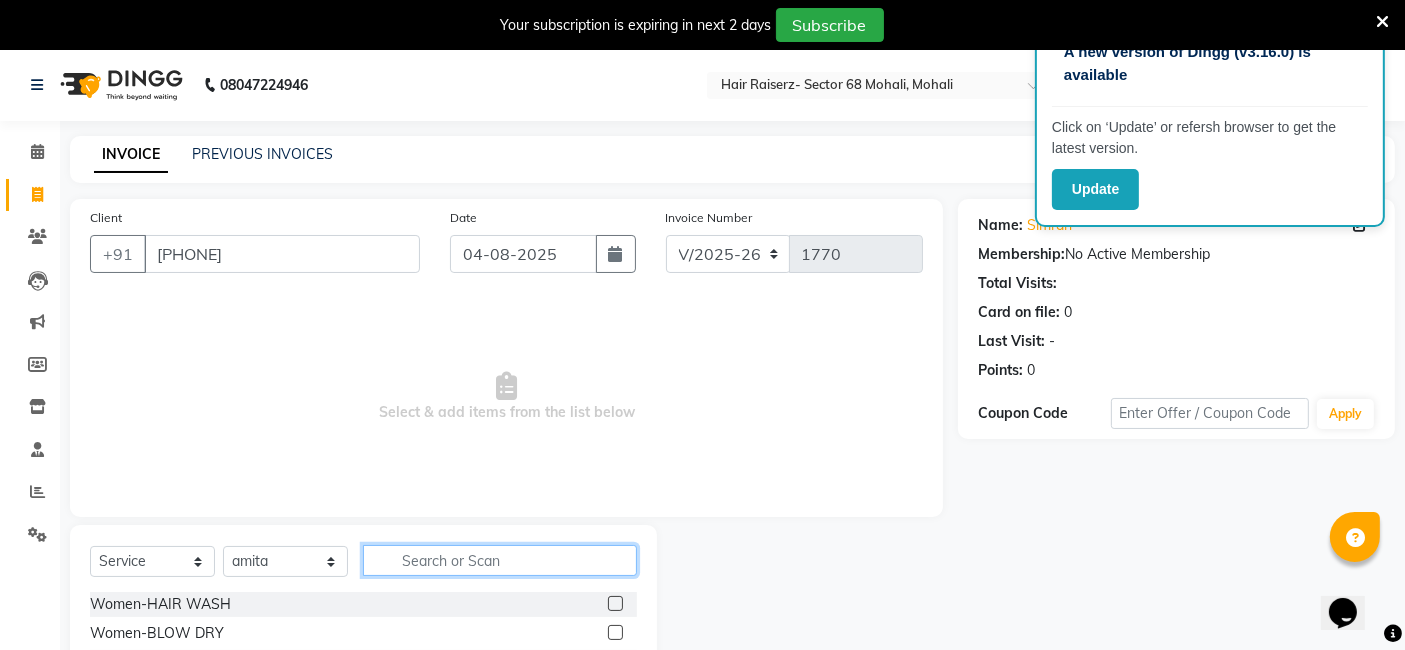 click 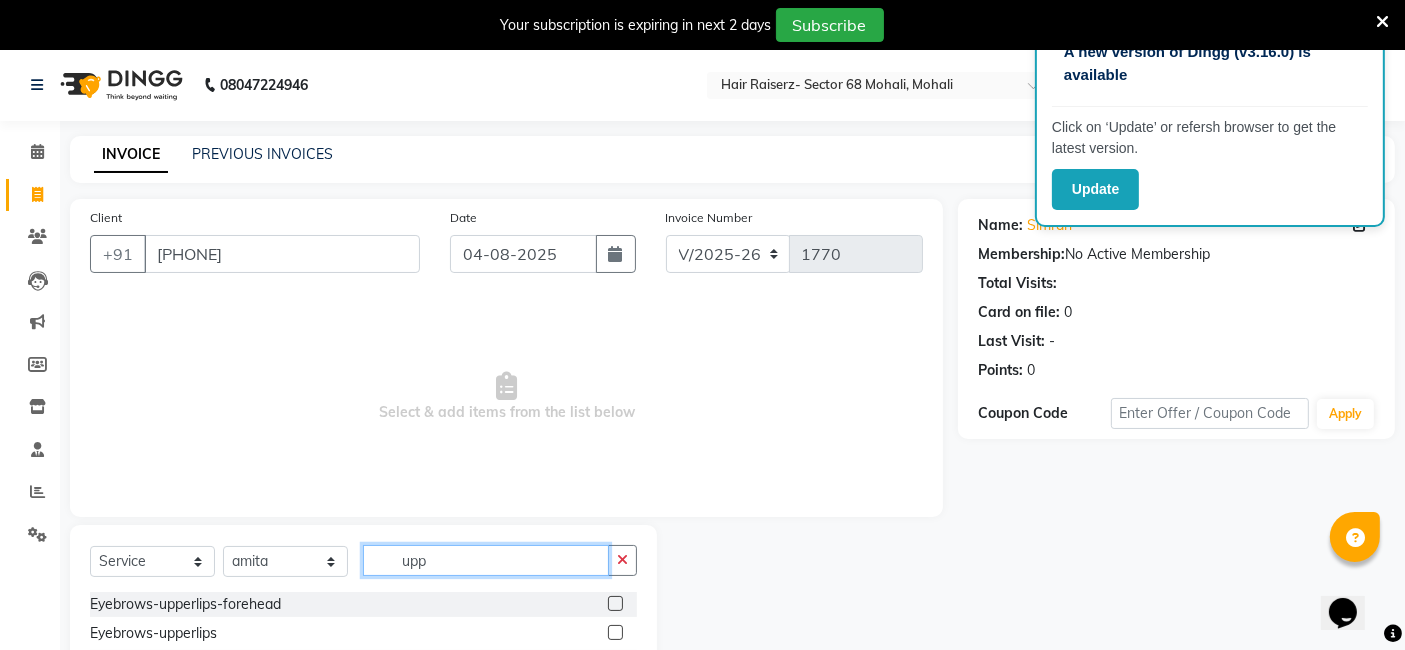 type on "upp" 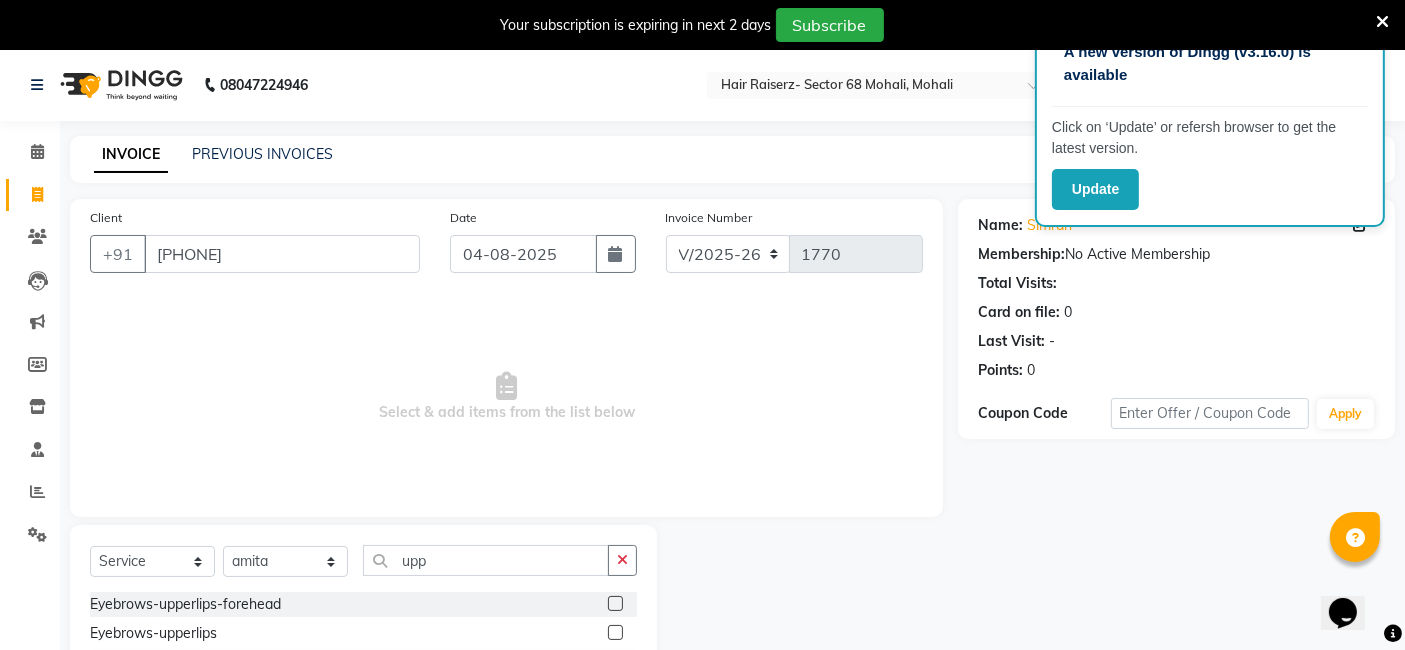 click 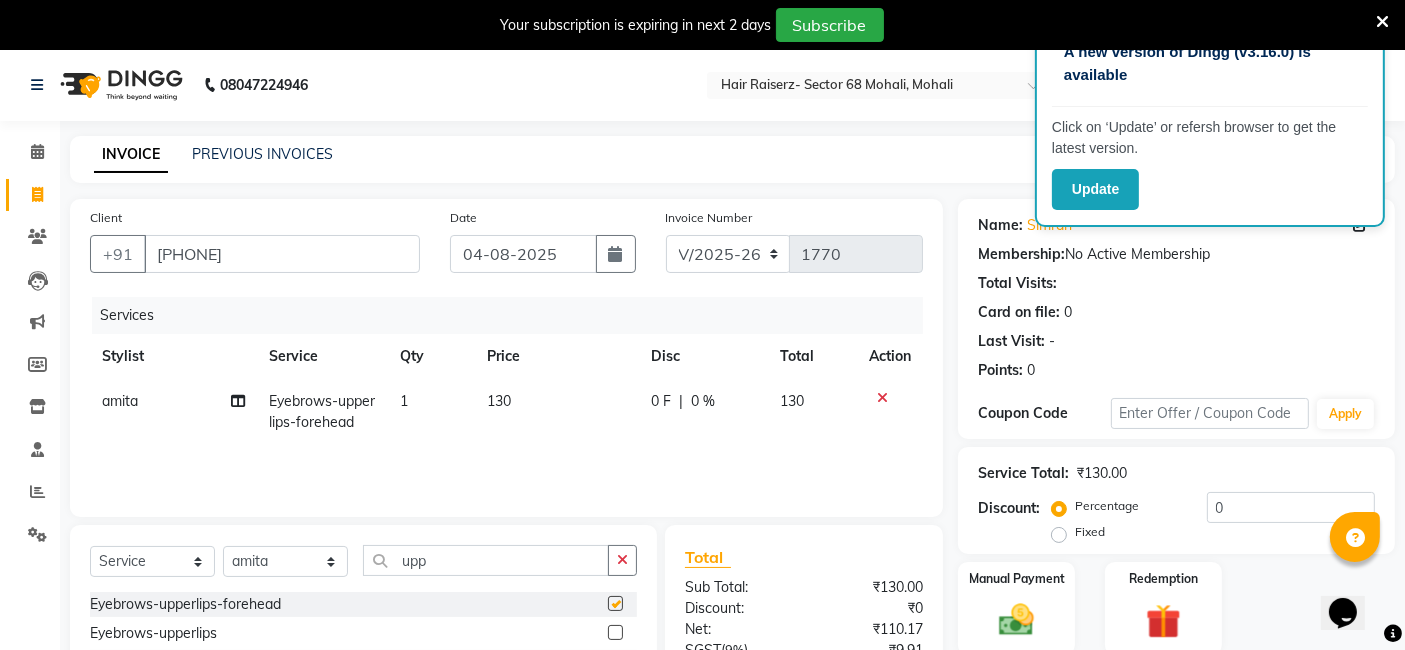 checkbox on "false" 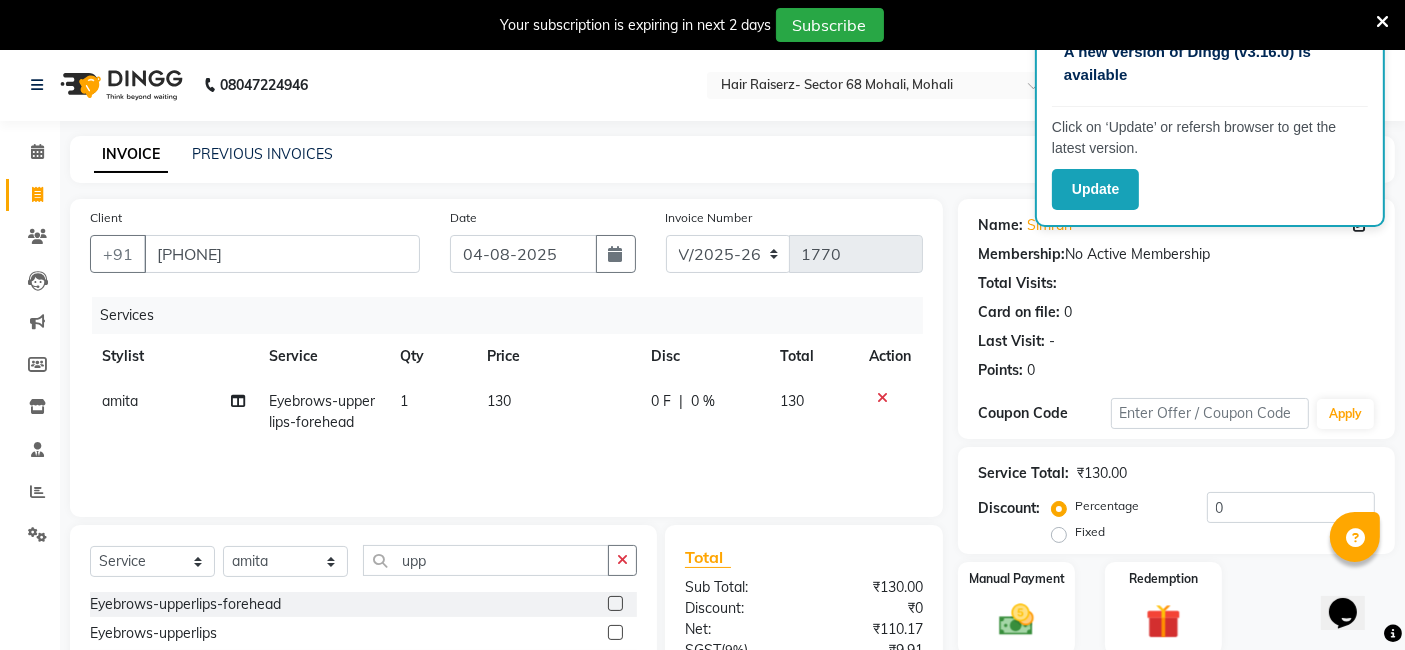 click on "130" 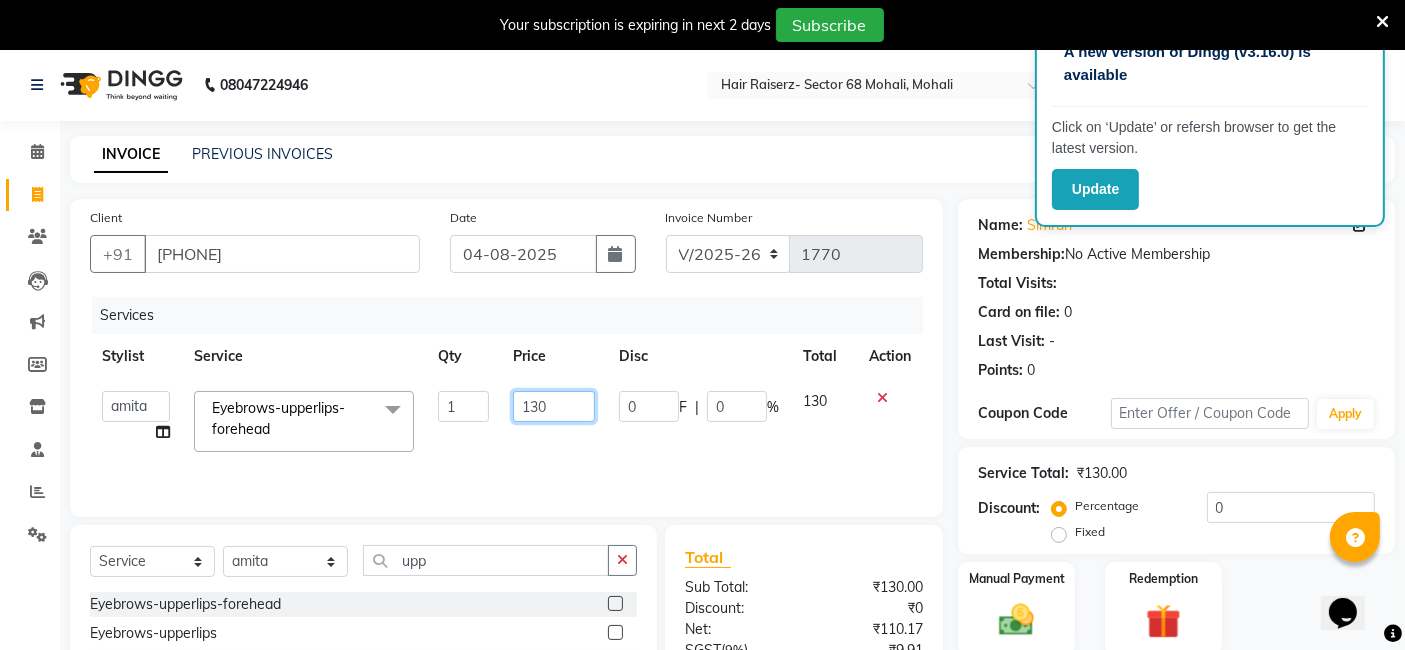 click on "130" 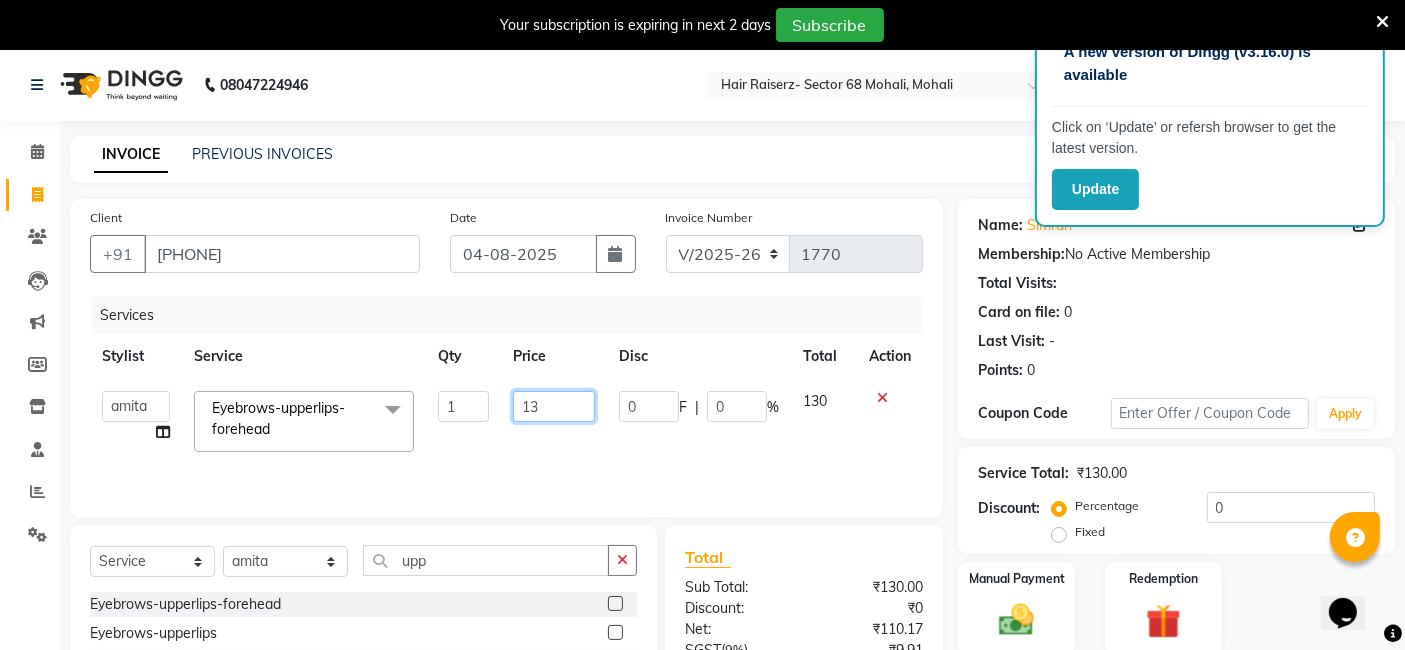 type on "1" 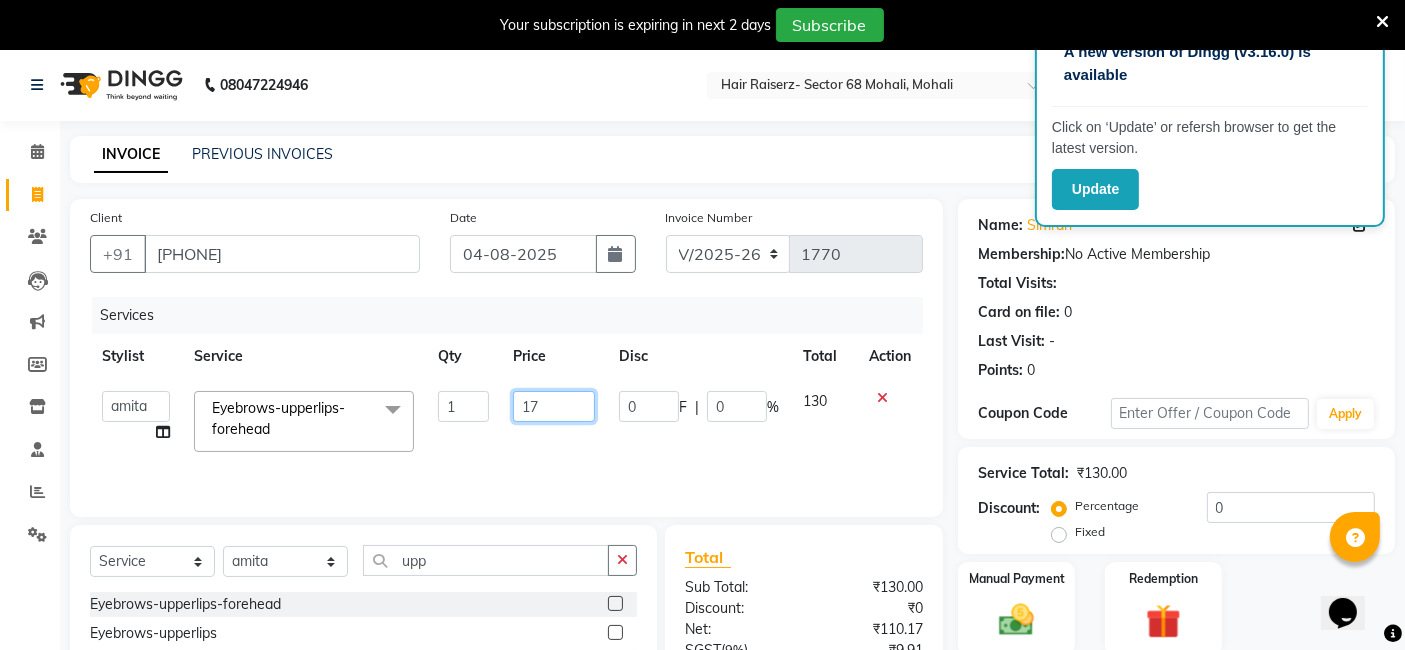 type on "177" 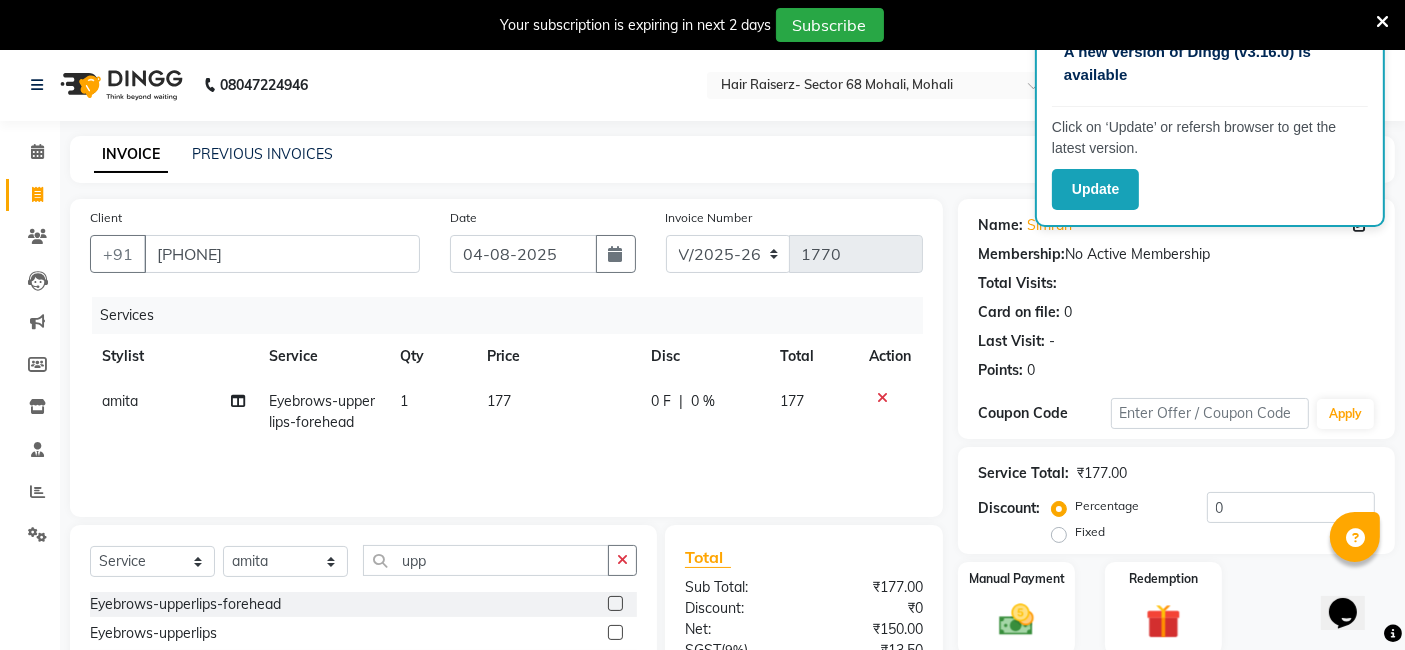 click on "177" 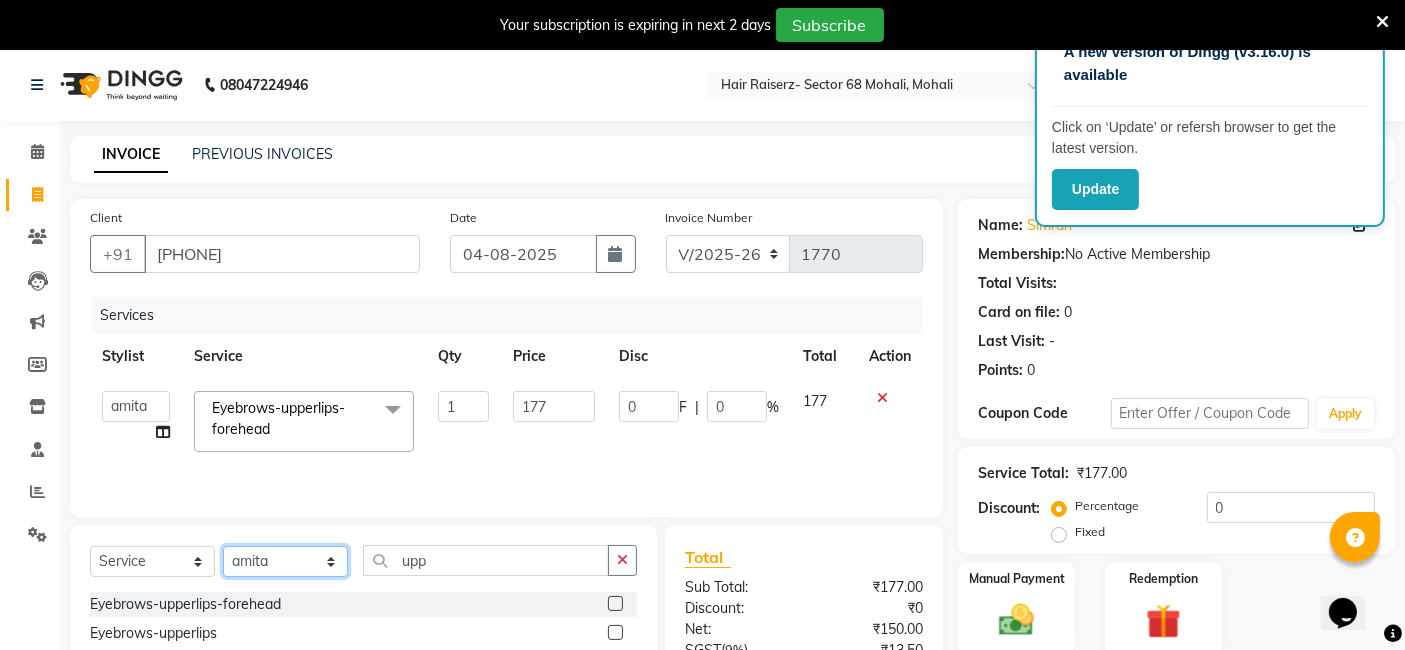 click on "Select Stylist aditya amita Armaan Geet mam  kajal pallavi manager poonam rajat rehman sajid shiv" 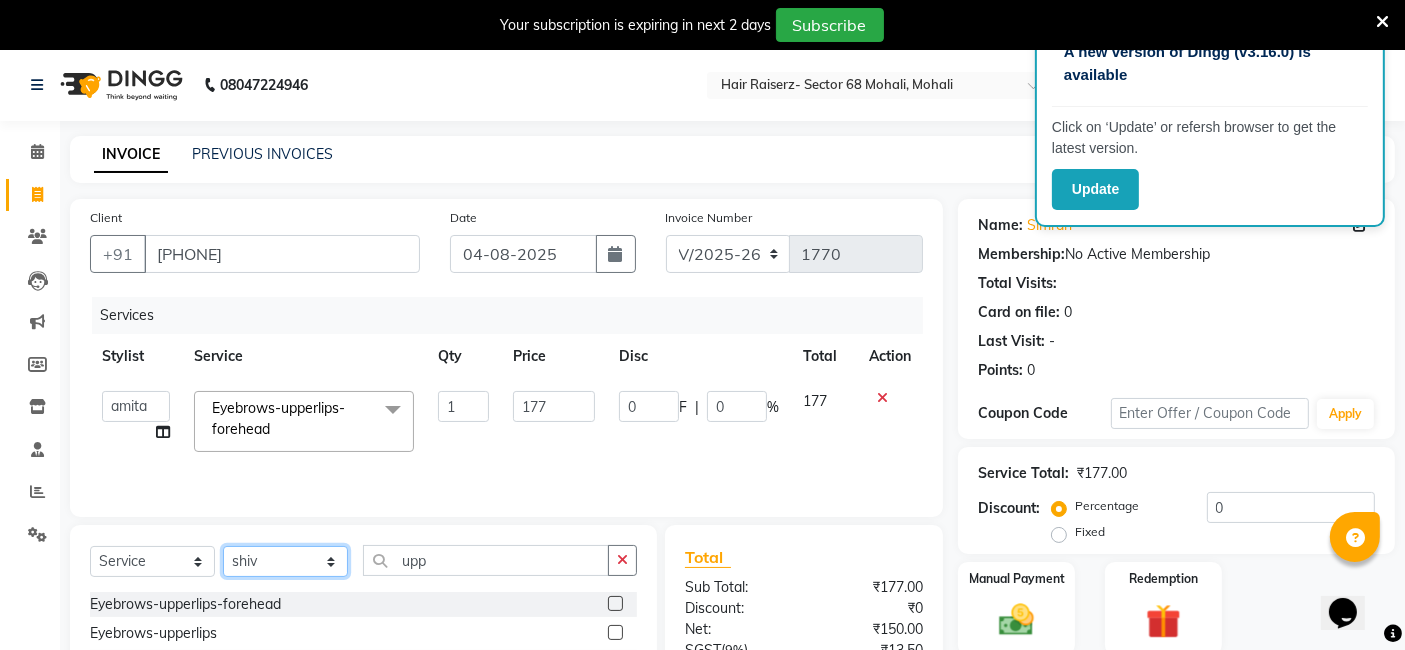 click on "Select Stylist aditya amita Armaan Geet mam  kajal pallavi manager poonam rajat rehman sajid shiv" 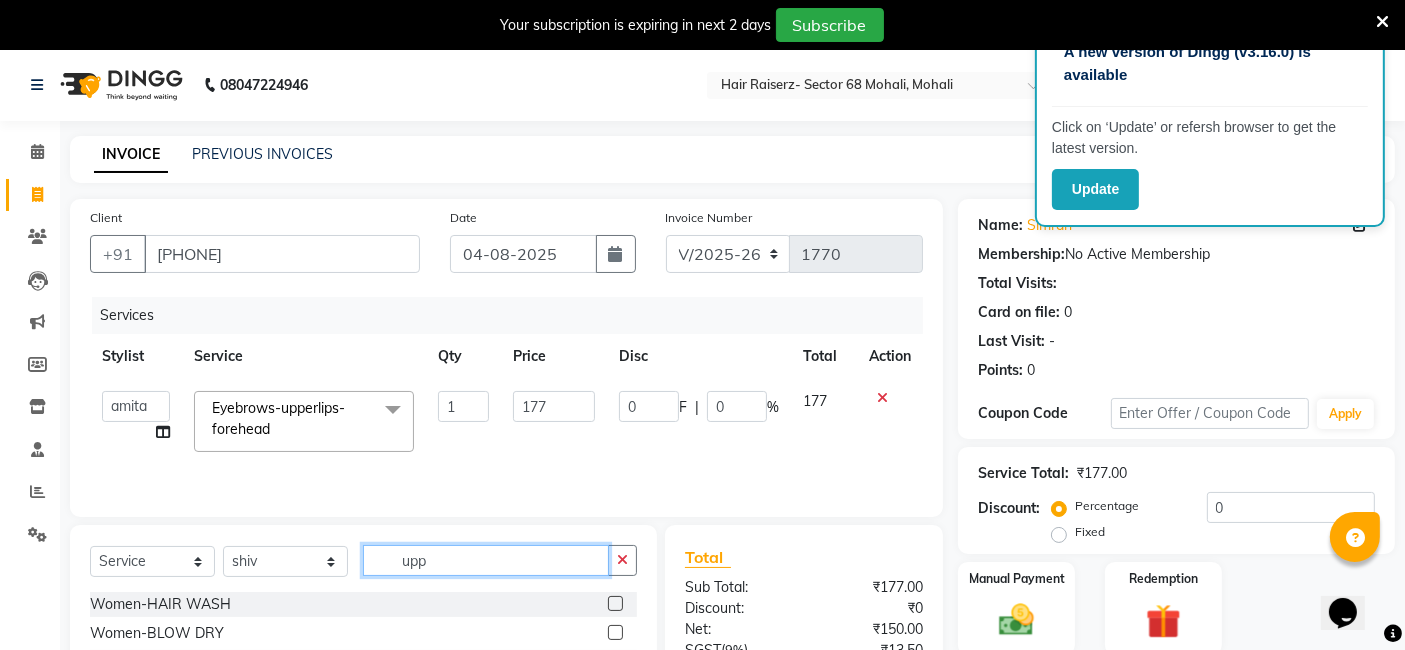 click on "upp" 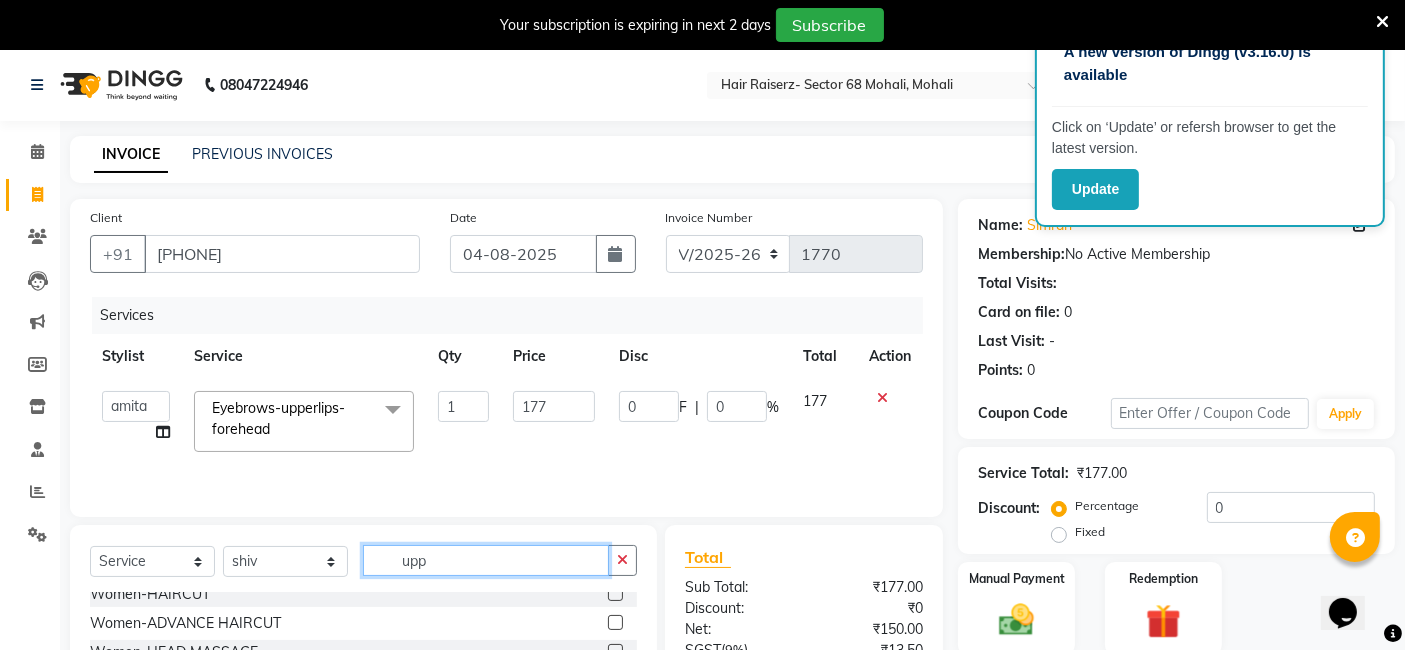 scroll, scrollTop: 70, scrollLeft: 0, axis: vertical 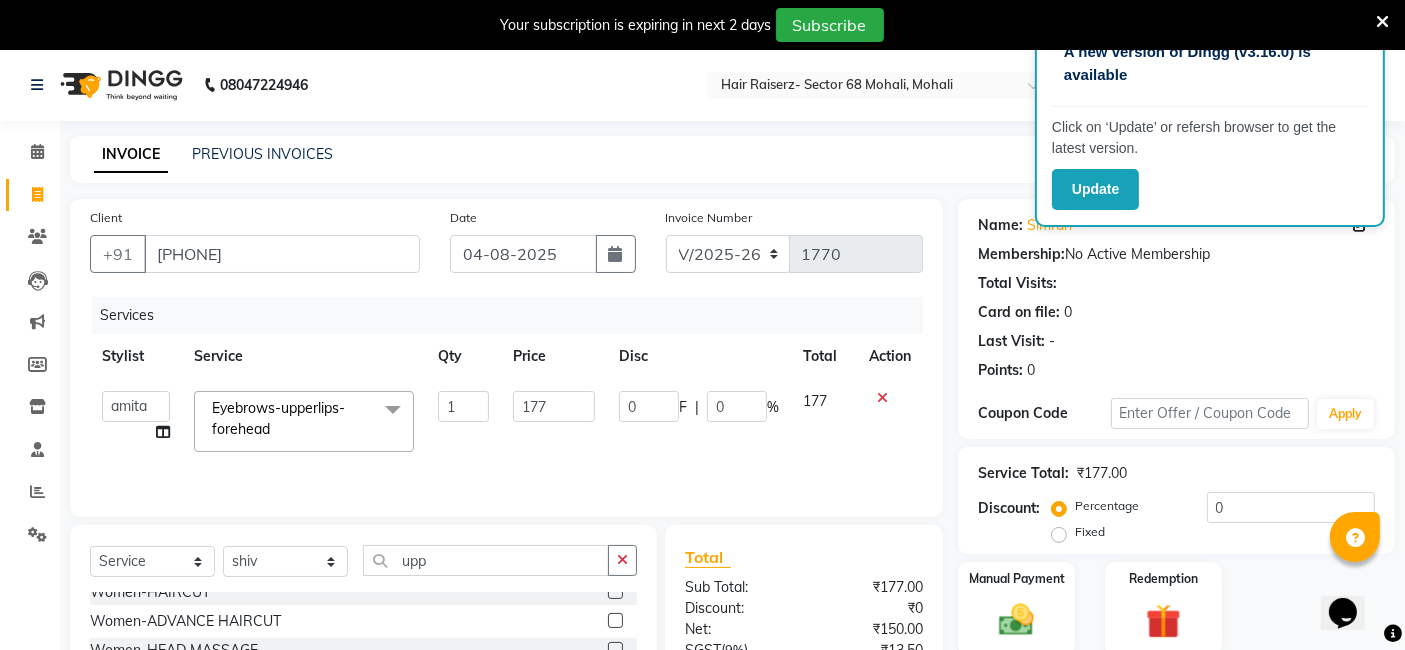 click 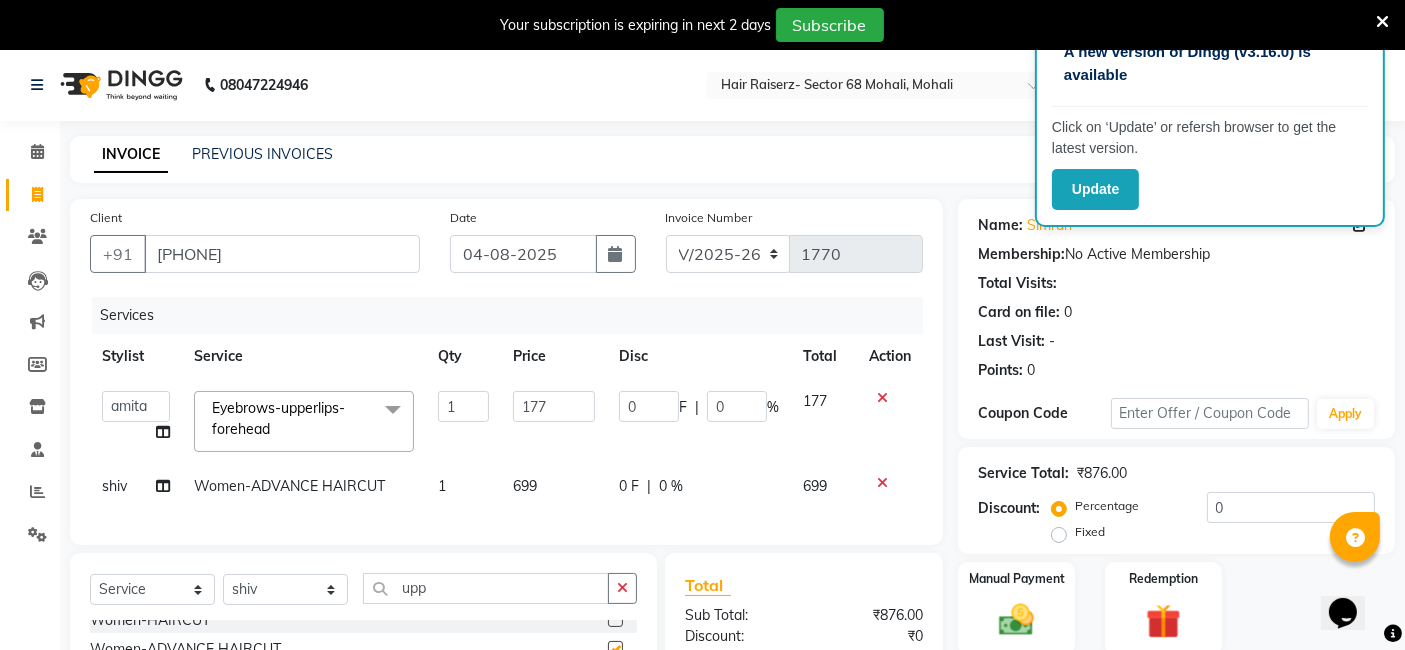checkbox on "false" 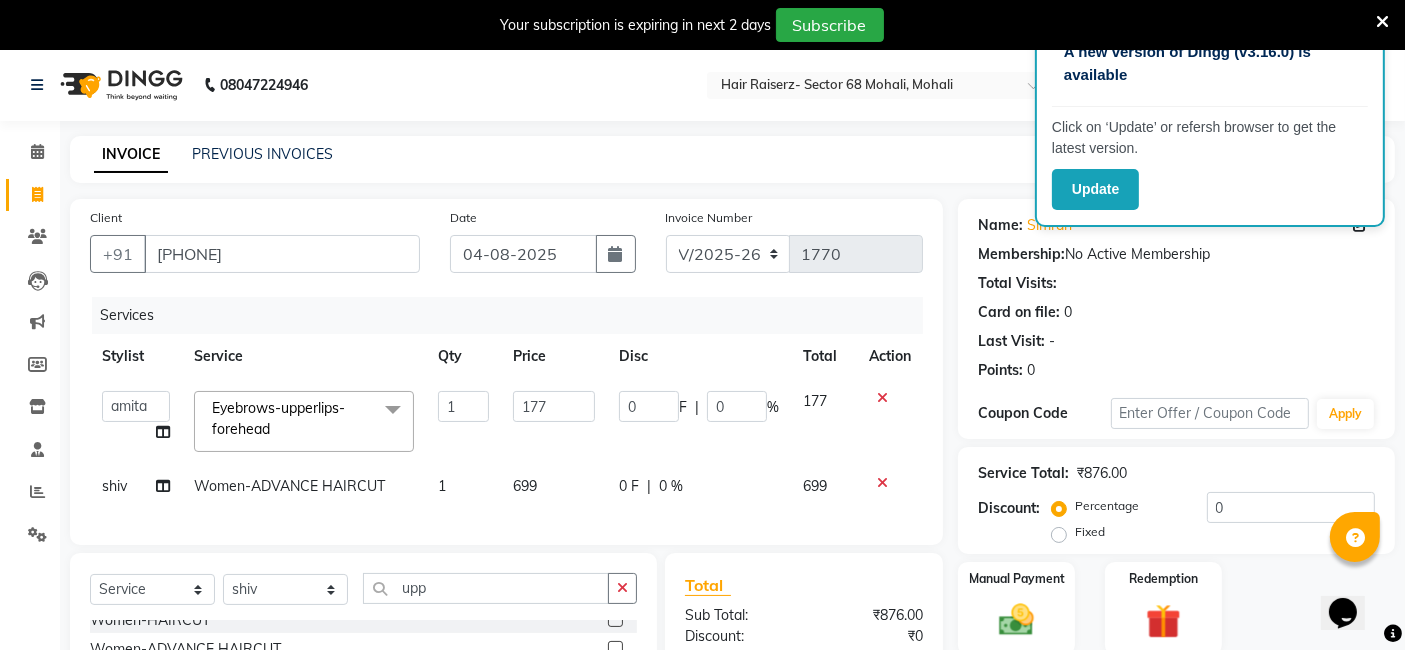 click on "699" 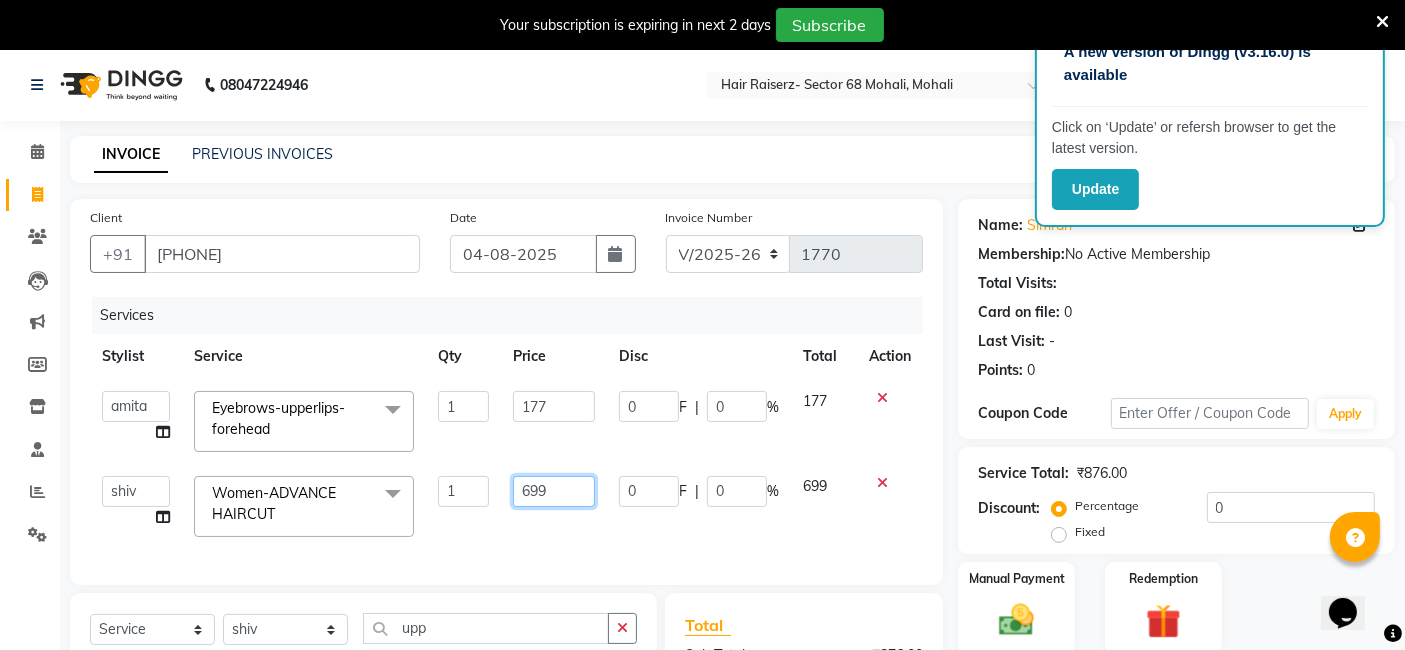click on "699" 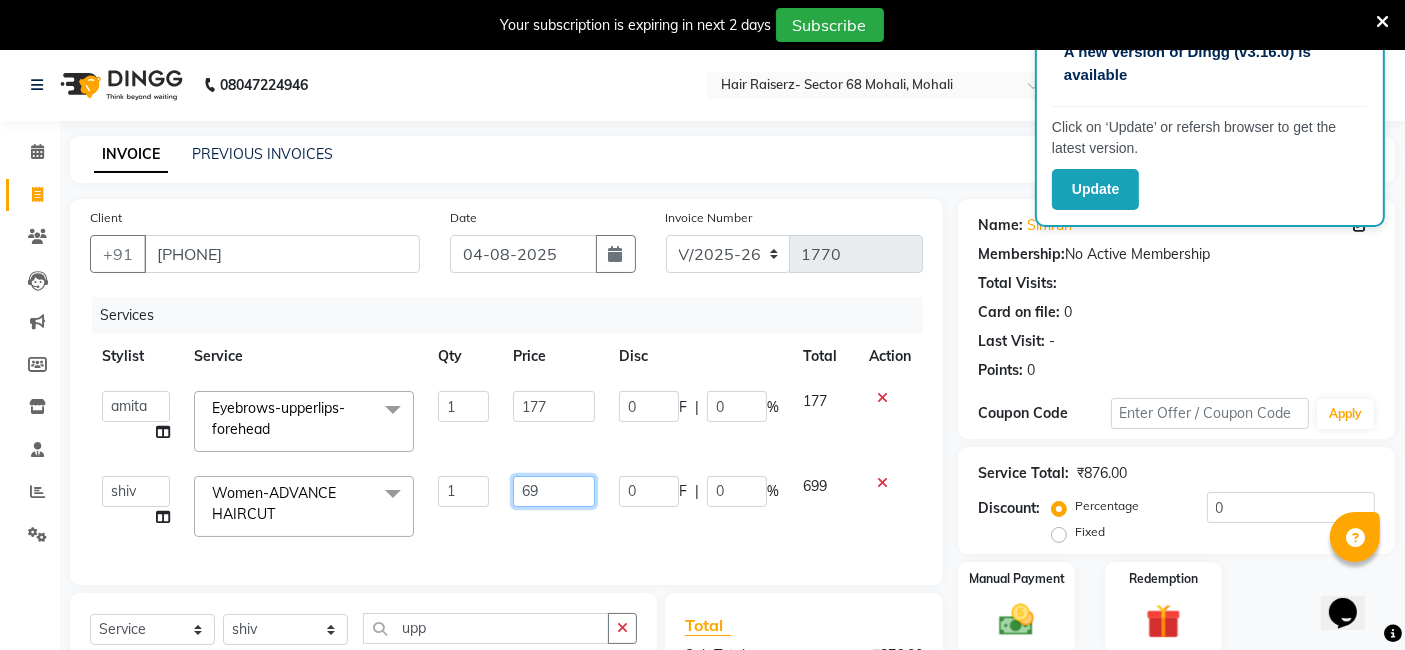 type on "6" 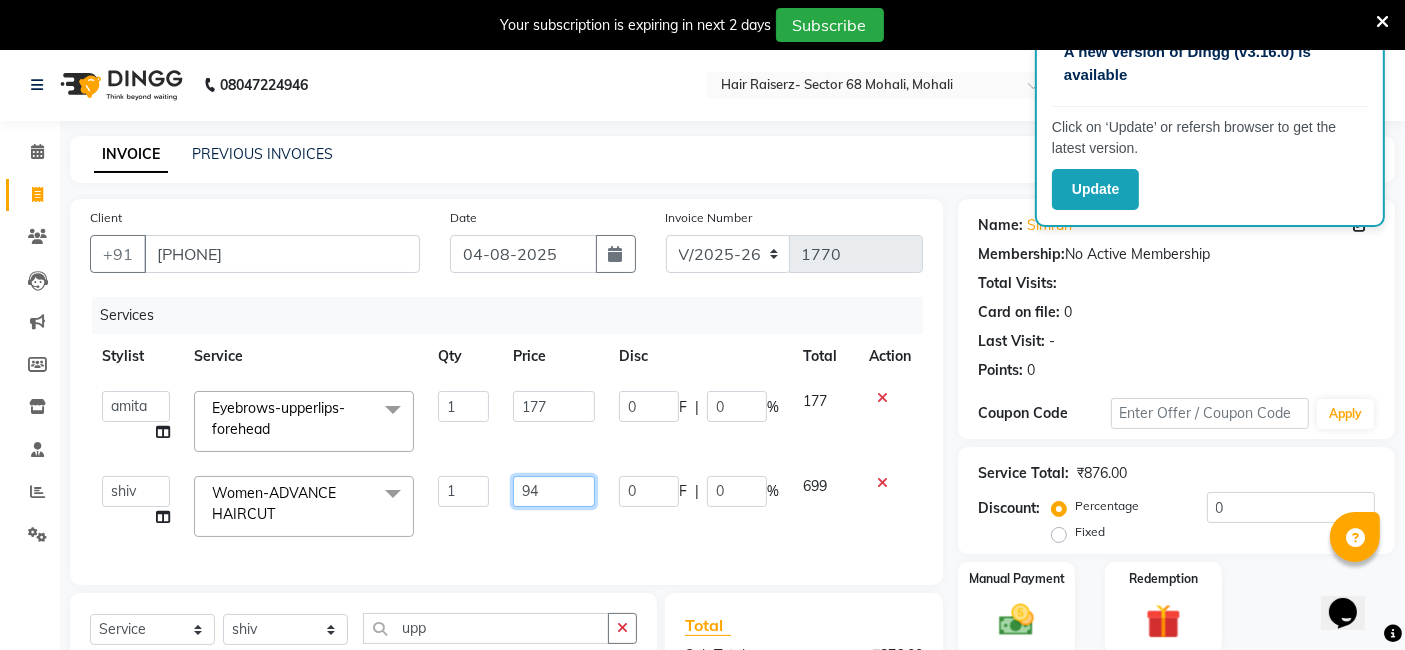 type on "944" 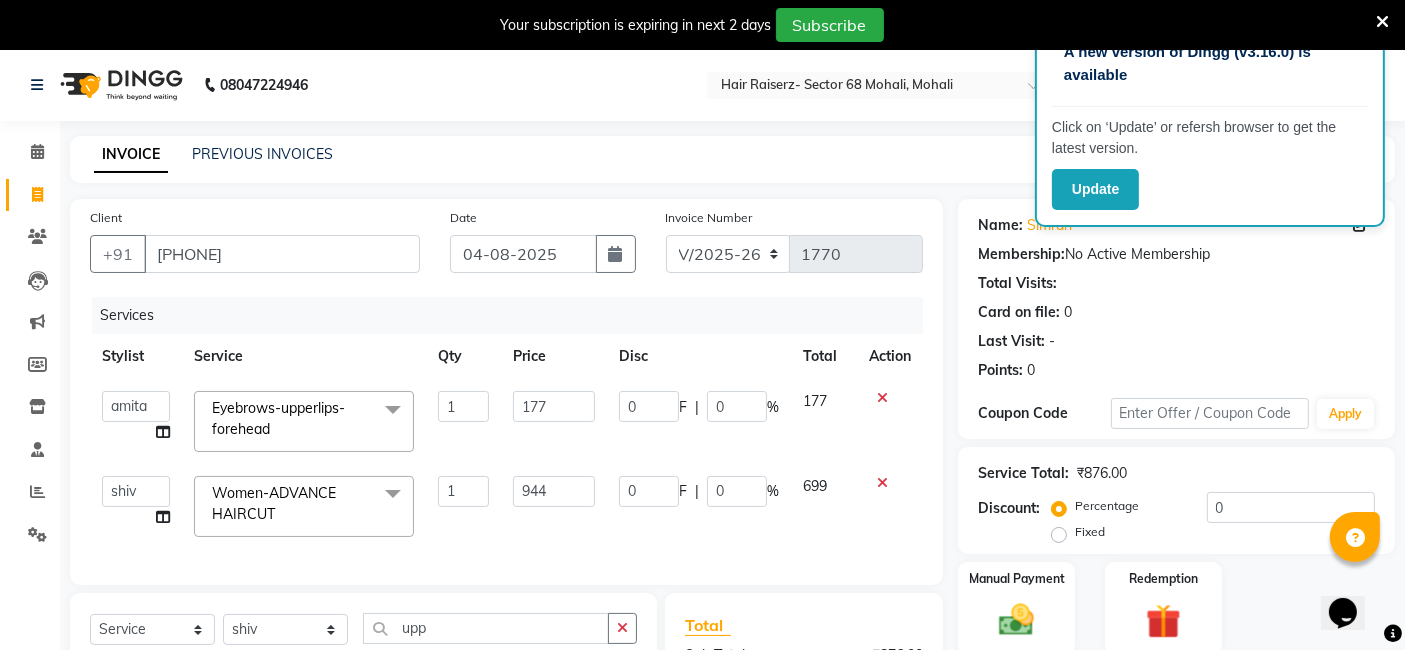 click on "Services Stylist Service Qty Price Disc Total Action  aditya   amita   Armaan   Geet mam    kajal   pallavi manager   poonam   rajat   rehman   sajid   shiv  Eyebrows-upperlips-forehead  x Women-HAIR WASH Women-BLOW DRY Women-HAIRCUT Women-ADVANCE HAIRCUT Women-HEAD MASSAGE Women-DEEP CONDITIONING Women-IRONING Women-SPLITEND TREATMENT Women-LOREAL ROOT-TOUCHUP Women-ROOT-TOUCHUP AMONIA FREE Women-GLOBAL COLOR Women-GLOBAL HIGHLIGHTS Women-COLOR PER STREAK Women-SMOTHNING, REBONDING Women-KERATIN TREATMENT Women-LOREAL HAIR SPA Women-ASSORTED HAIR CARE SERVICE Women-SCALP TREATMENT Women-OLA PLEX Women-SHOMBRE Women-BOTOX Women-OMBRE Women-HAIR BOTOX TREATMENT Women-MERGING HIGHLIGHTS Women-BALAYAGE Women-DOUBLE COLOUR BABY GIRL HAIR-CUT Eyebrows-upperlips-forehead Eyebrows-upperlips WOMEN-wash blow dryer CLASSIC WAX FA/FL/UA NANOPLASTIC  PARTY MAKEUP  HAIR STYLING  KERASMOOTH  FACE CLEANSING MASSAGE  O3 DTAN  RAAG A DTAN  OZONE DTAN FOREHEAD WAX  UPPERLIPS  KANPEKI 4 STEPS CLEANUP  HYDRA FACIAL 2+1 HAIRDO 1" 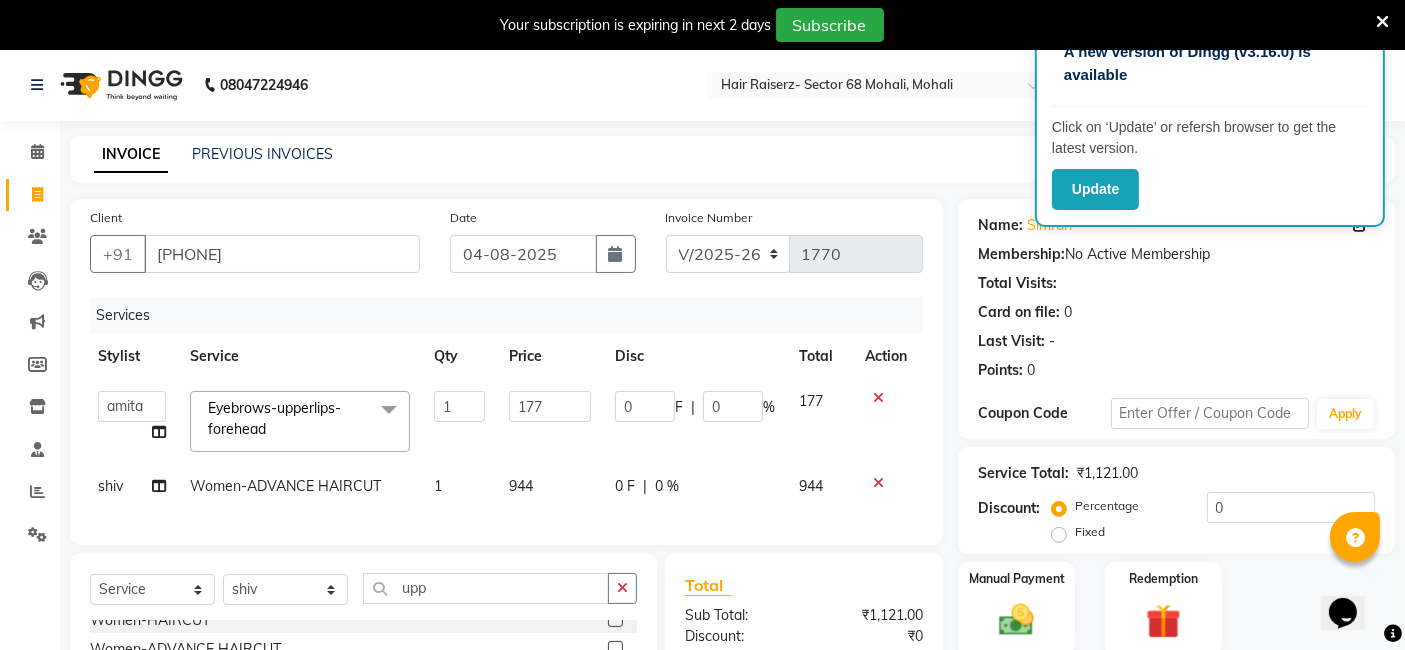 scroll, scrollTop: 0, scrollLeft: 0, axis: both 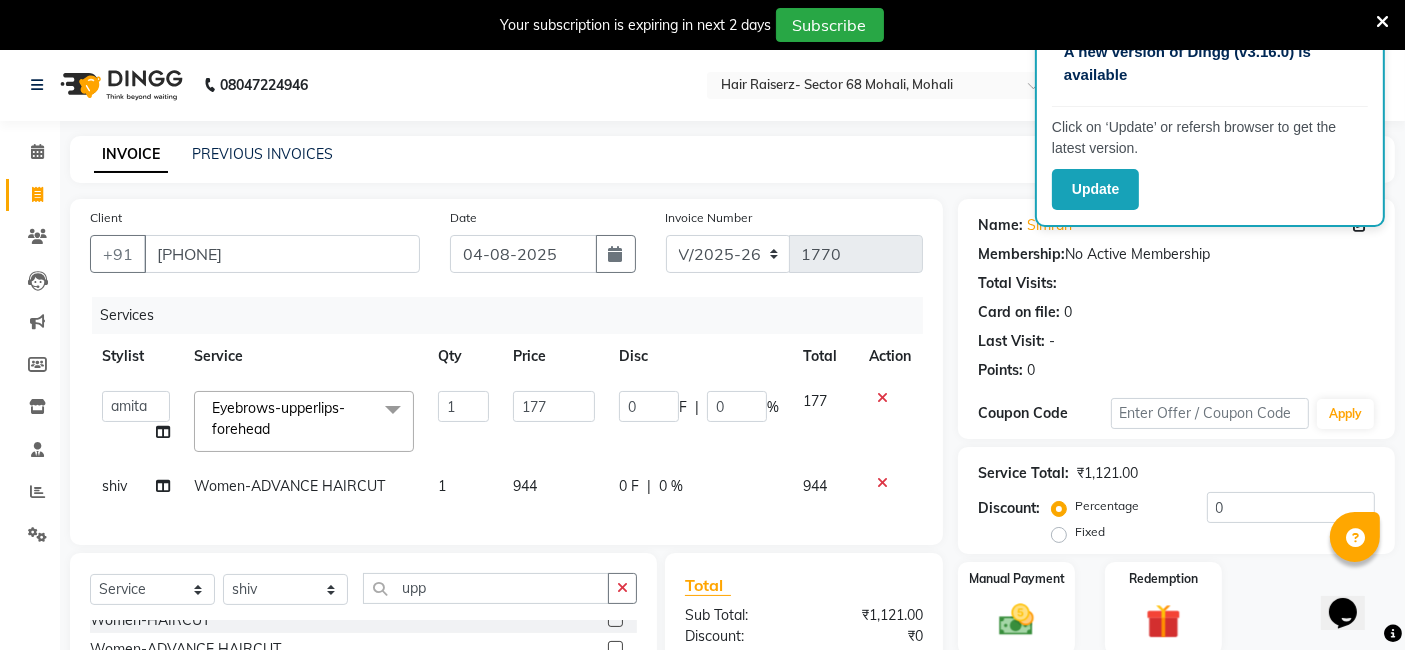 click on "0 F | 0 %" 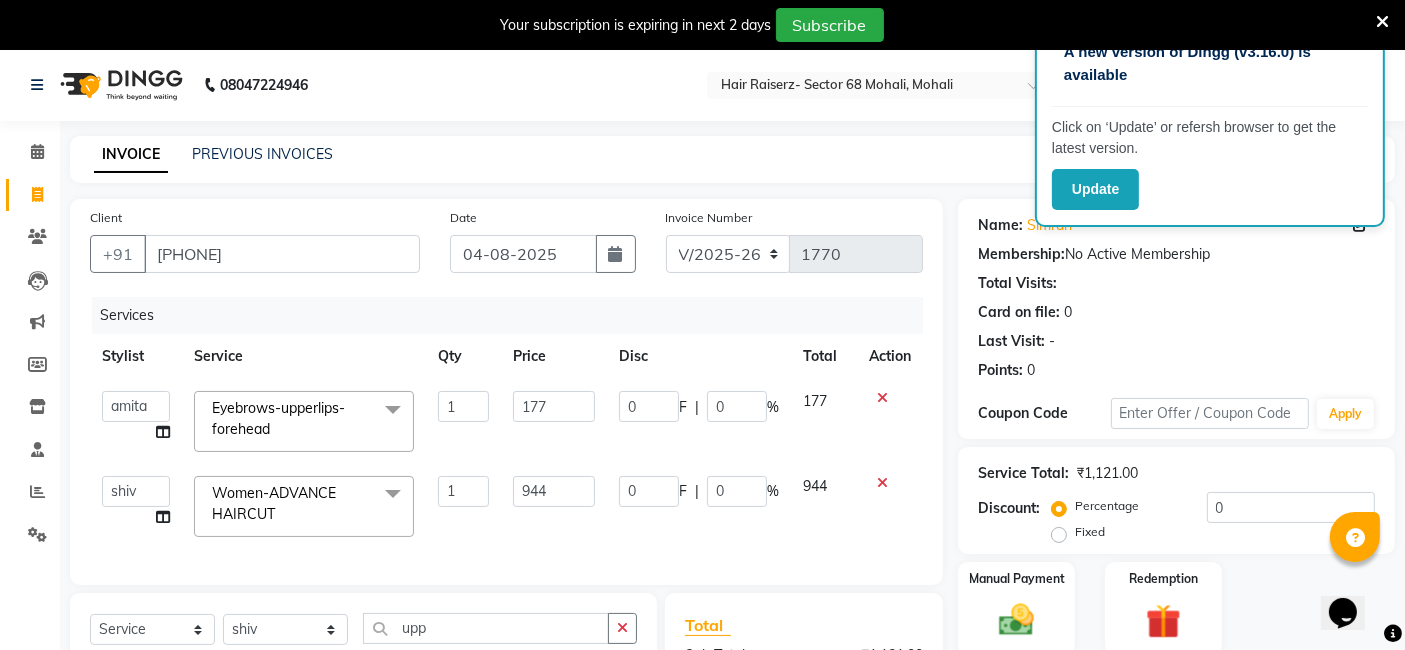 scroll, scrollTop: 0, scrollLeft: 14, axis: horizontal 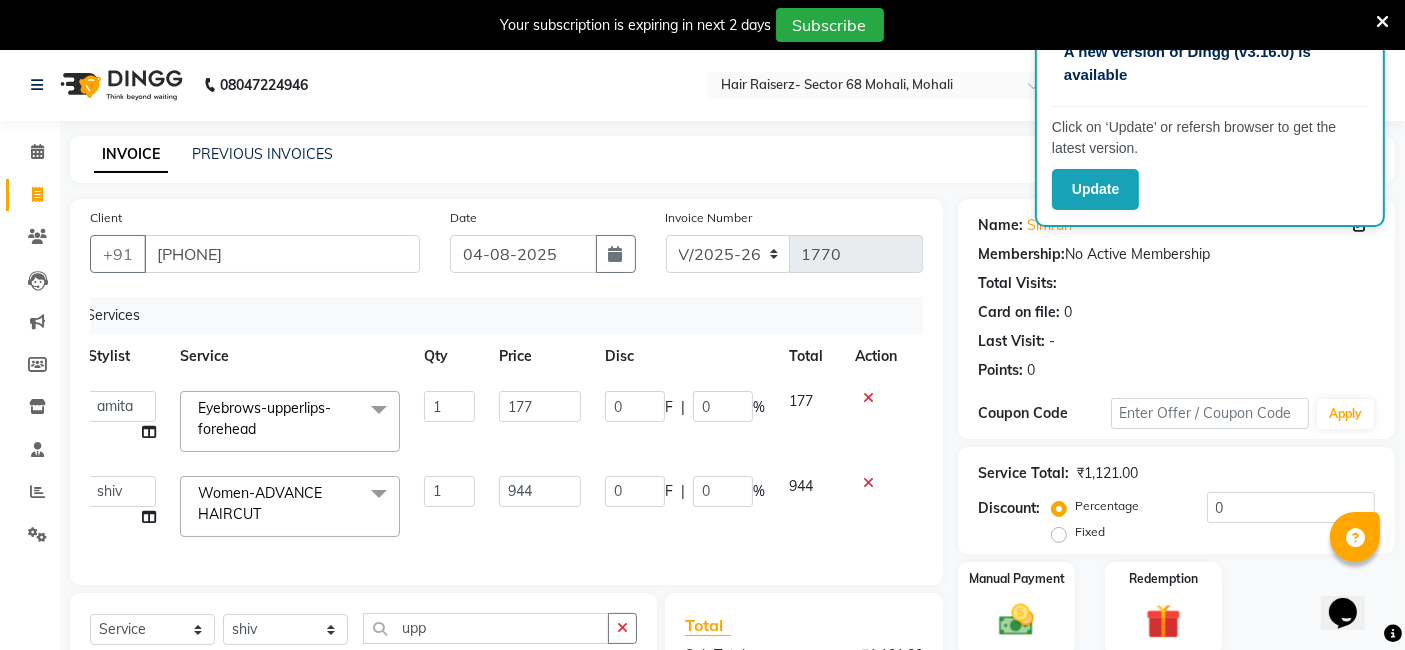 click on "944" 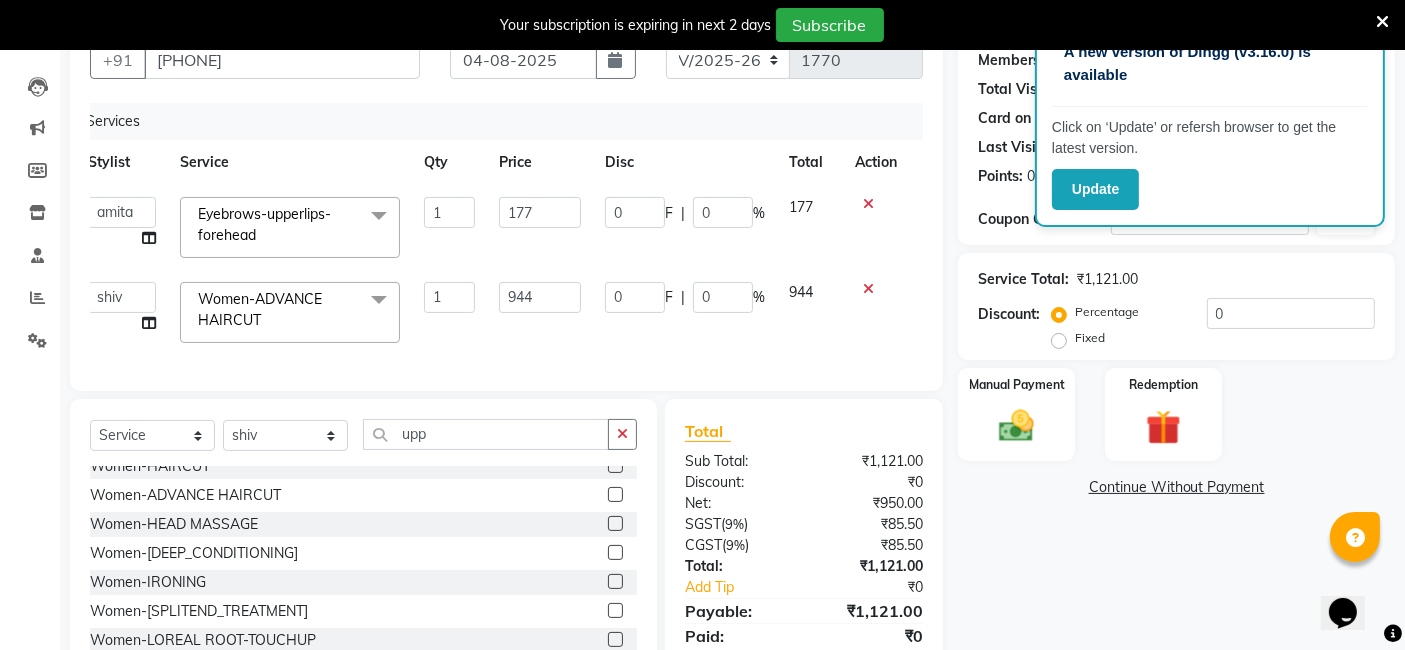 scroll, scrollTop: 282, scrollLeft: 0, axis: vertical 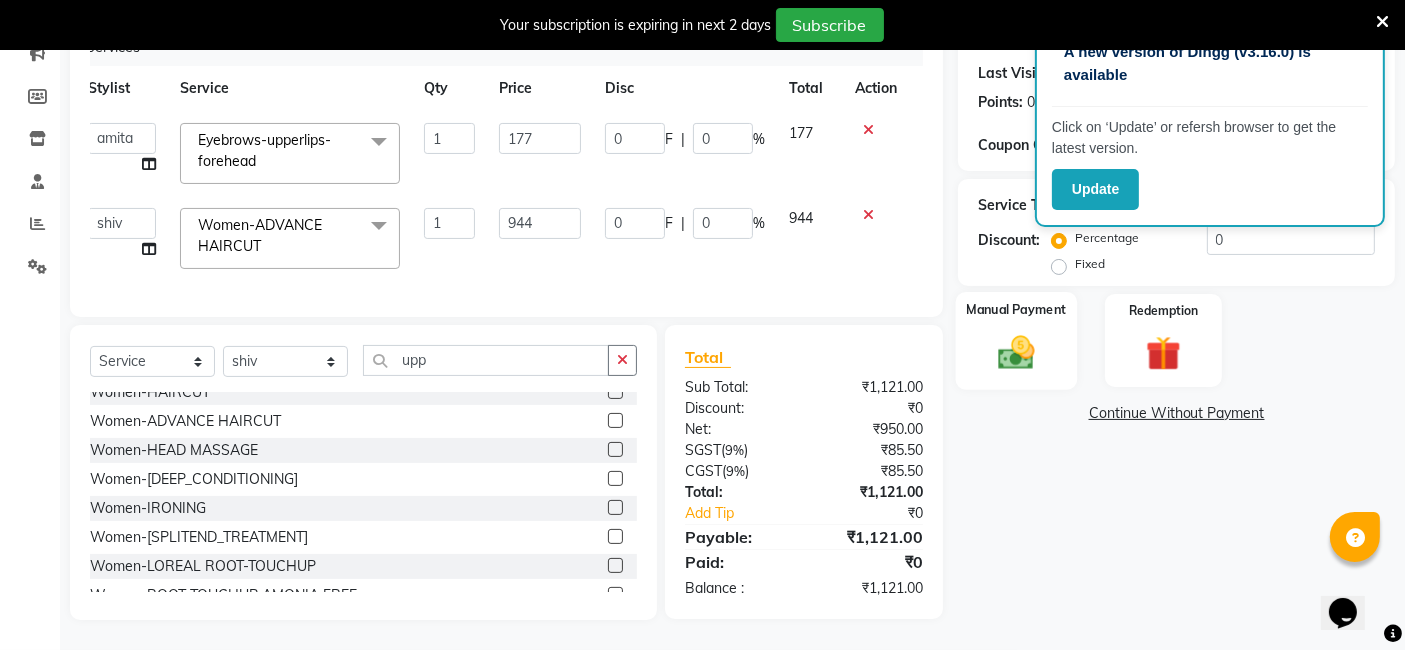 click 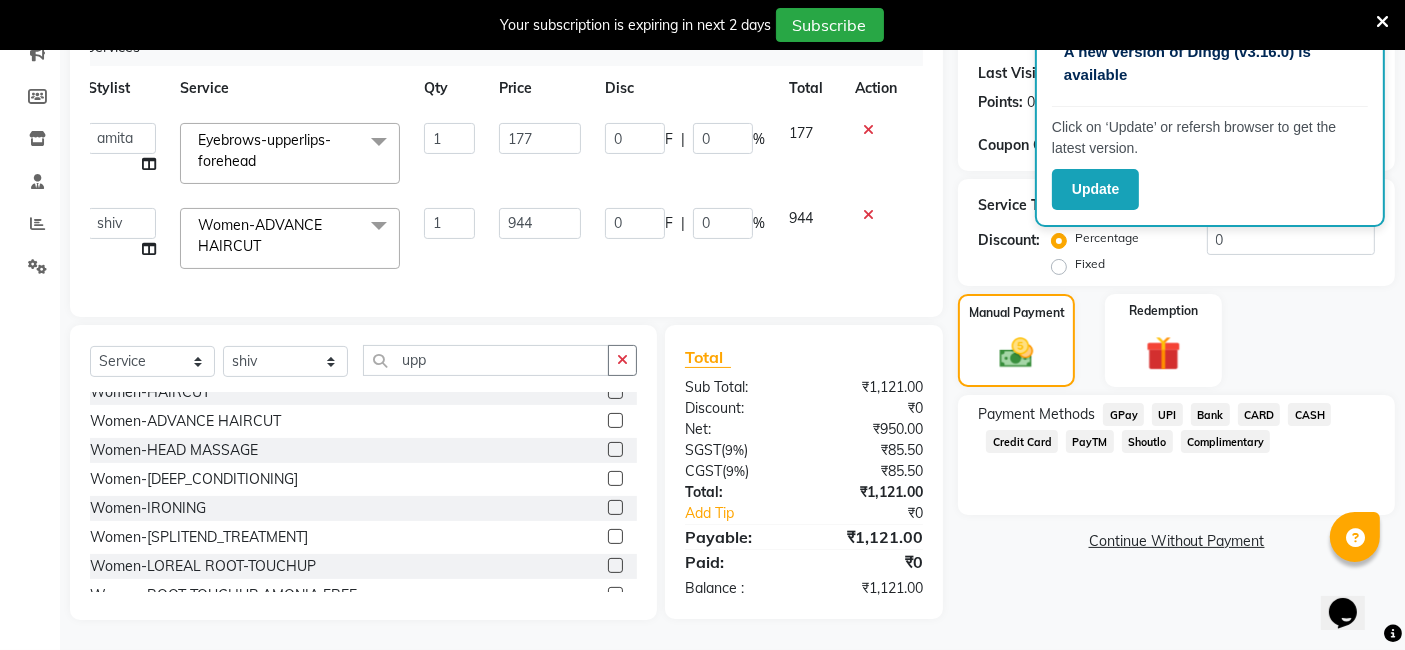 click on "CARD" 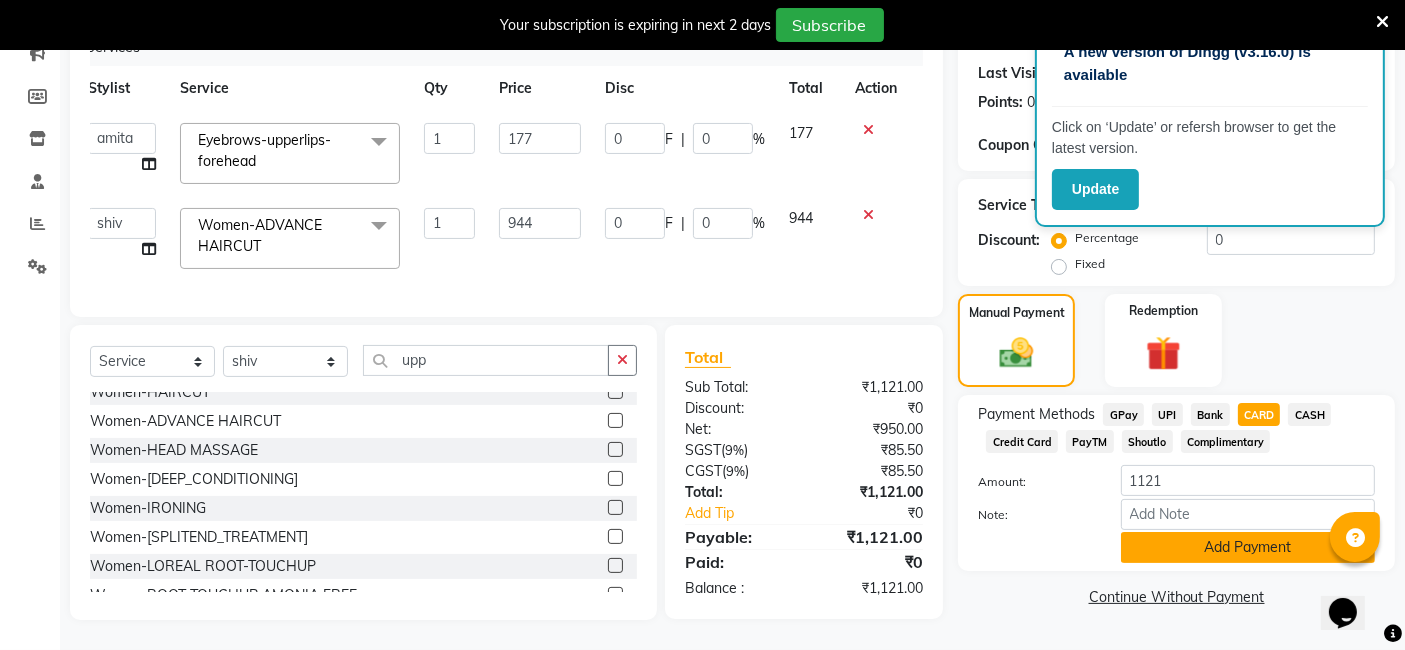 click on "Add Payment" 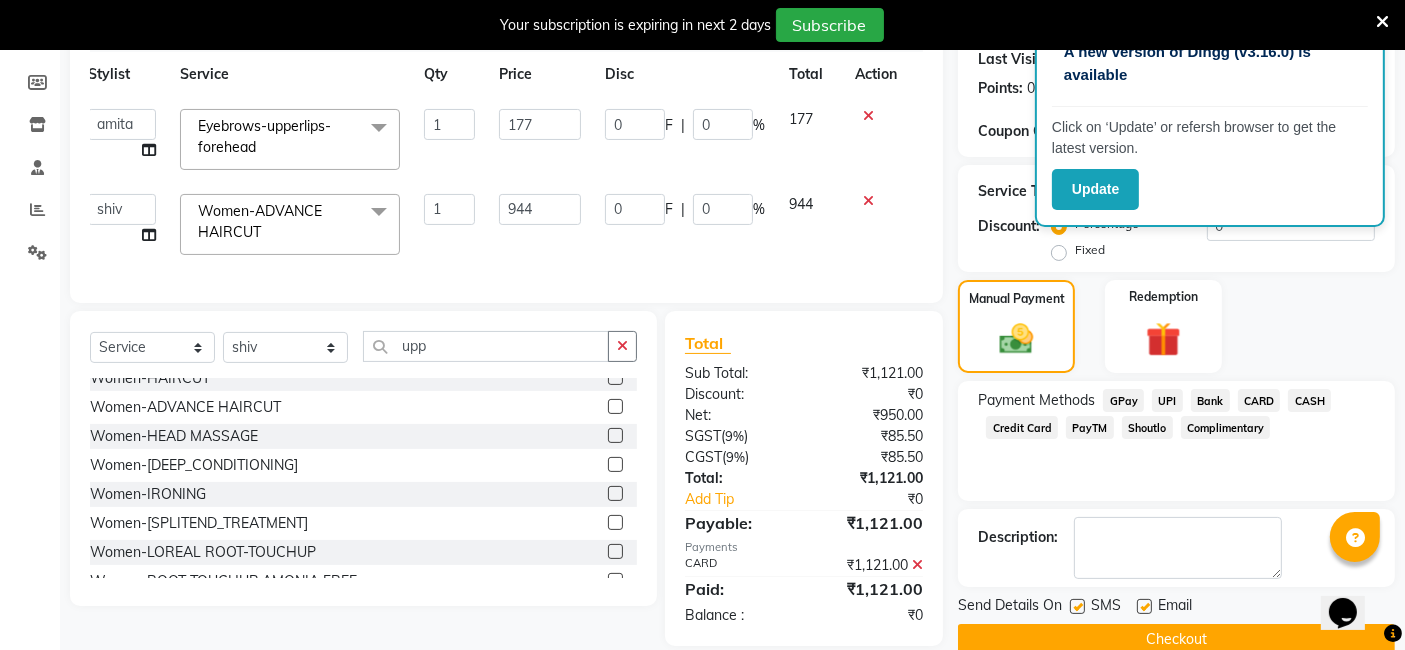 scroll, scrollTop: 322, scrollLeft: 0, axis: vertical 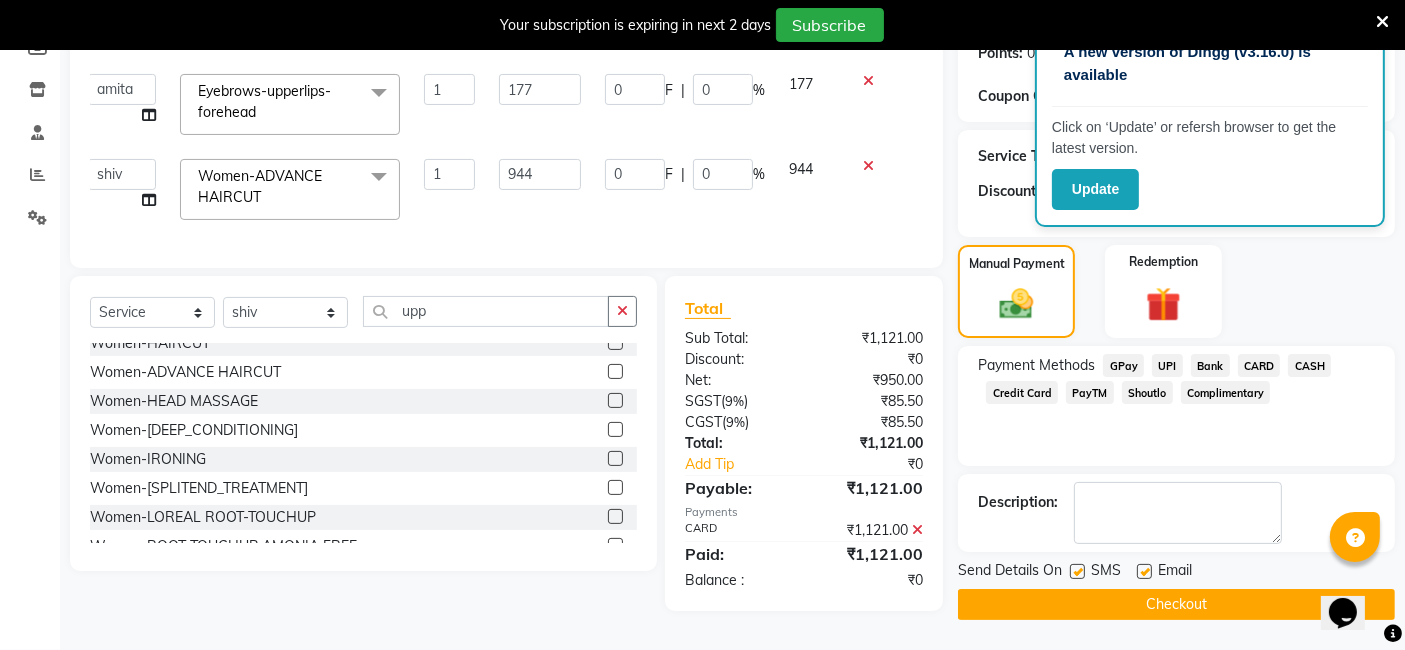 click 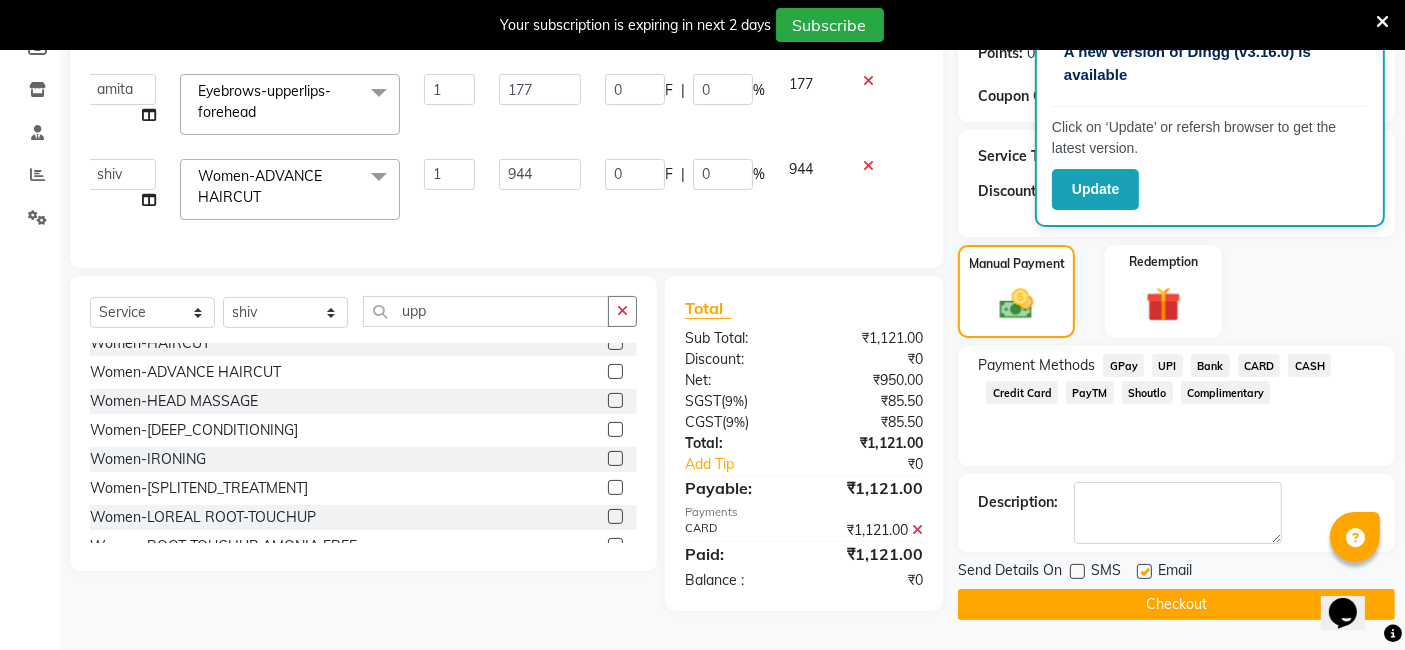 click 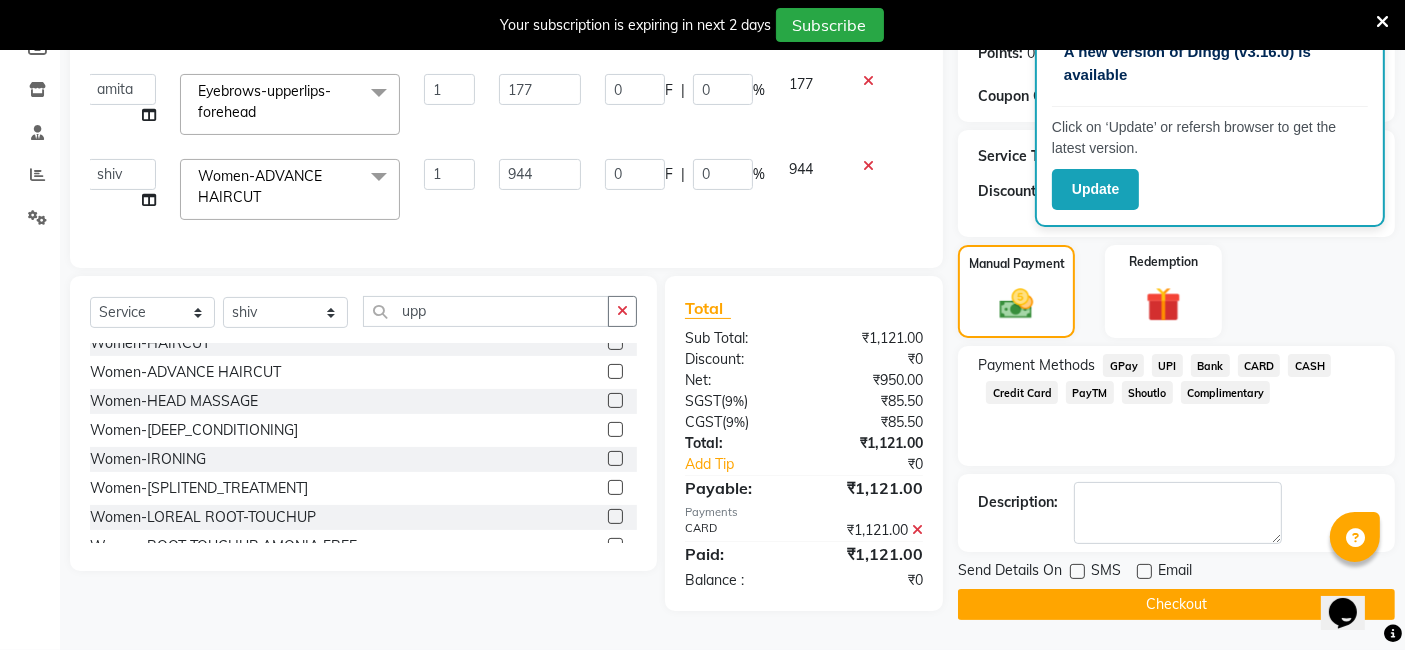 click on "Checkout" 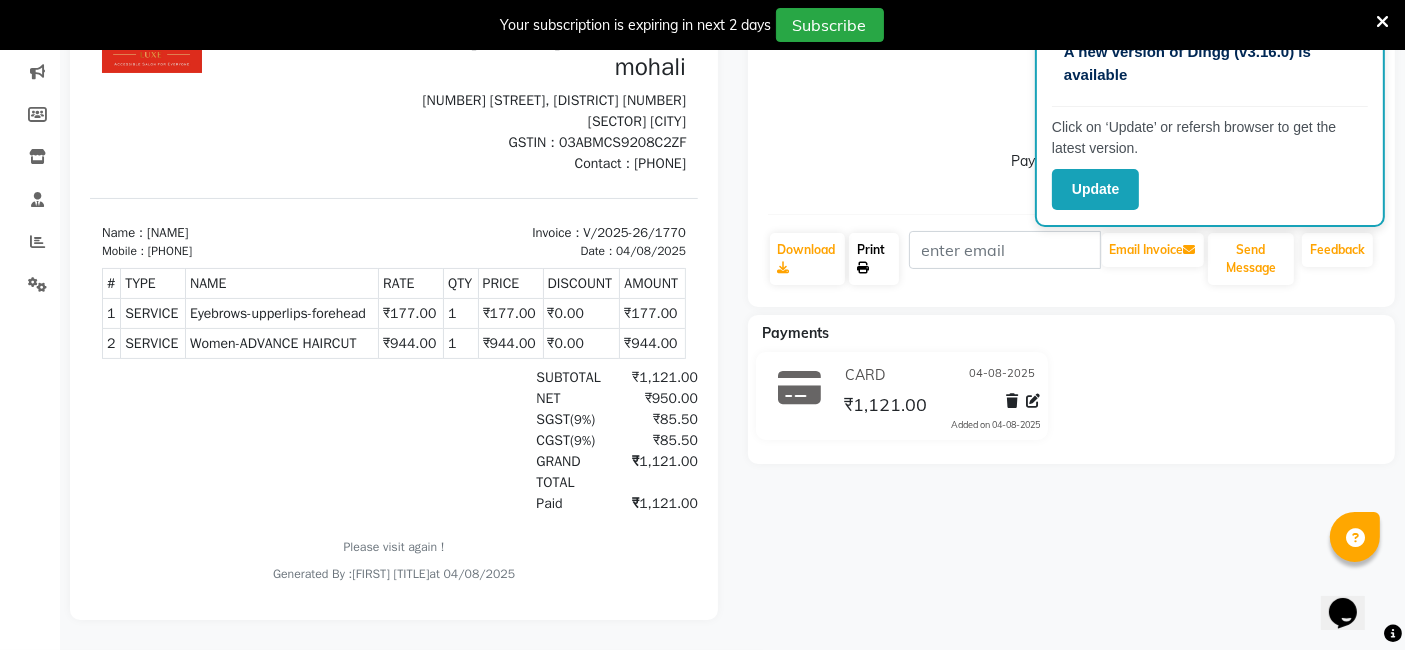scroll, scrollTop: 0, scrollLeft: 0, axis: both 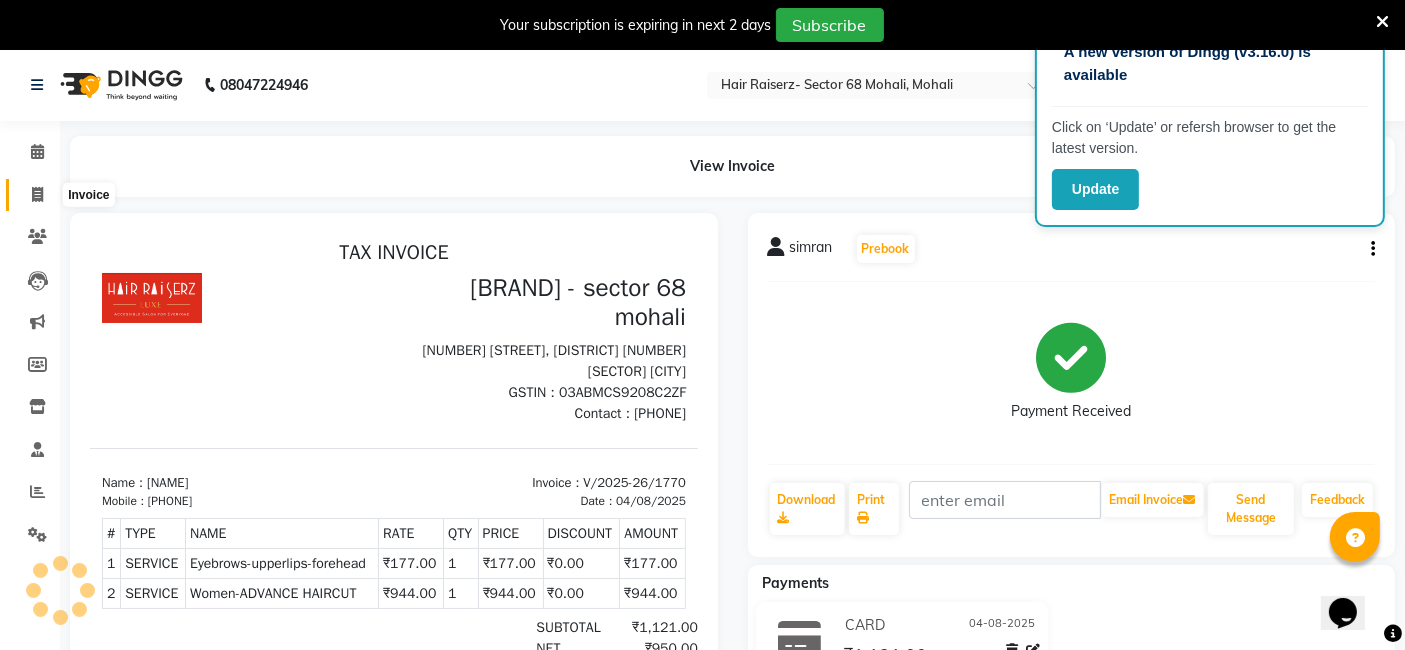 click 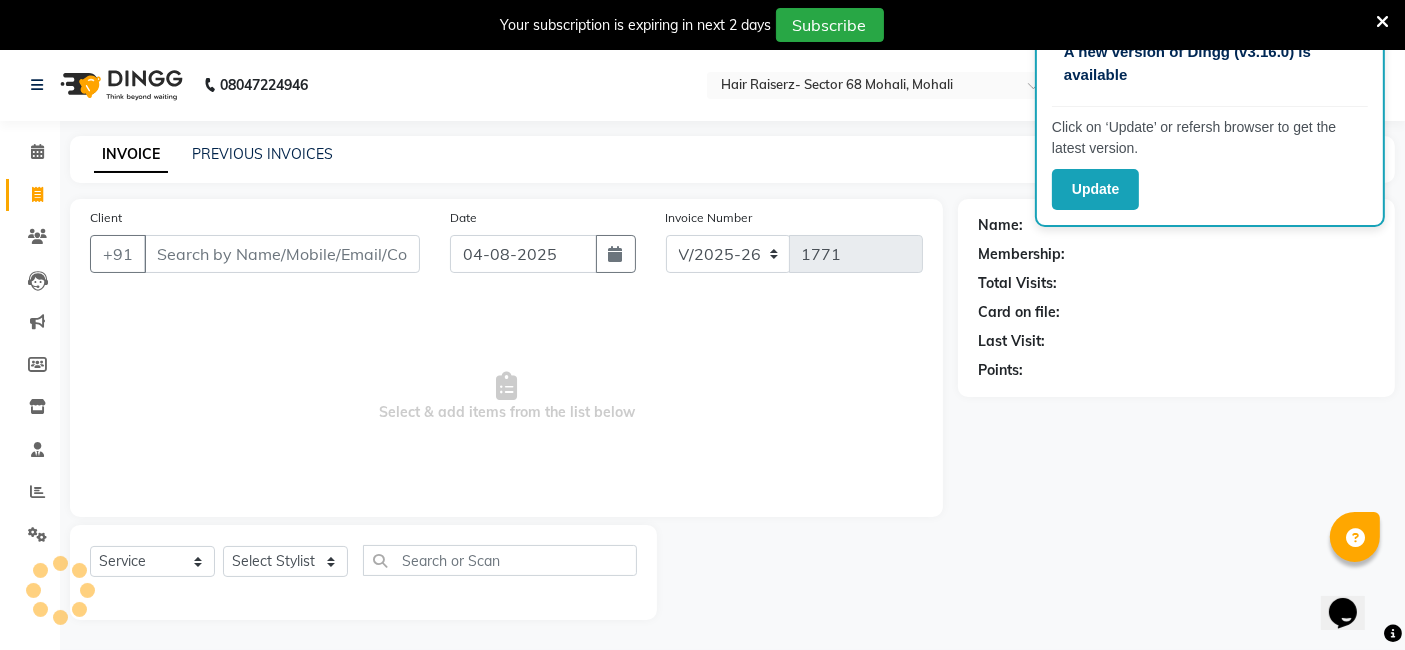 scroll, scrollTop: 48, scrollLeft: 0, axis: vertical 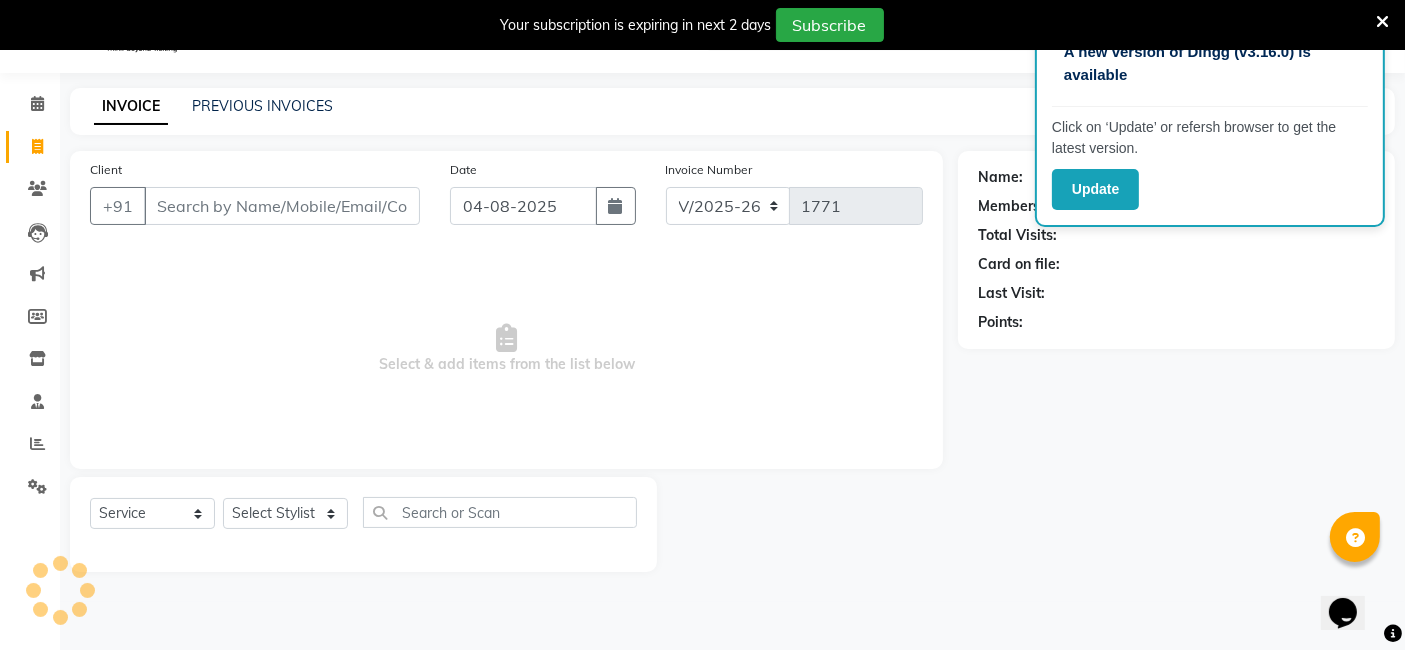 click on "Client" at bounding box center (282, 206) 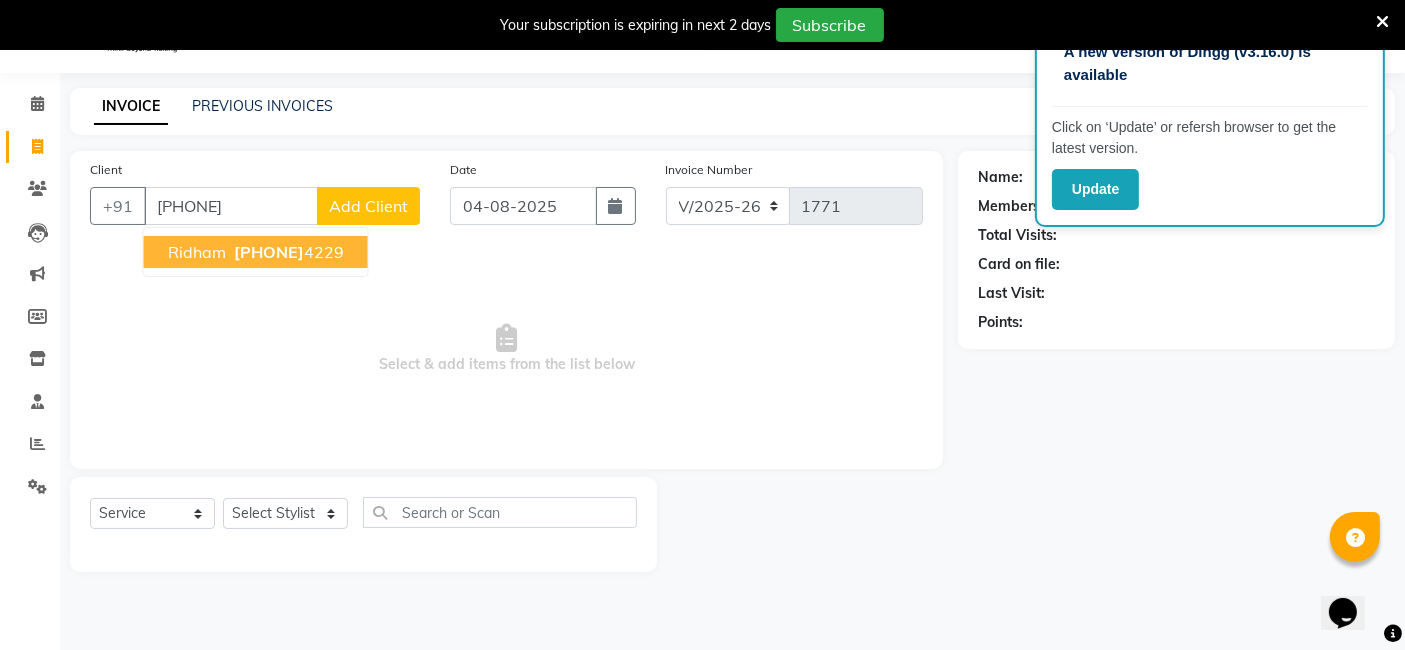 click on "ridham" at bounding box center (197, 252) 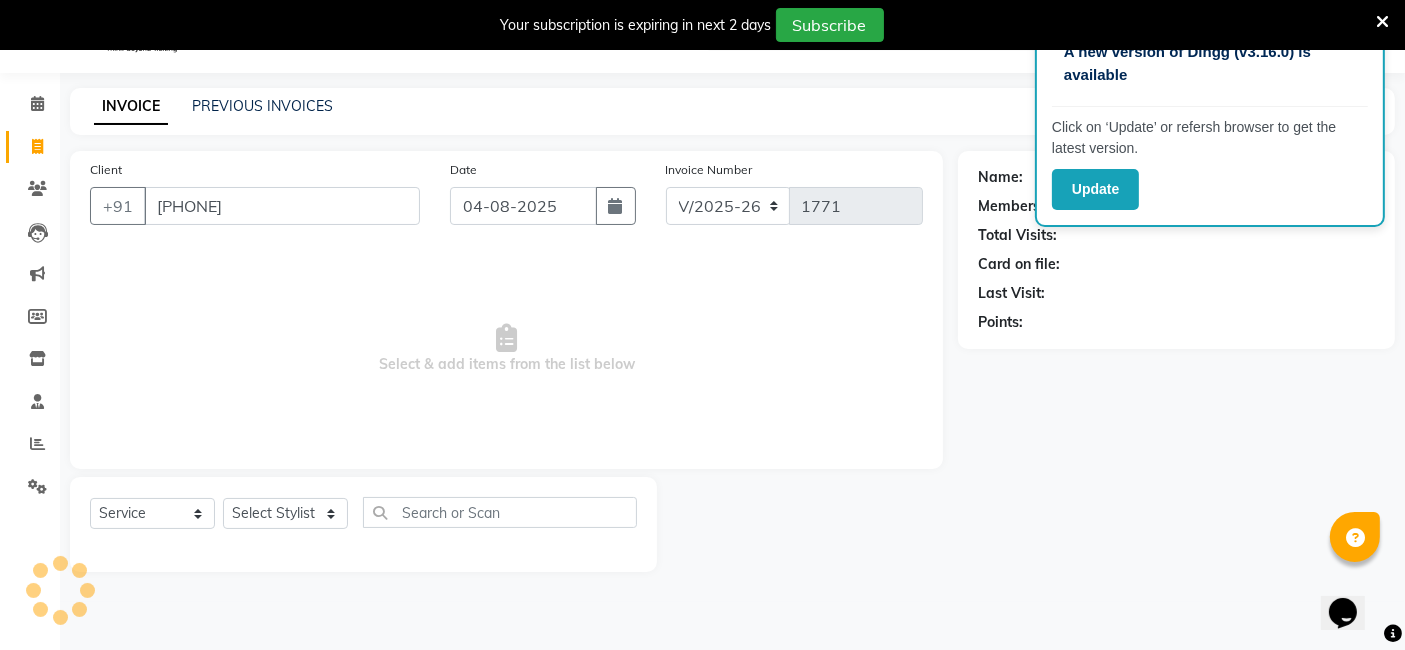 type on "[PHONE]" 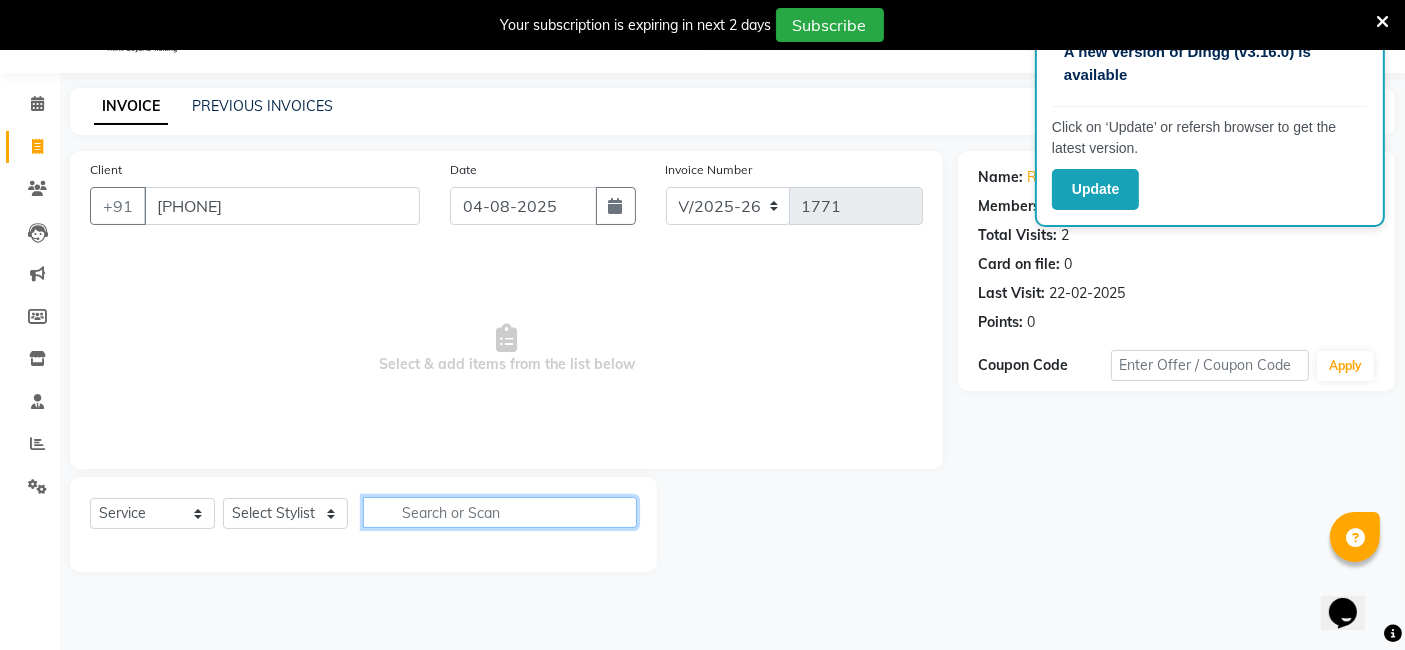 click 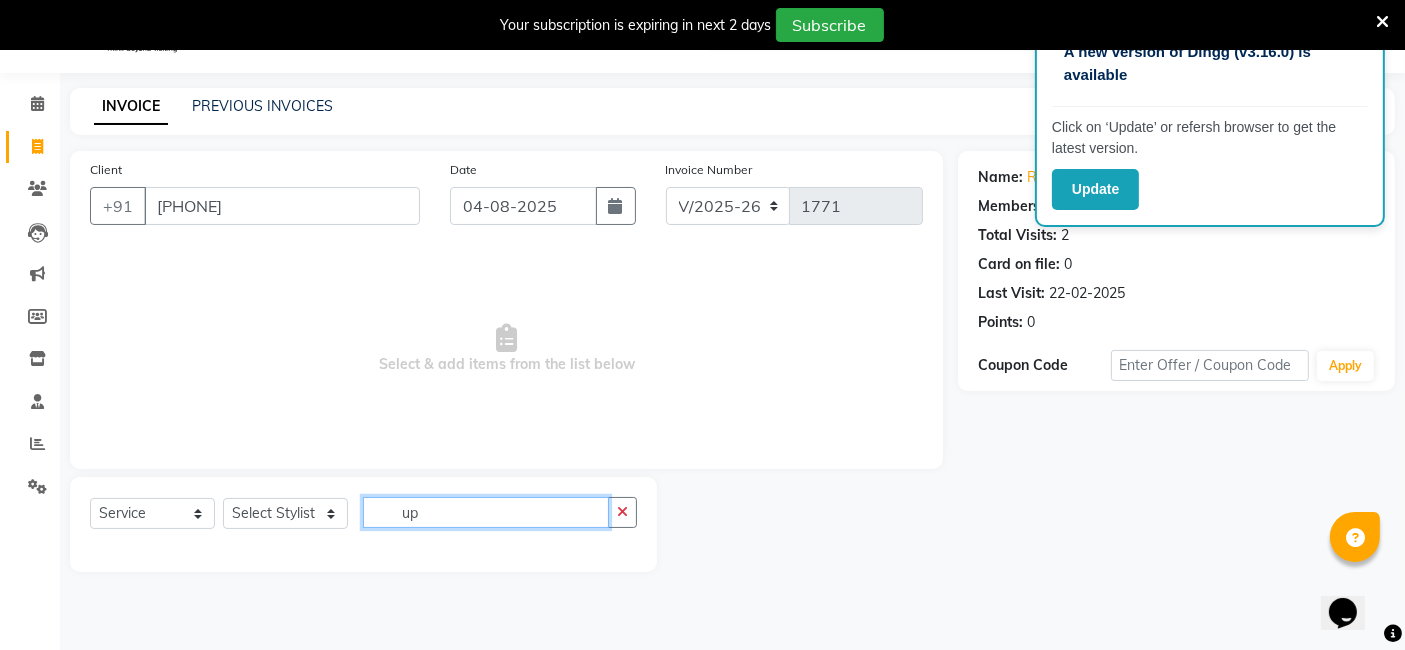 type on "u" 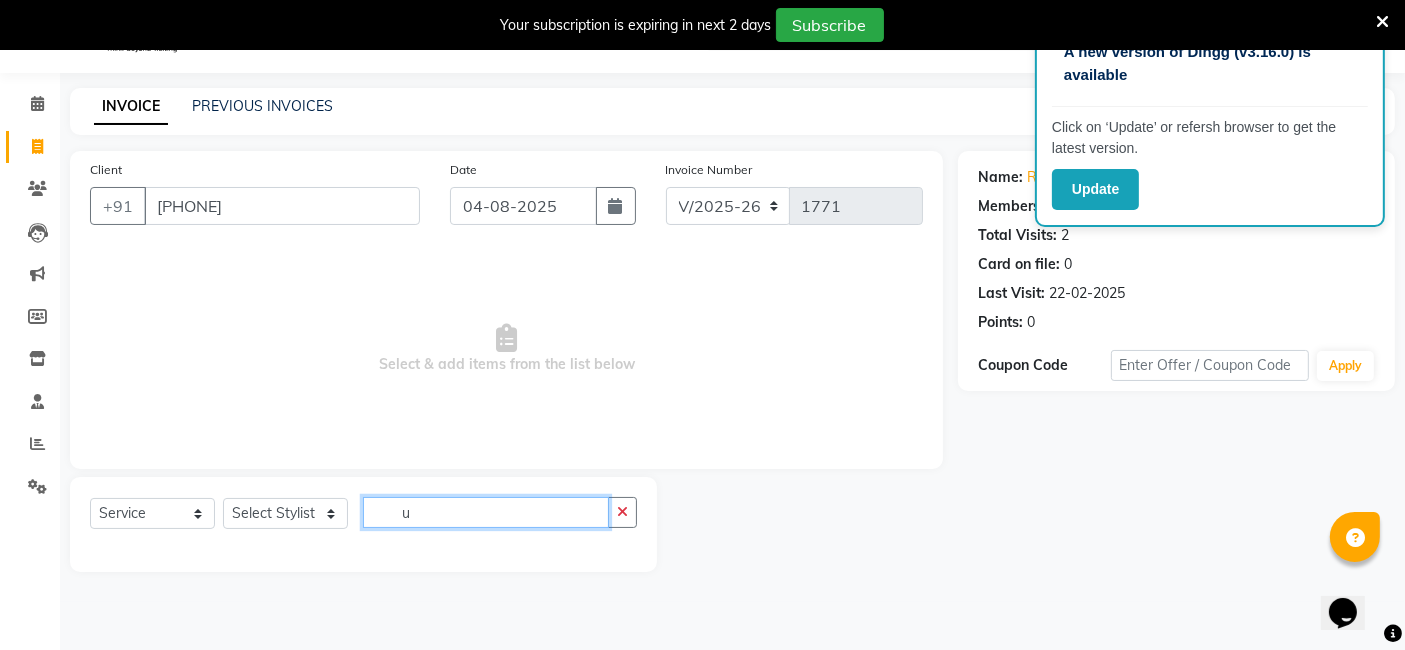 type 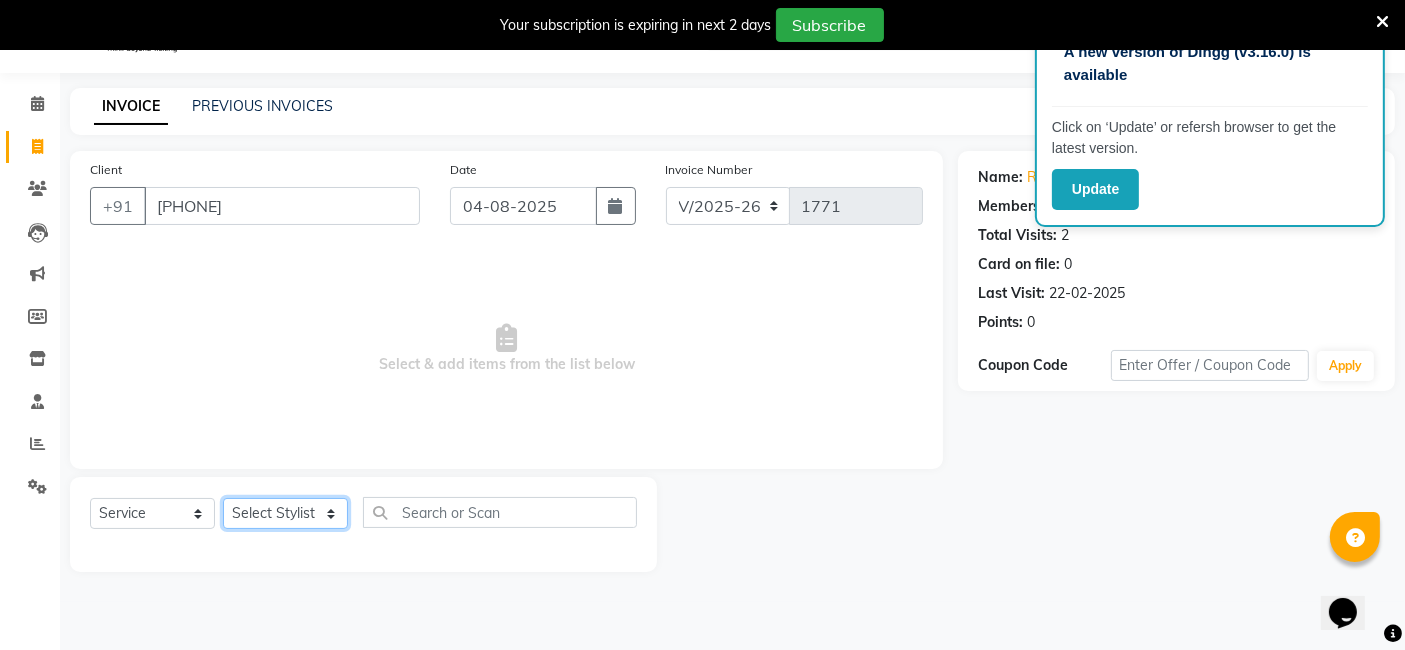 click on "Select Stylist aditya amita Armaan Geet mam  kajal pallavi manager poonam rajat rehman sajid shiv" 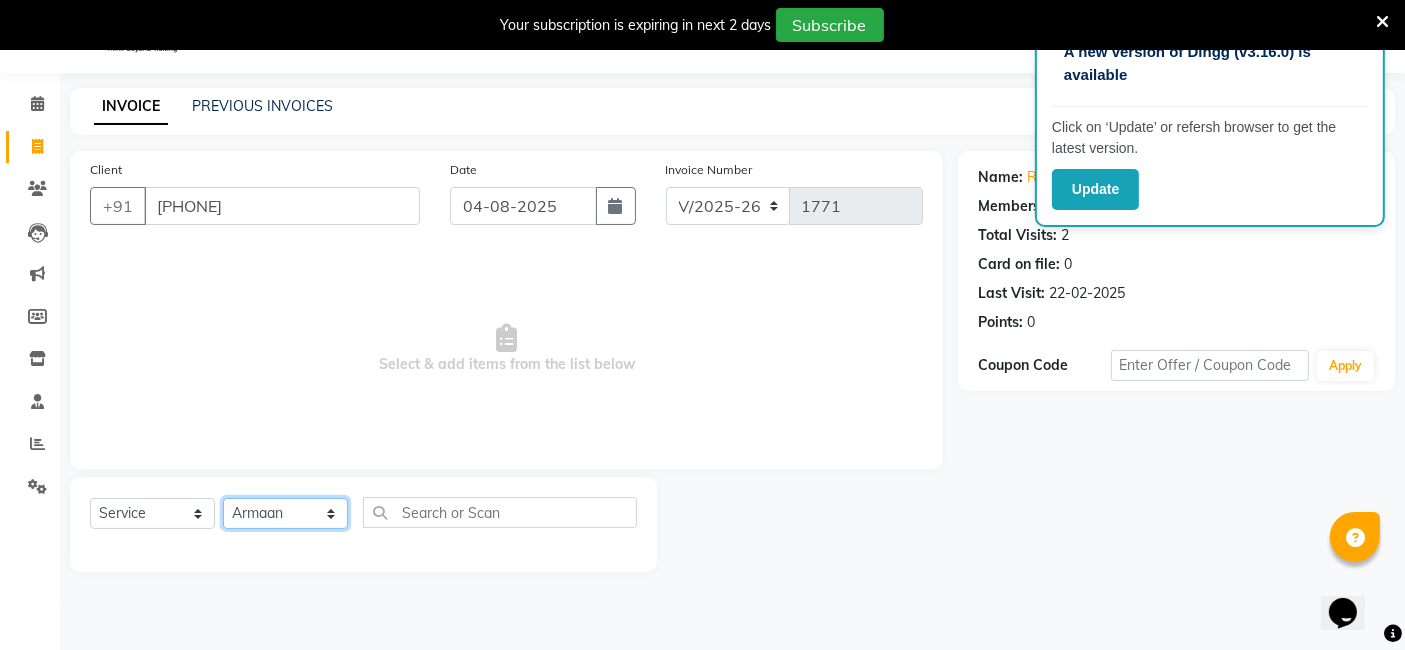 click on "Select Stylist aditya amita Armaan Geet mam  kajal pallavi manager poonam rajat rehman sajid shiv" 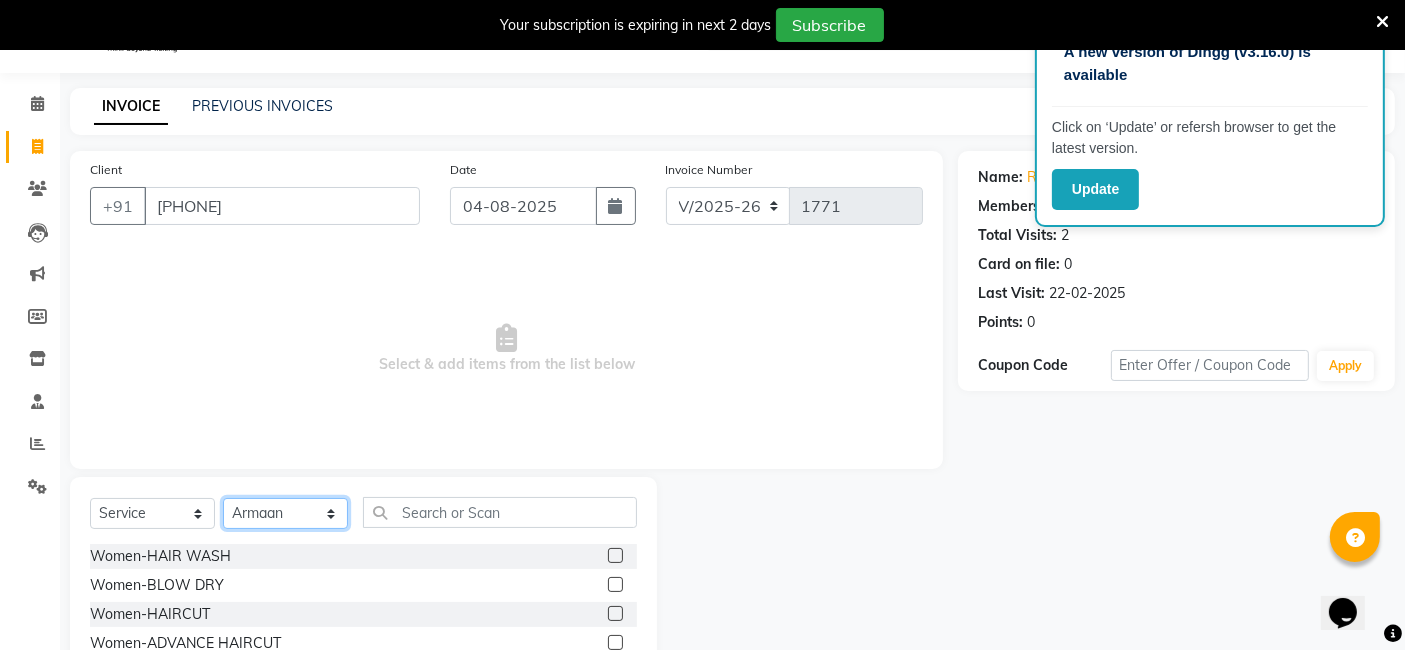 click on "Select Stylist aditya amita Armaan Geet mam  kajal pallavi manager poonam rajat rehman sajid shiv" 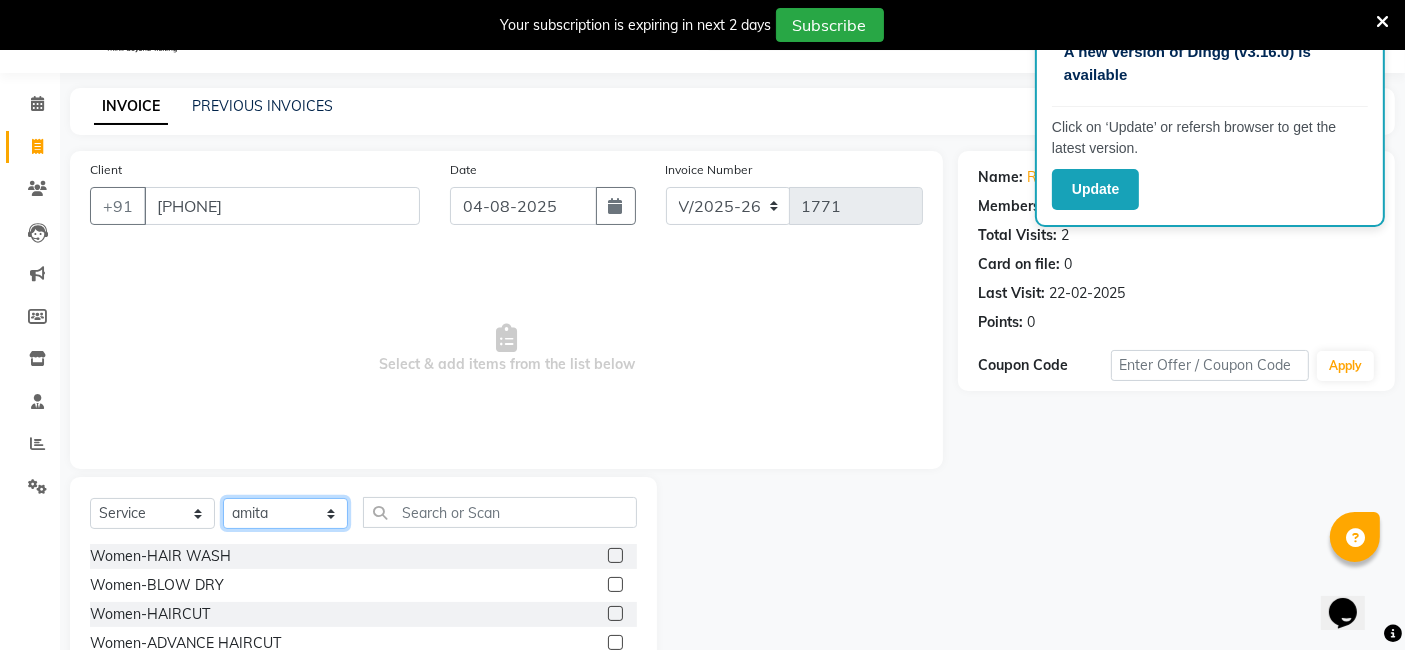 click on "Select Stylist aditya amita Armaan Geet mam  kajal pallavi manager poonam rajat rehman sajid shiv" 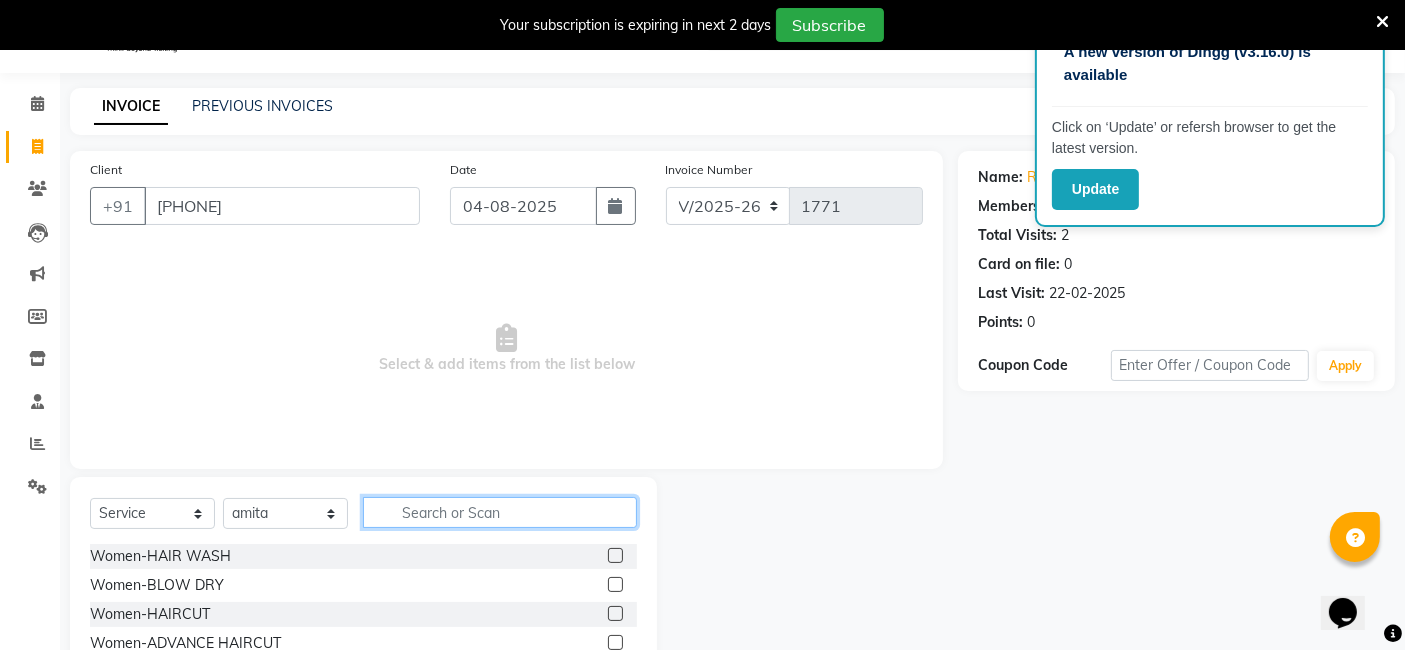 click 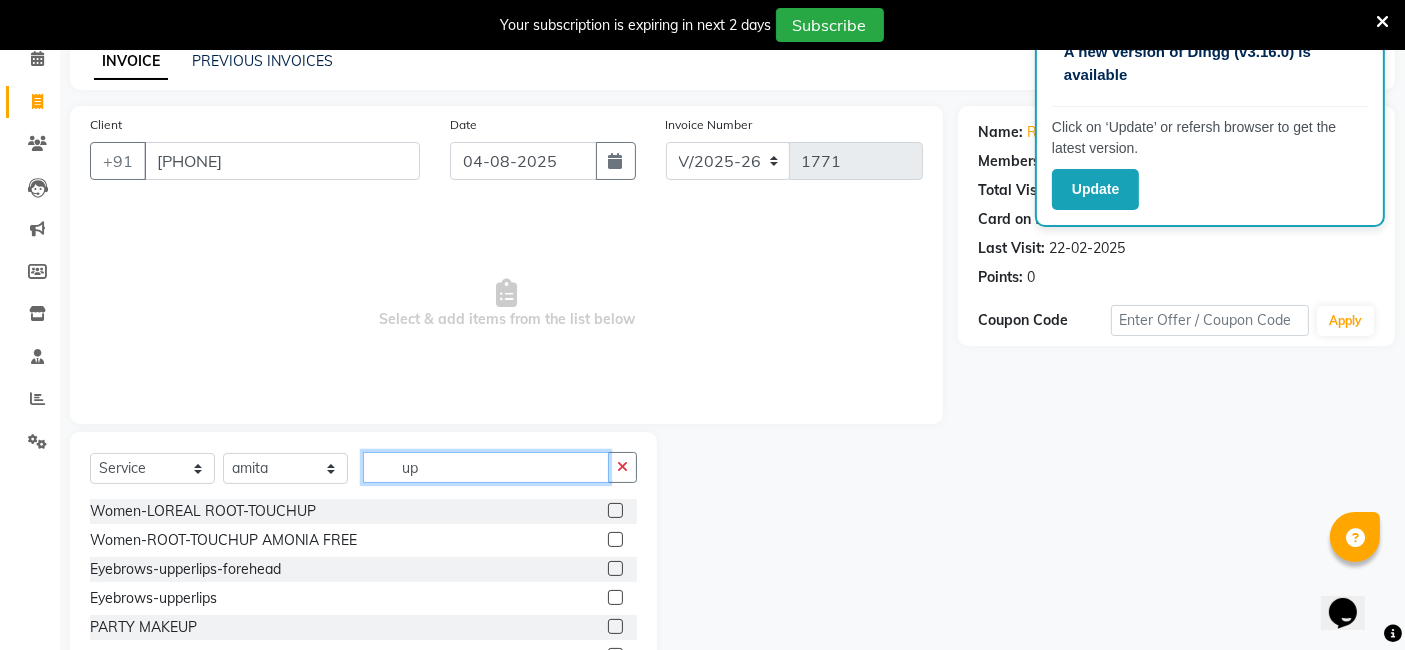 scroll, scrollTop: 104, scrollLeft: 0, axis: vertical 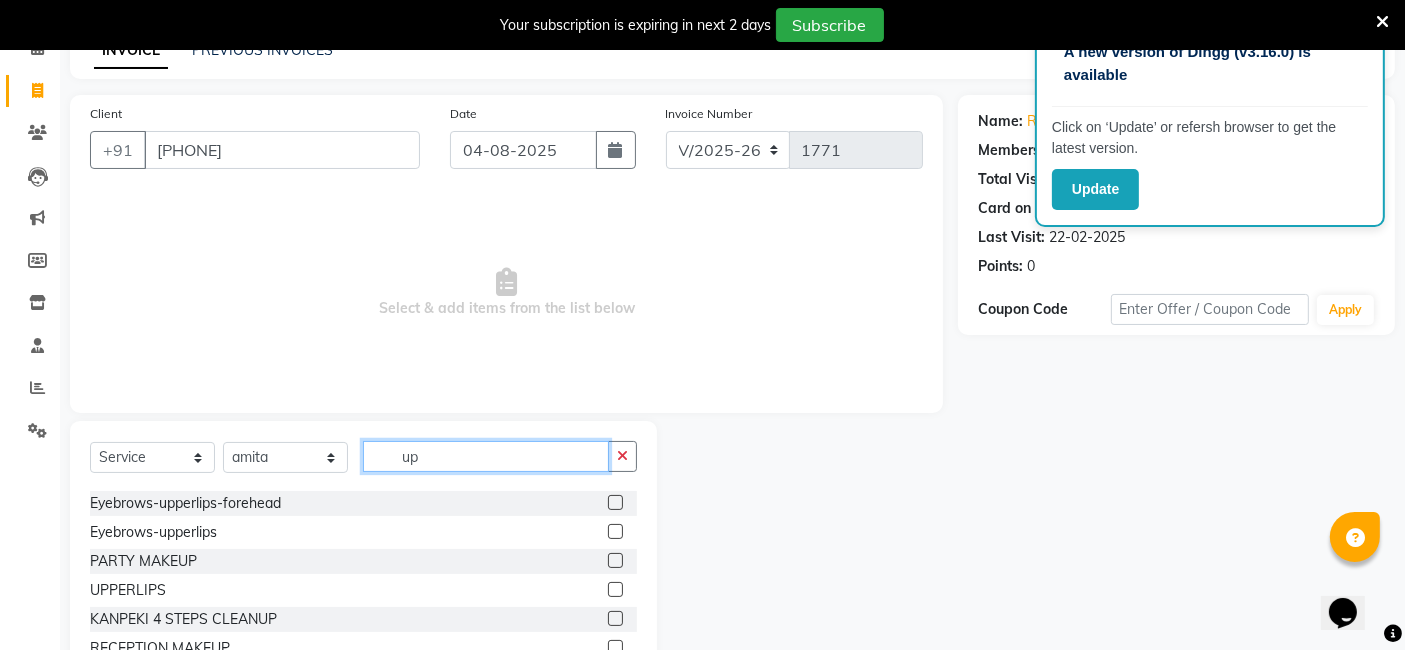 type on "up" 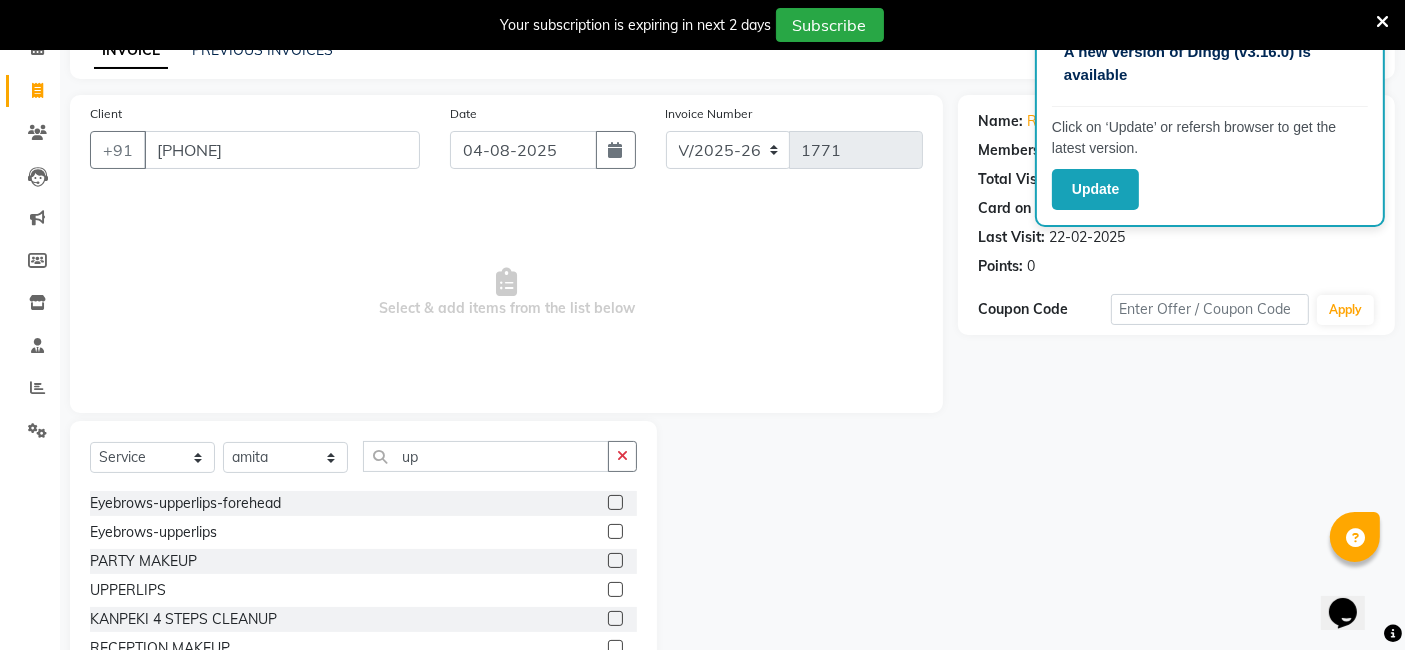 click 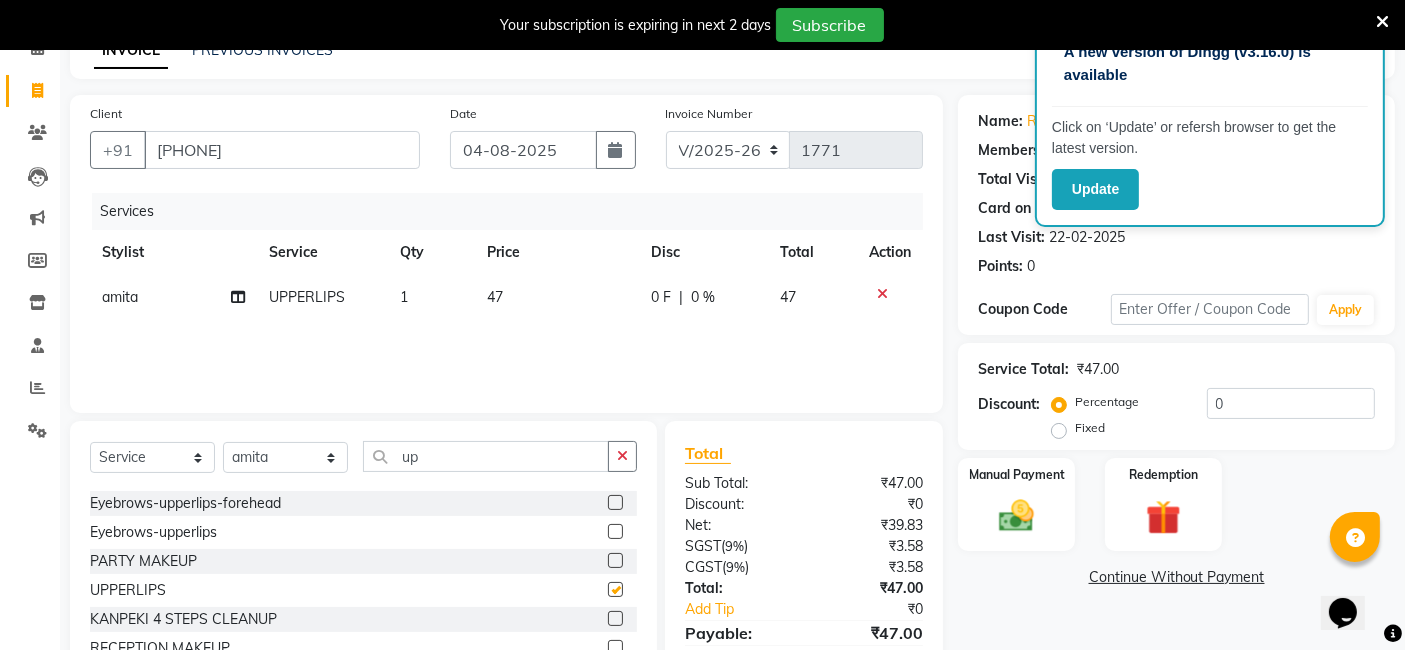 checkbox on "false" 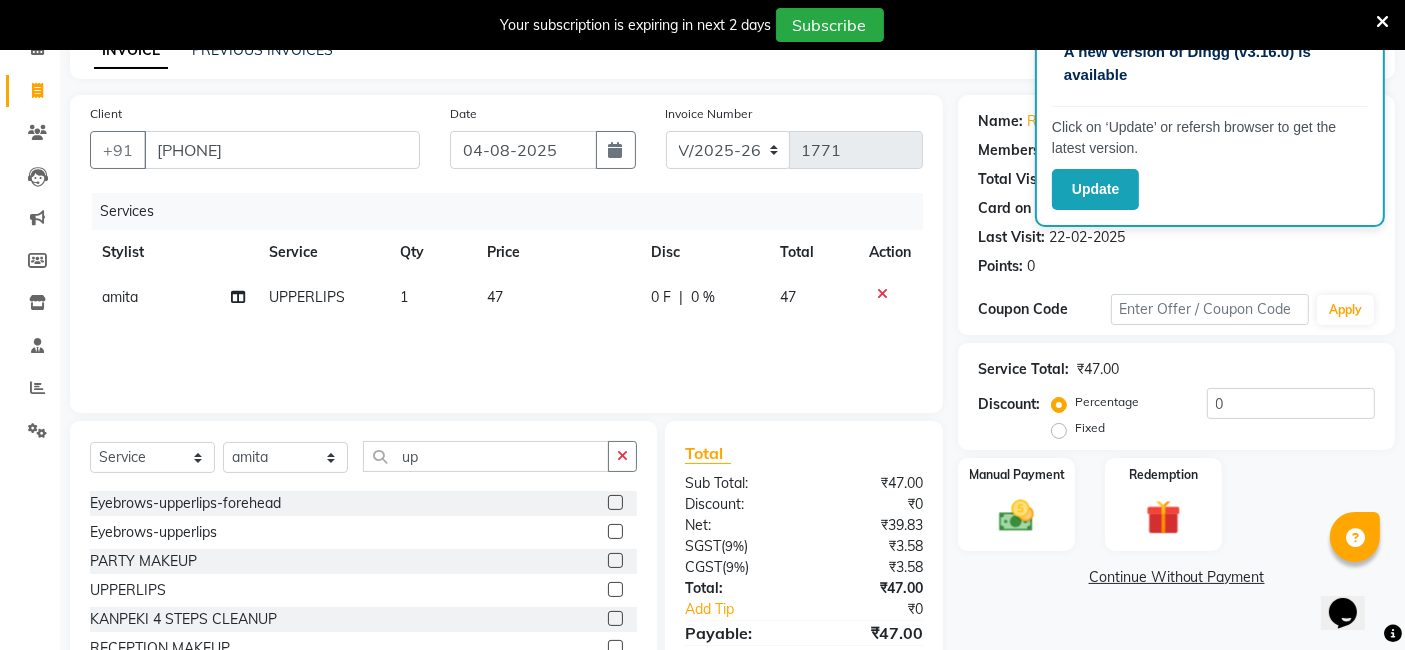 click on "47" 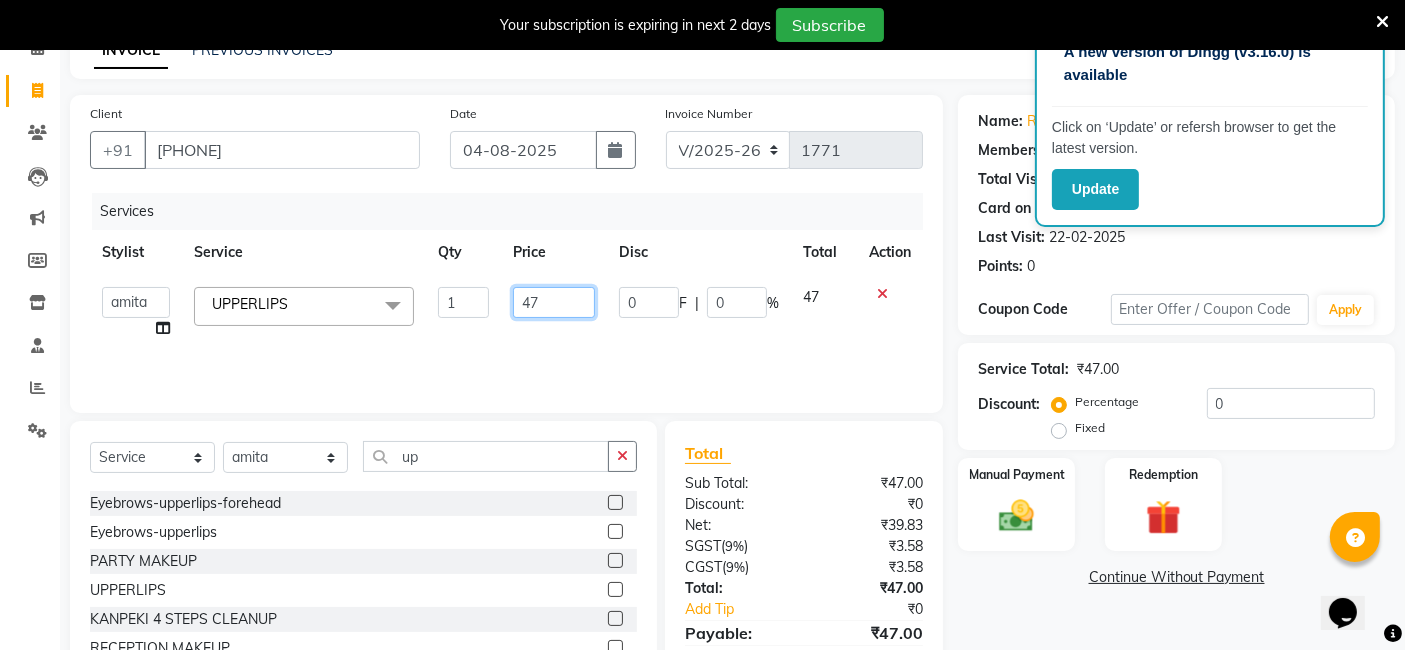 click on "47" 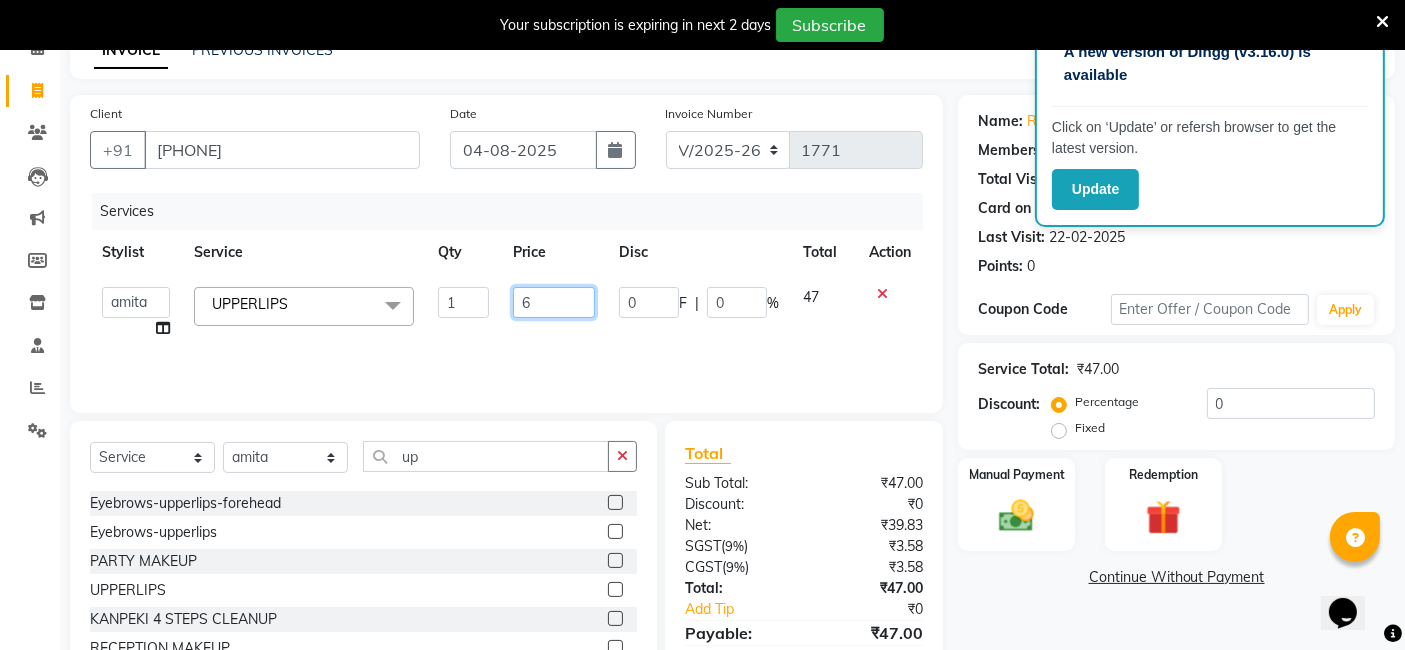 type on "60" 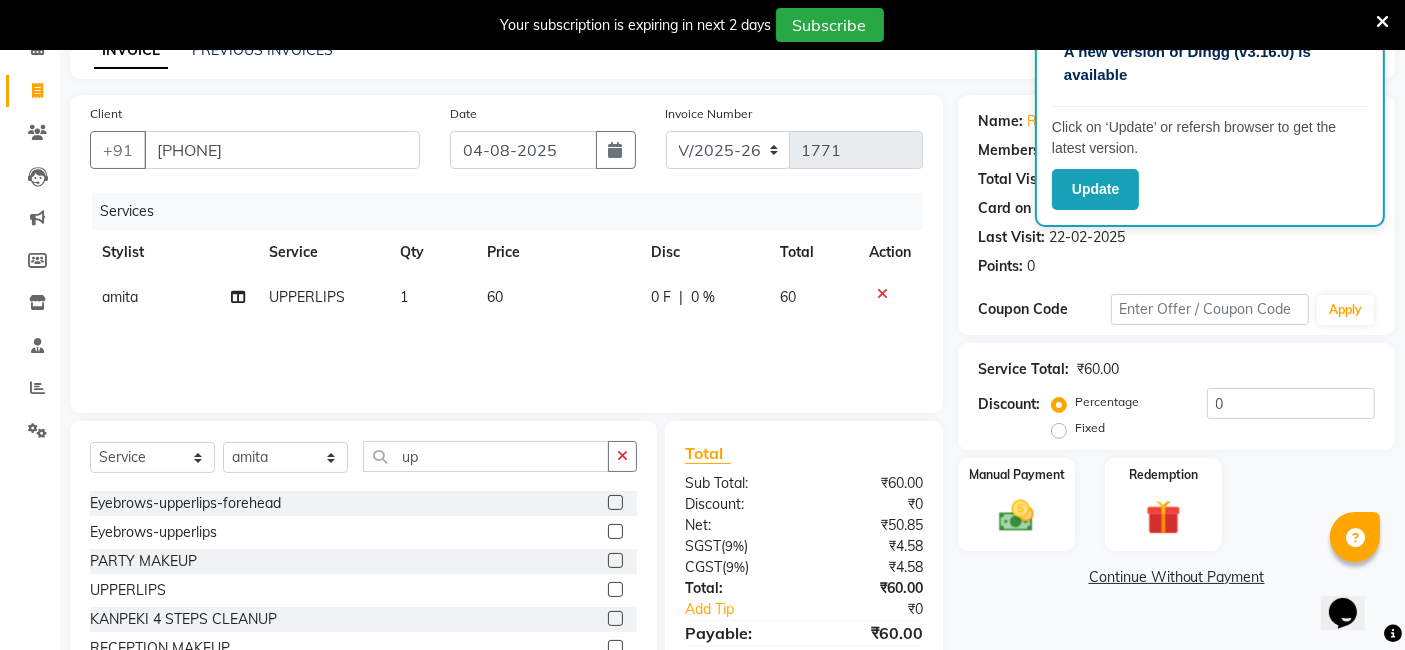 click on "Services Stylist Service Qty Price Disc Total Action amita UPPERLIPS  1 60 0 F | 0 % 60" 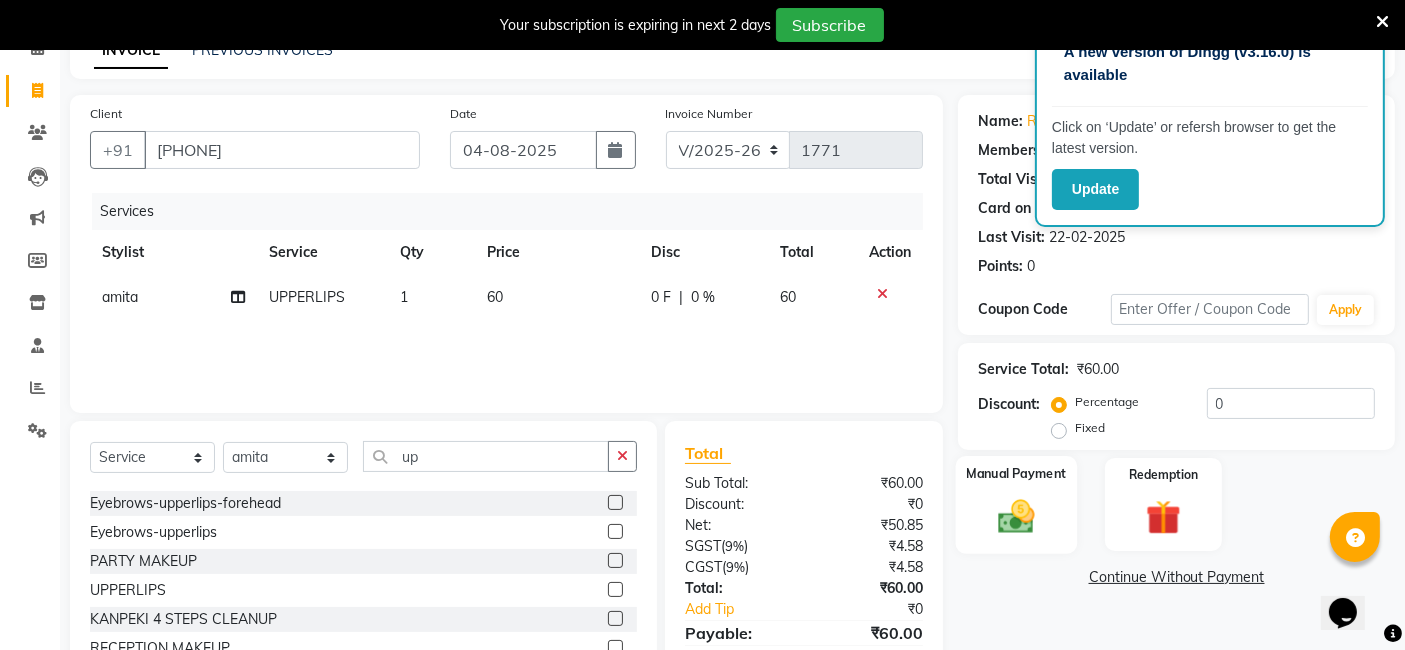 click on "Manual Payment" 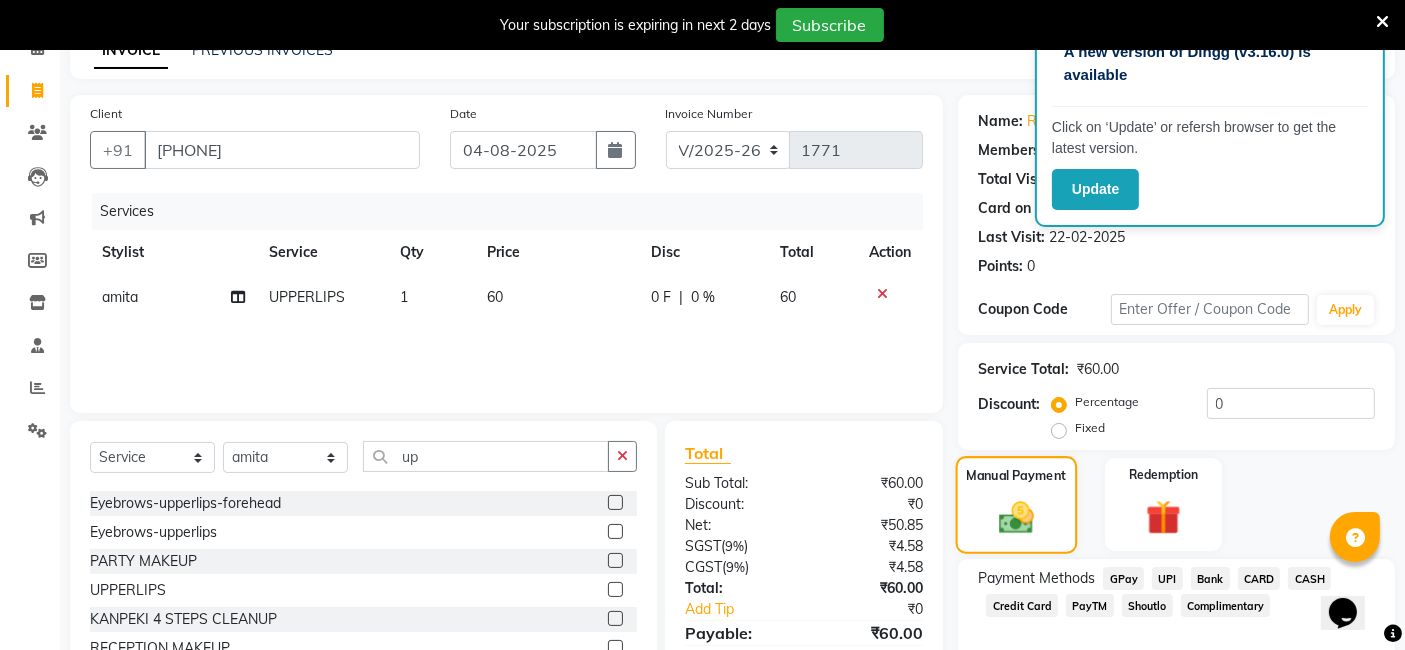 scroll, scrollTop: 203, scrollLeft: 0, axis: vertical 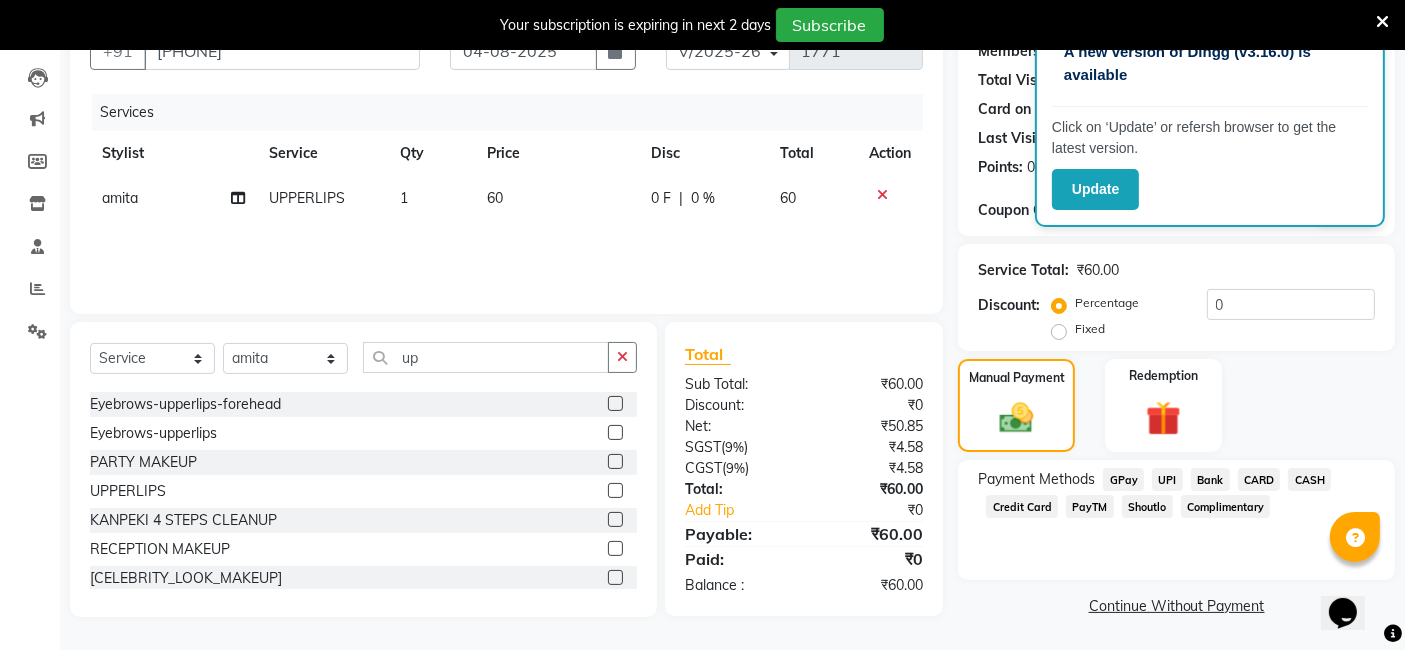 click on "CASH" 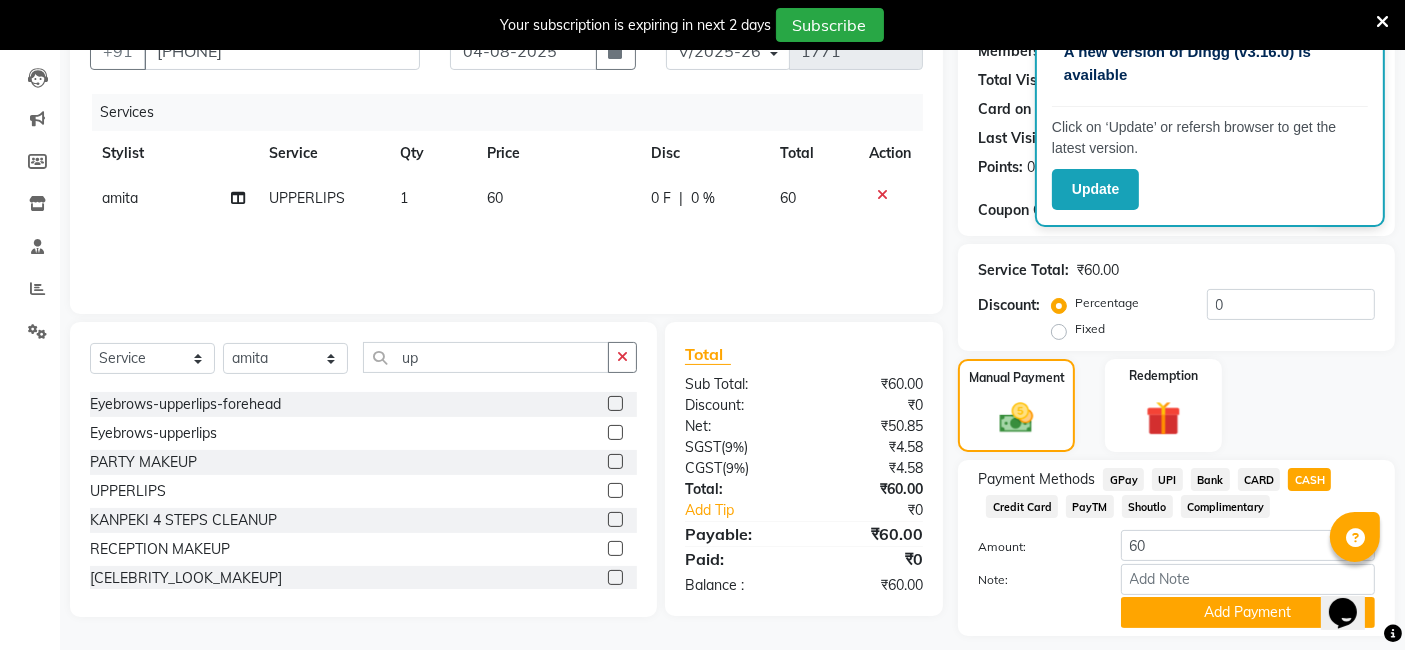 scroll, scrollTop: 259, scrollLeft: 0, axis: vertical 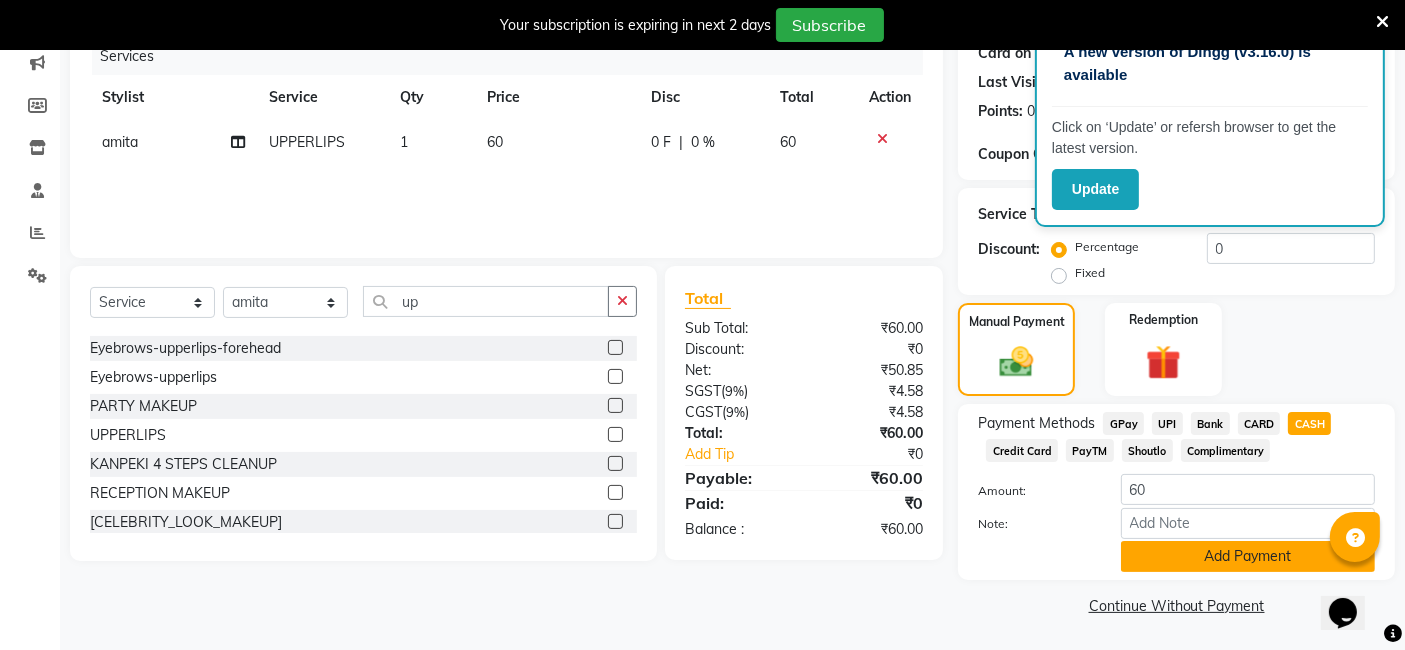 click on "Add Payment" 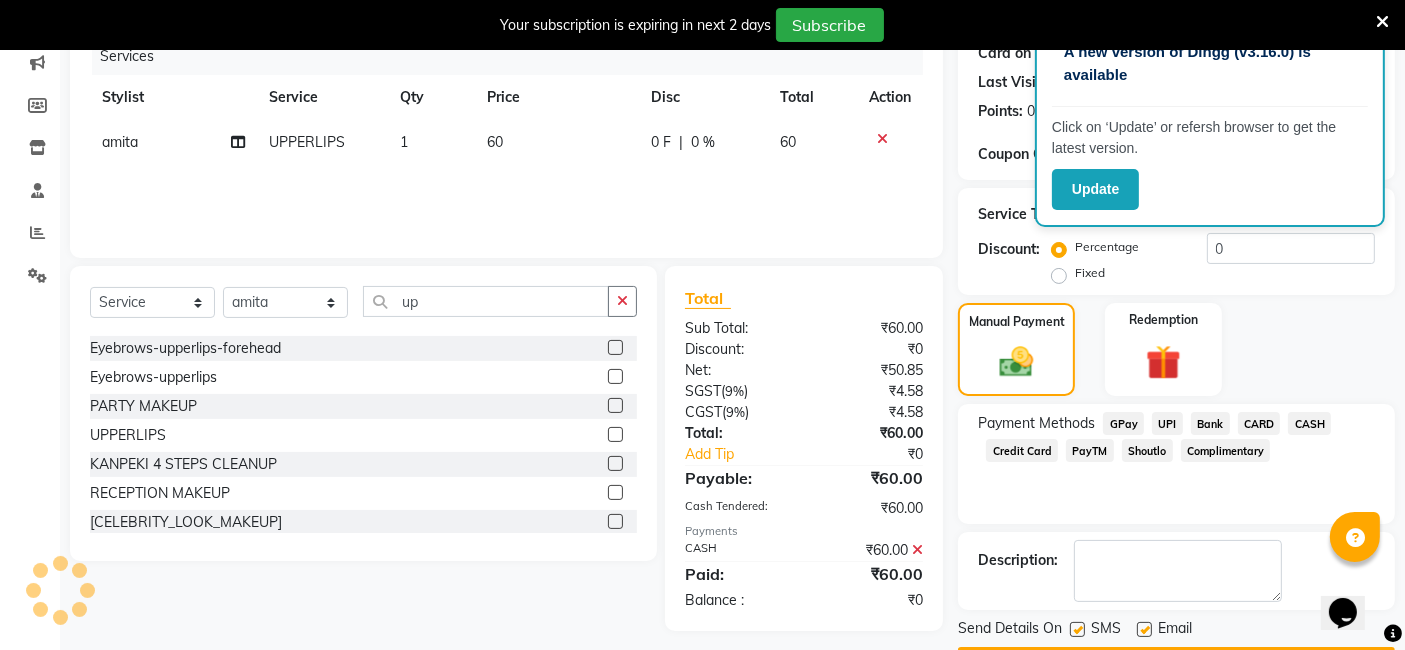scroll, scrollTop: 315, scrollLeft: 0, axis: vertical 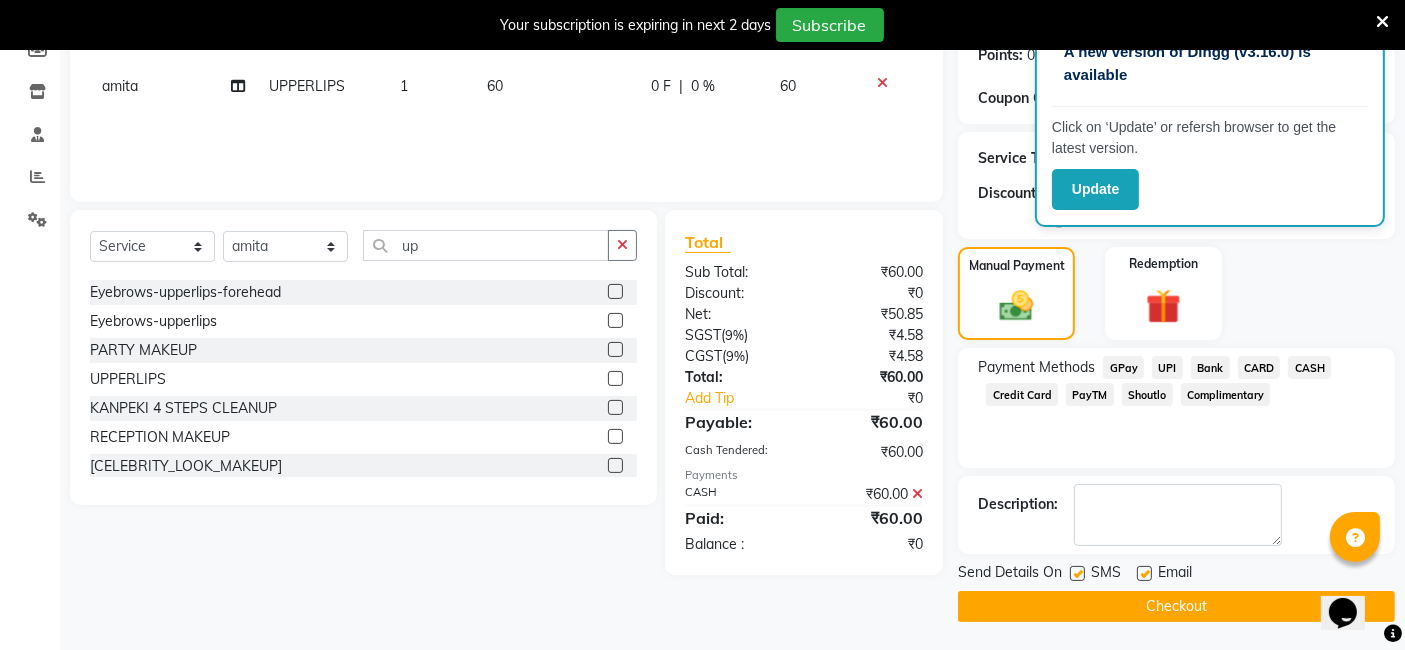 click 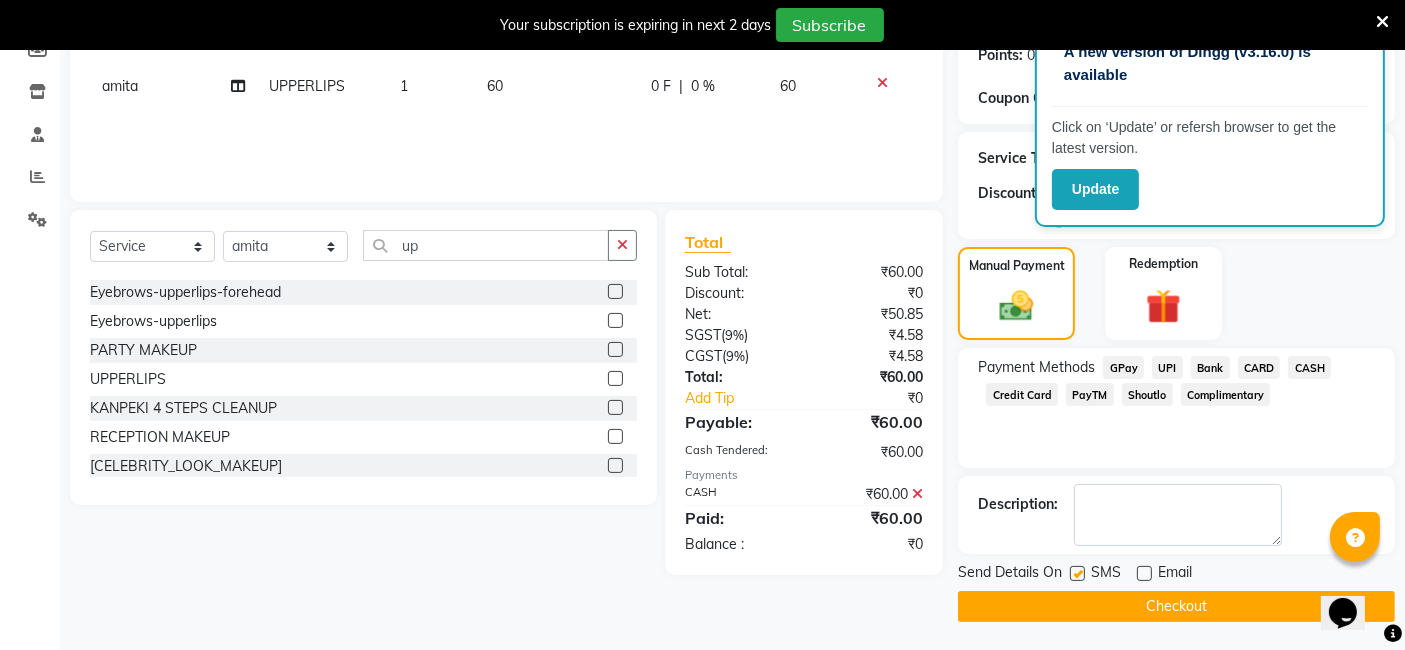 click 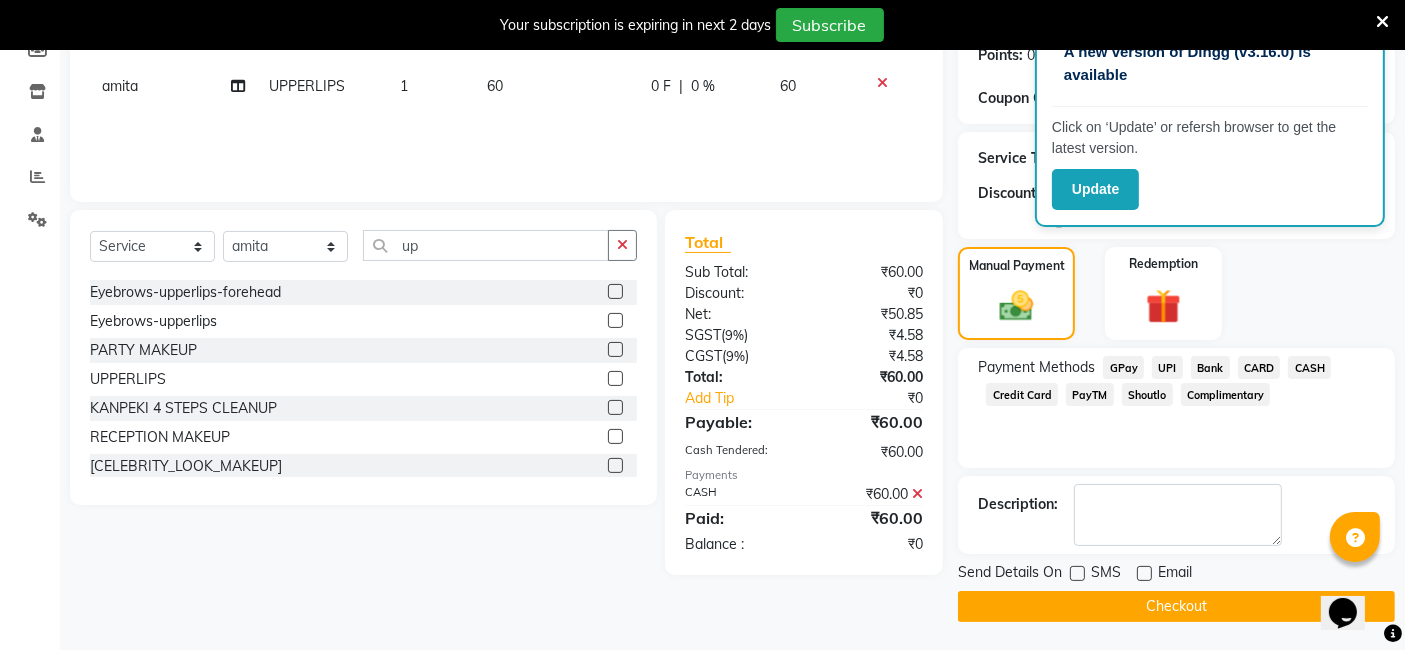 click on "Checkout" 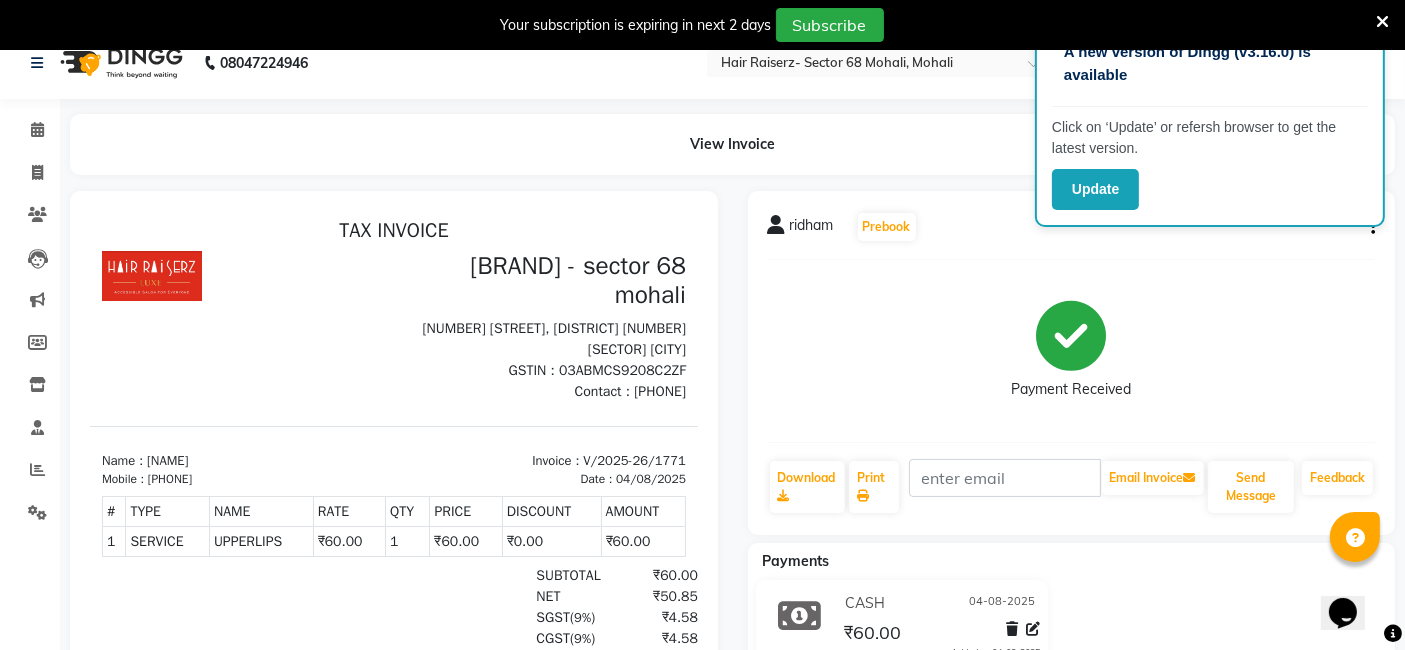 scroll, scrollTop: 0, scrollLeft: 0, axis: both 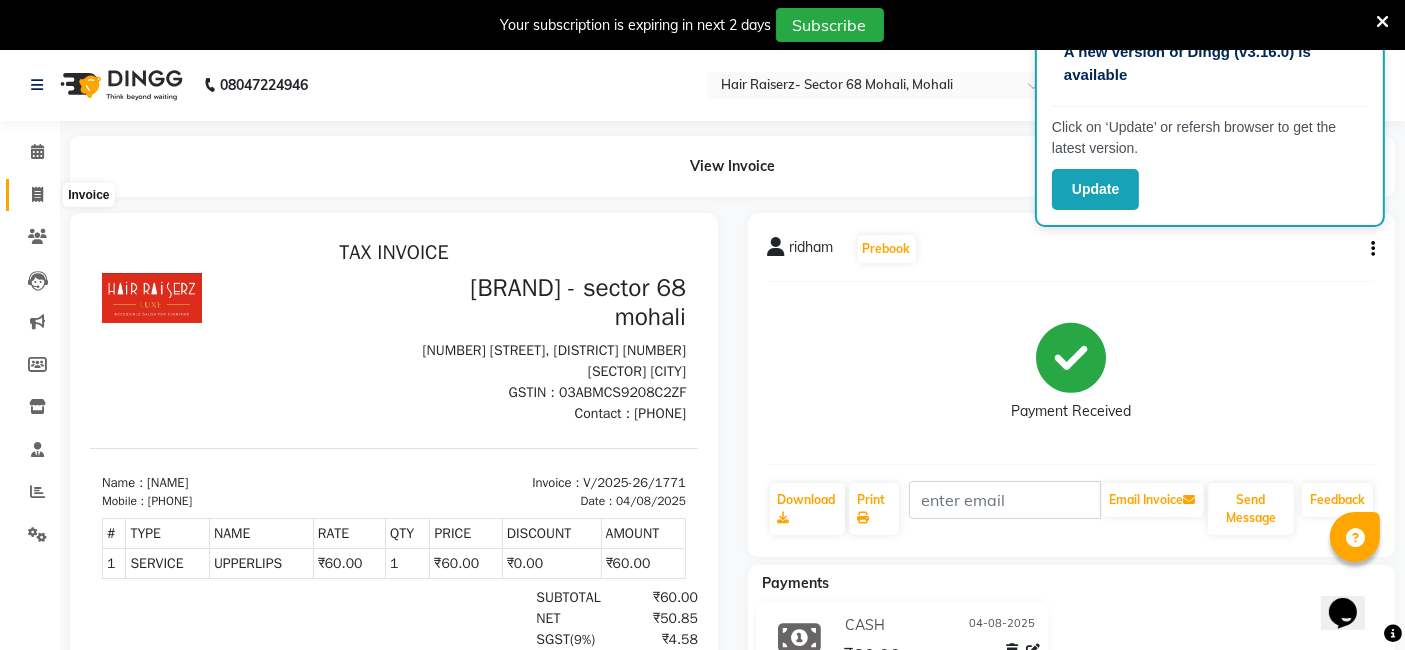 click 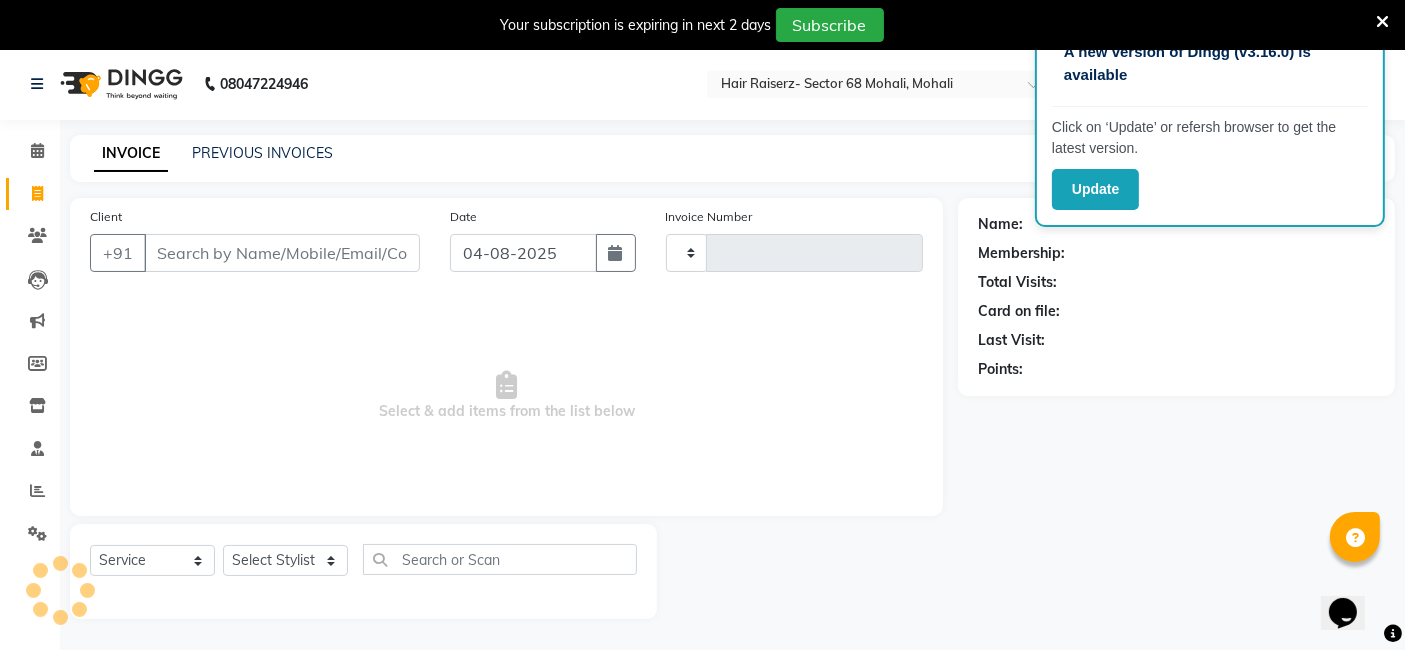 type on "1772" 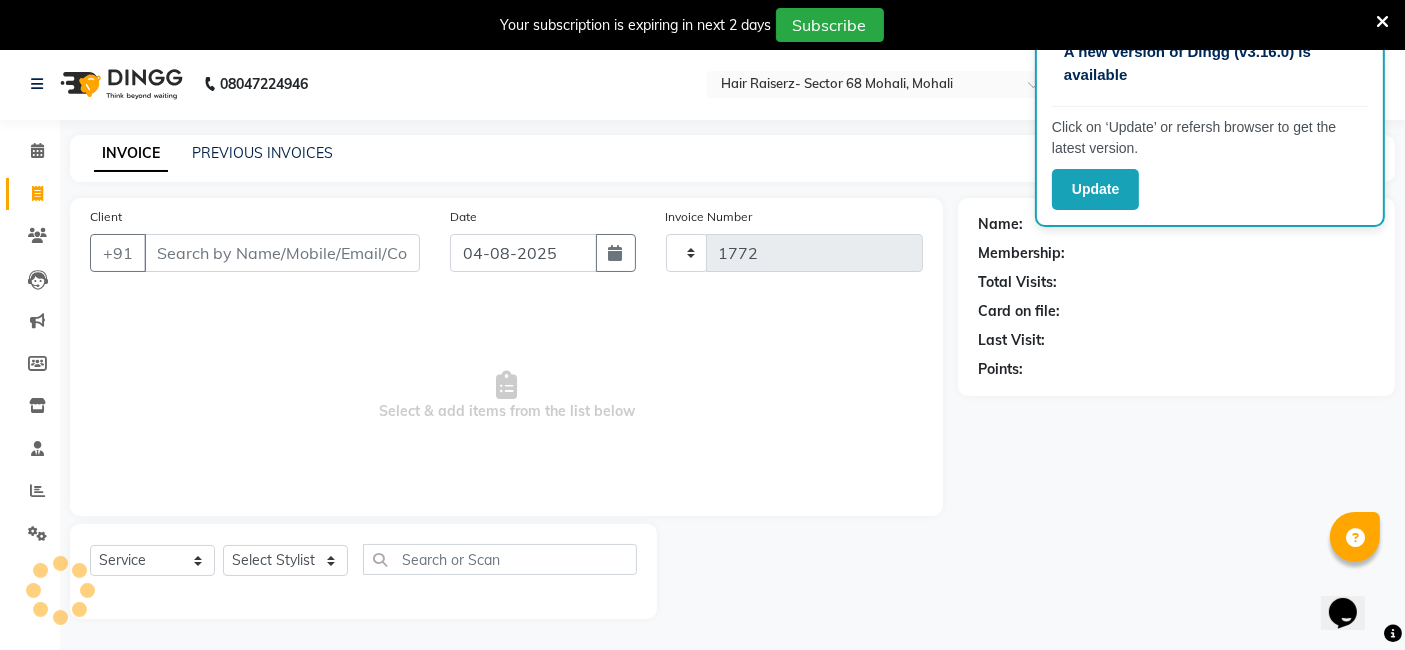 scroll, scrollTop: 48, scrollLeft: 0, axis: vertical 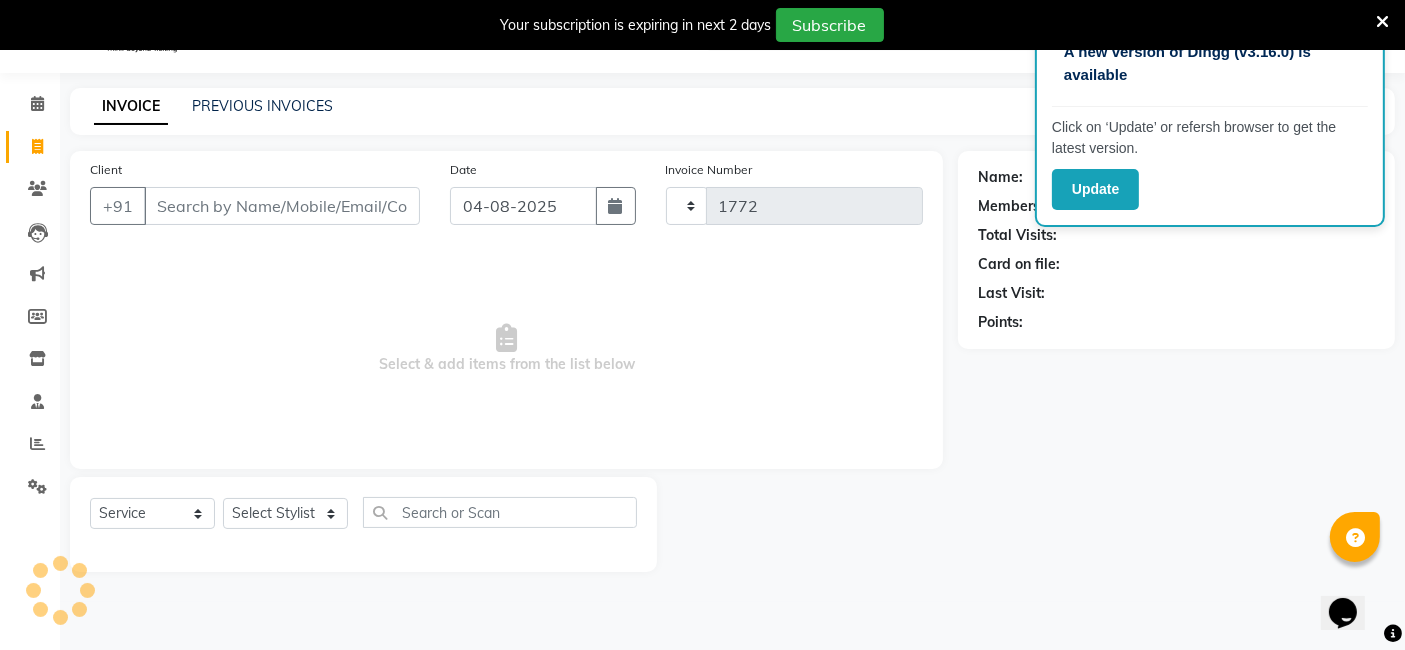 select on "6691" 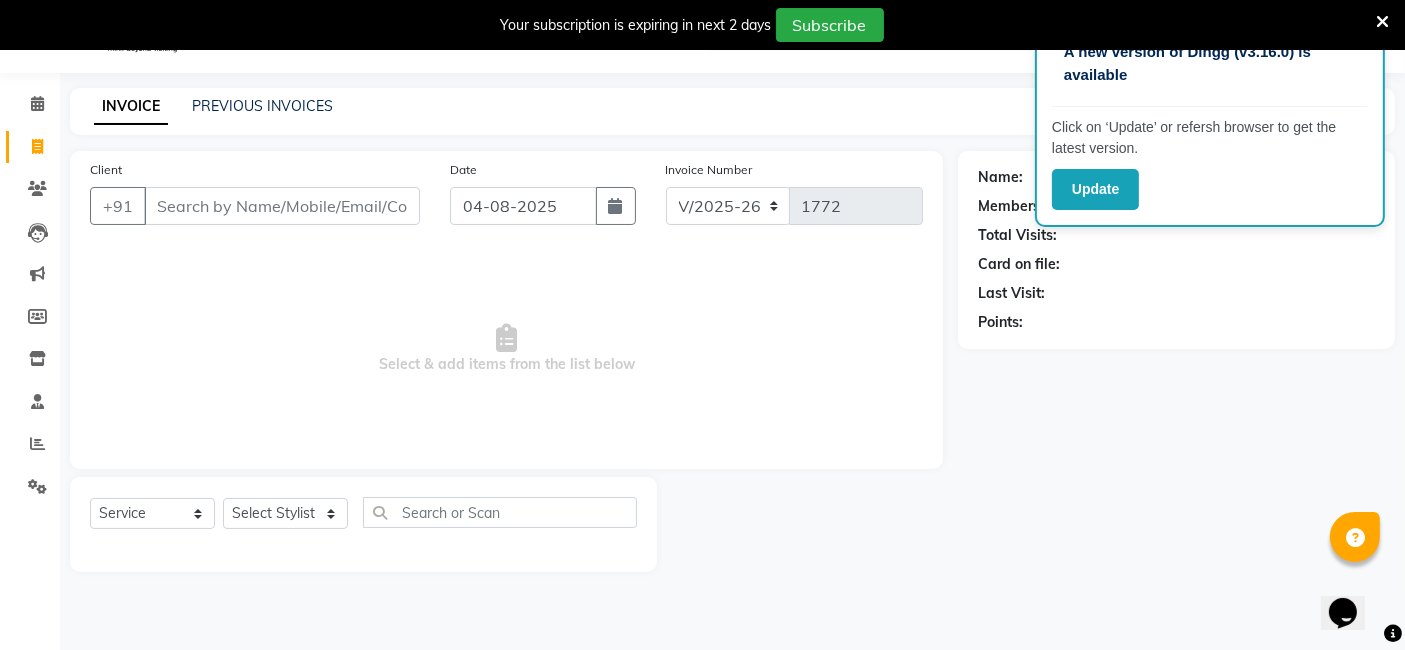 click on "Client" at bounding box center [282, 206] 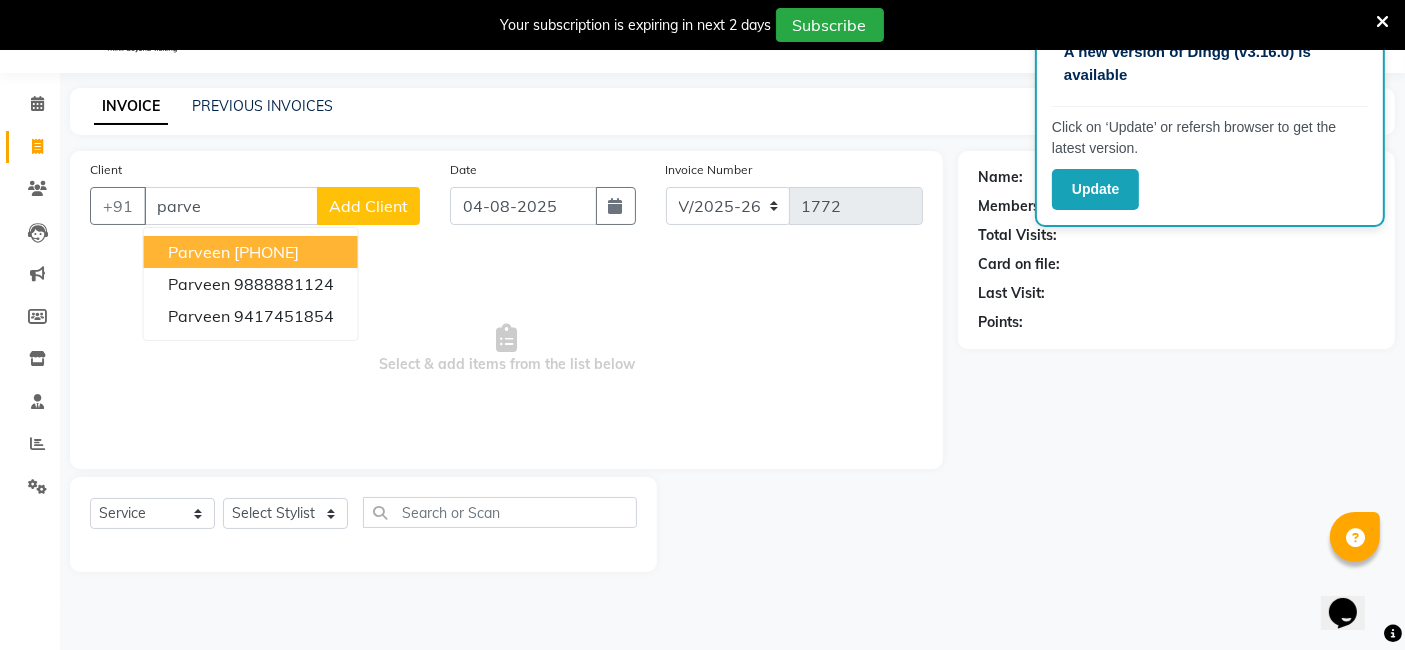click on "[PHONE]" at bounding box center [266, 252] 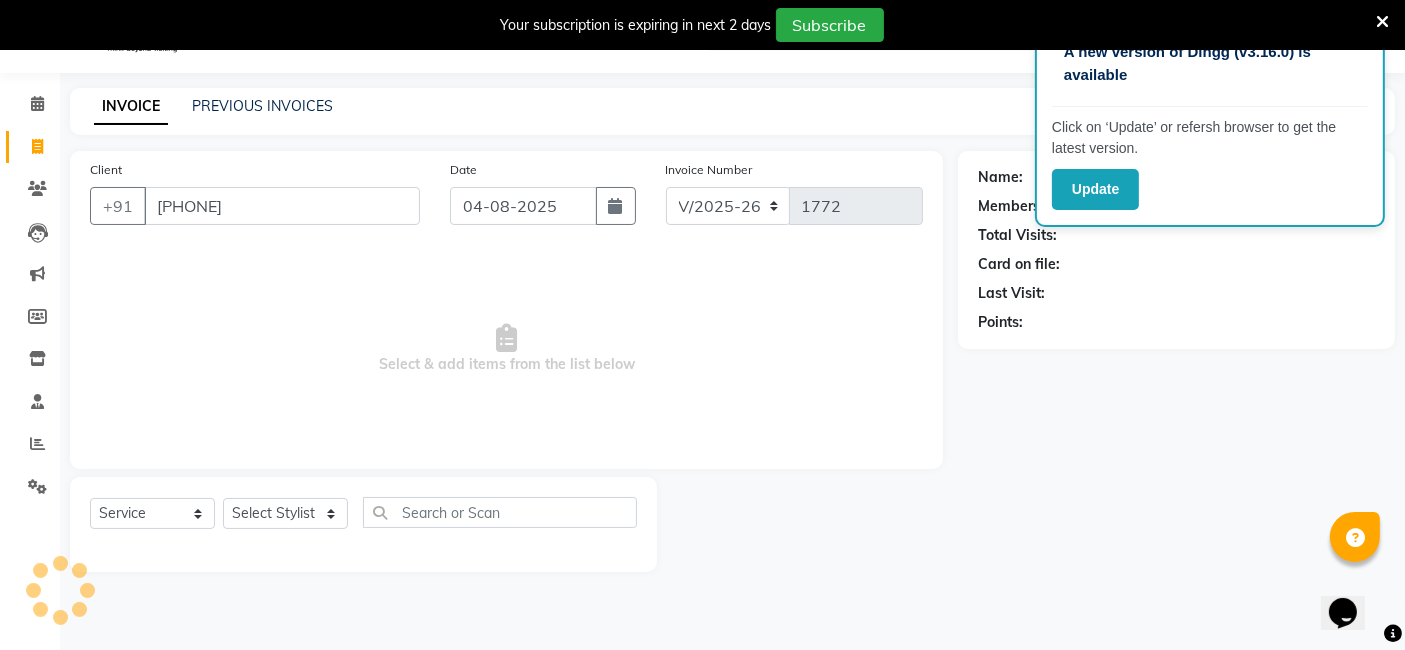 type on "[PHONE]" 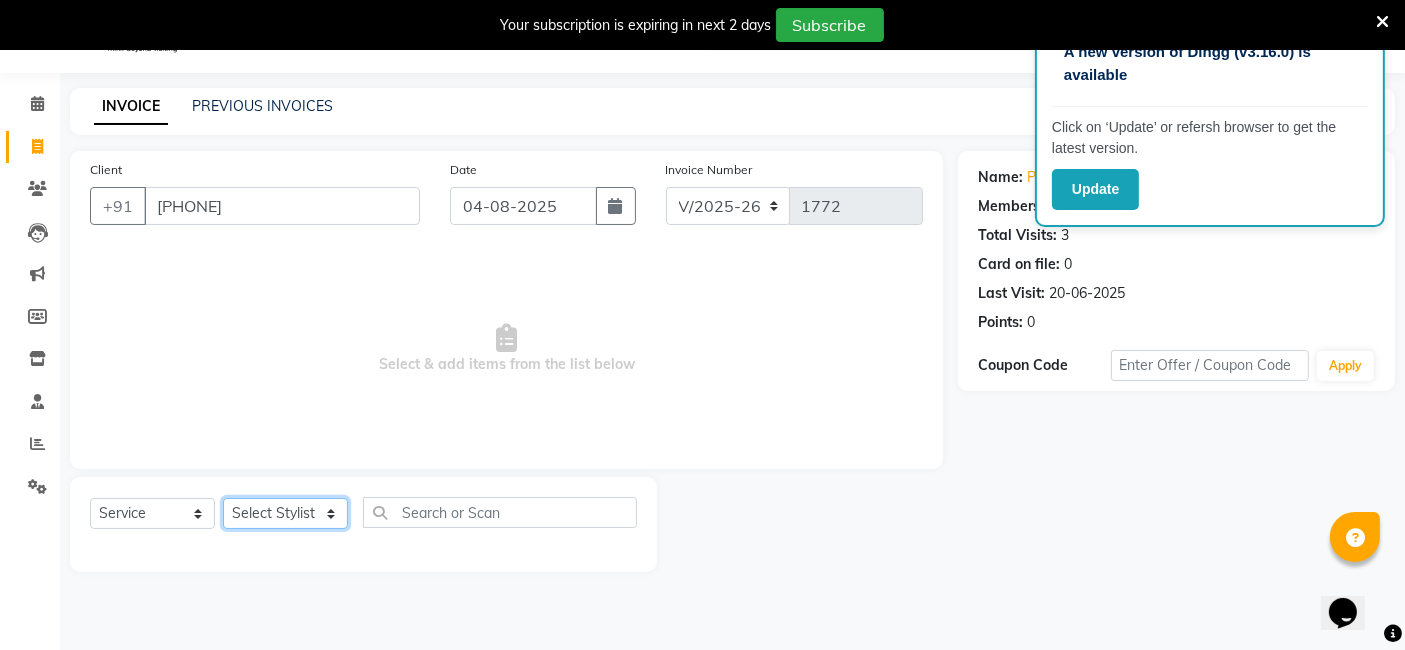 click on "Select Stylist aditya amita Armaan Geet mam  kajal pallavi manager poonam rajat rehman sajid shiv" 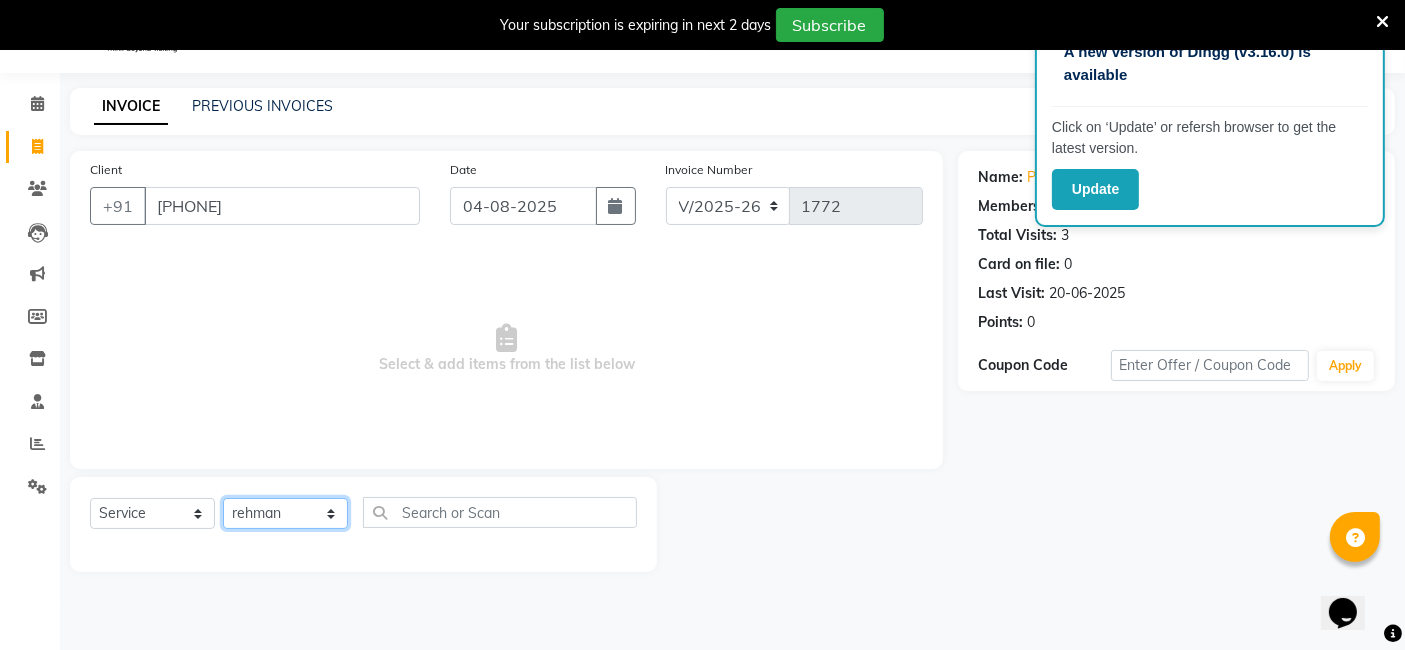 click on "Select Stylist aditya amita Armaan Geet mam  kajal pallavi manager poonam rajat rehman sajid shiv" 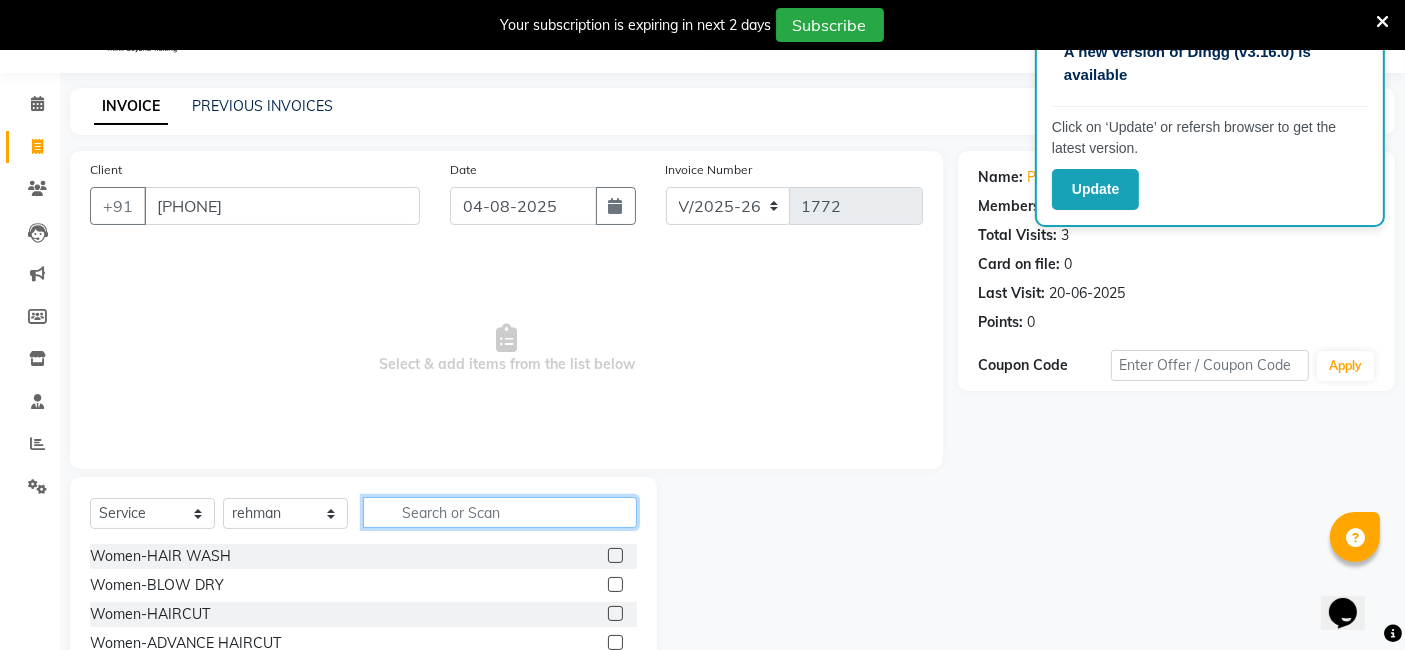 click 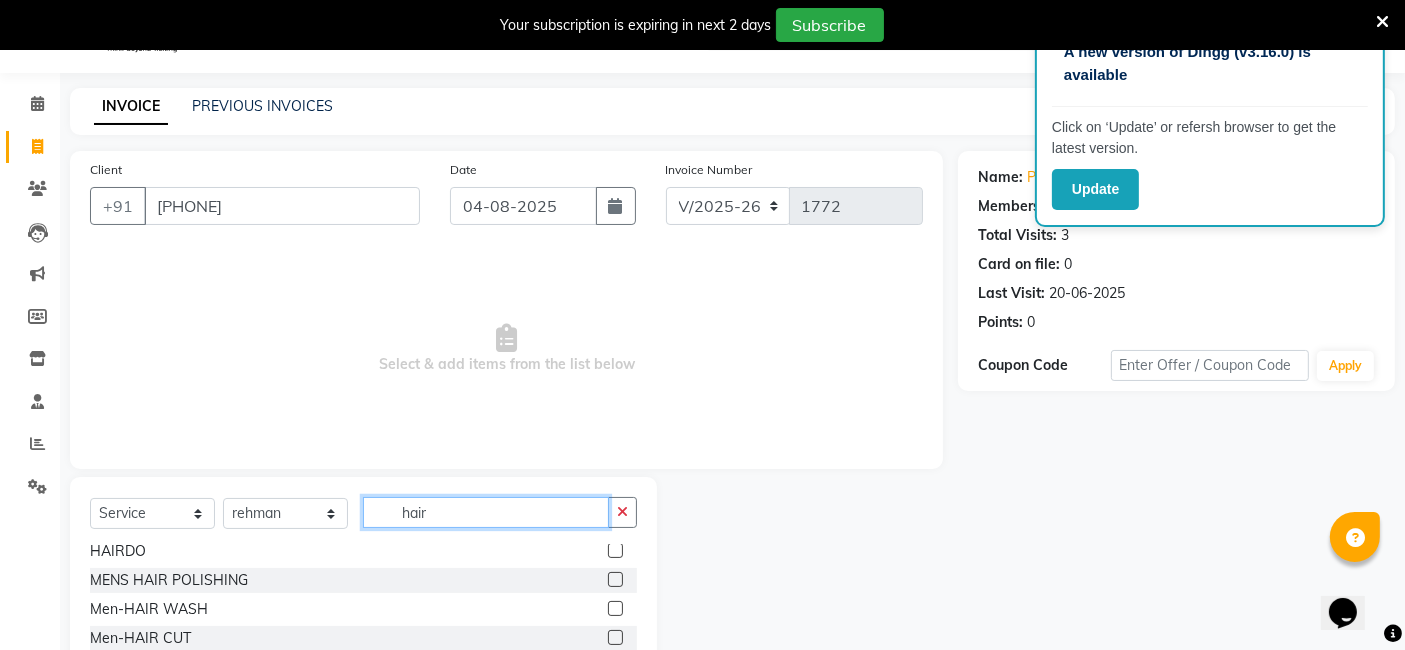 scroll, scrollTop: 266, scrollLeft: 0, axis: vertical 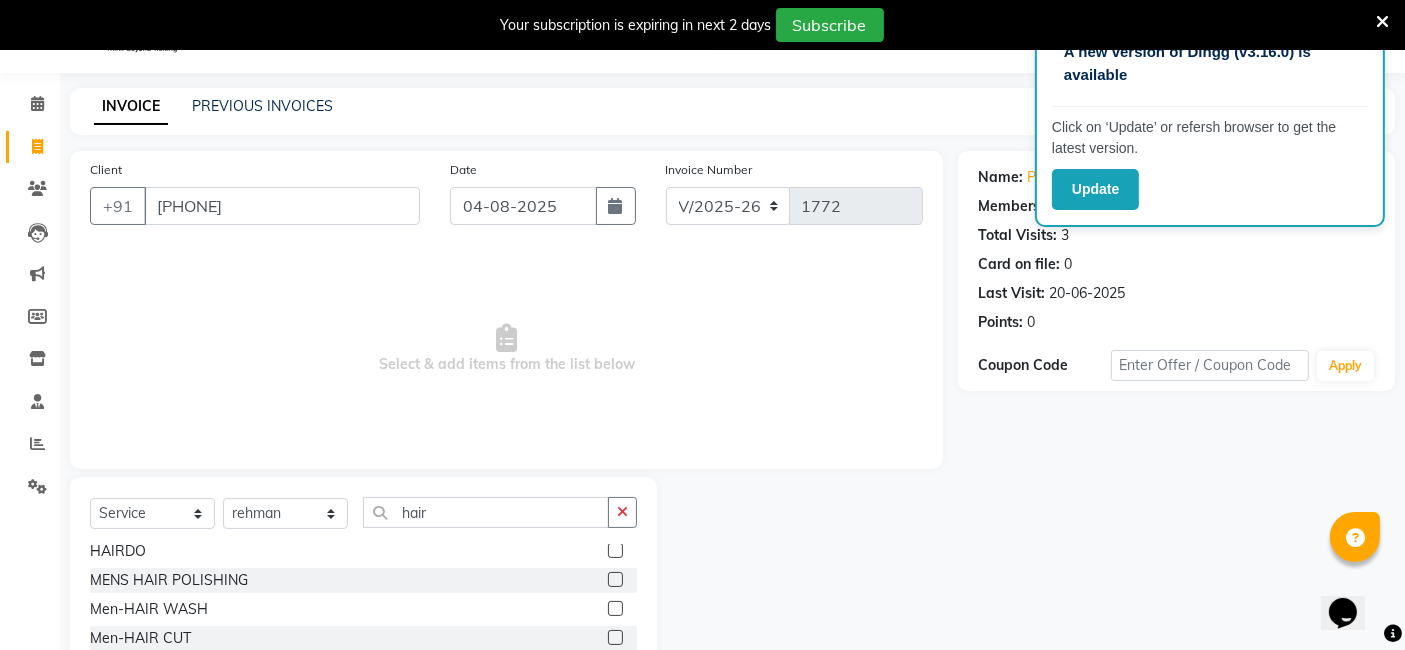 click 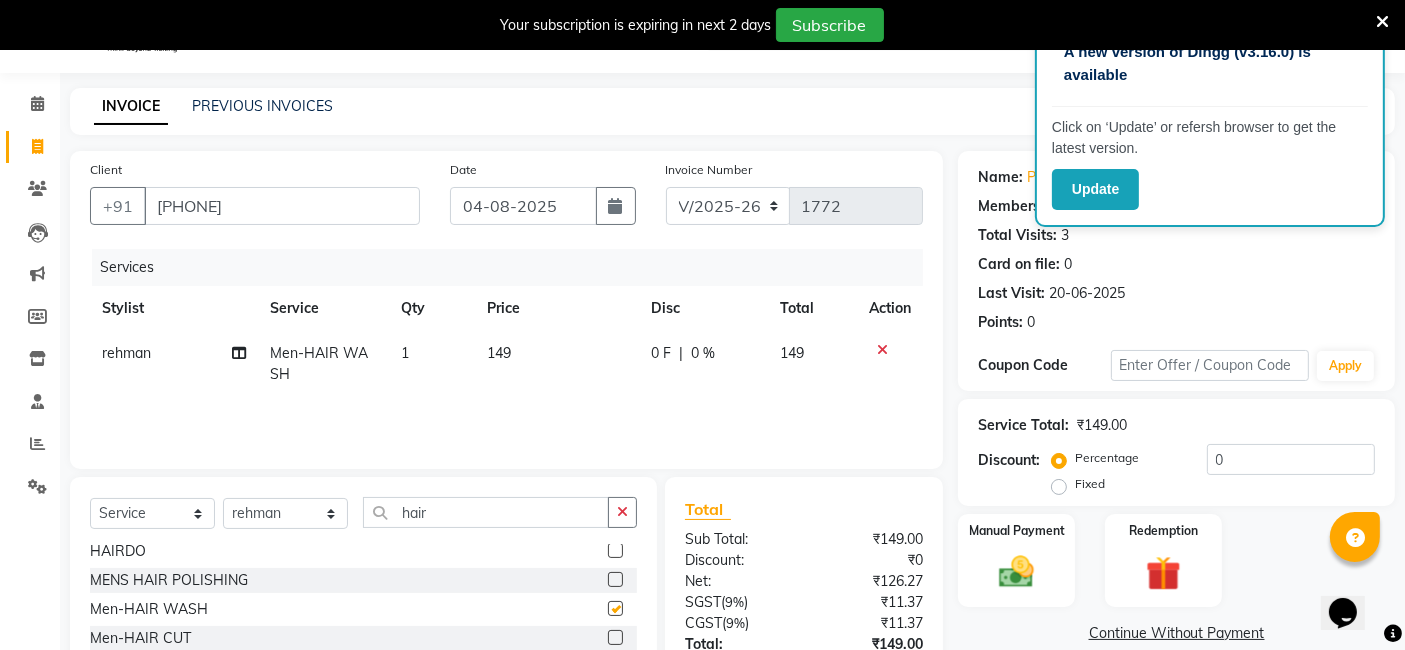 checkbox on "false" 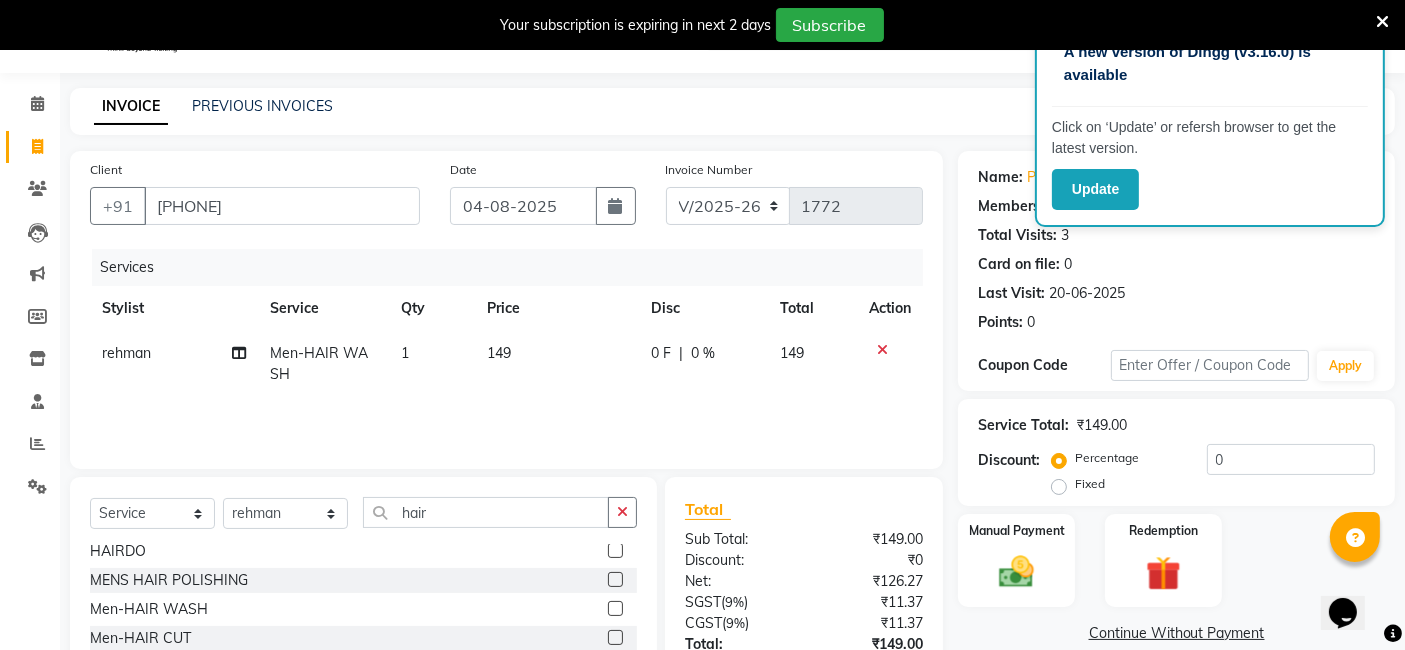 click on "149" 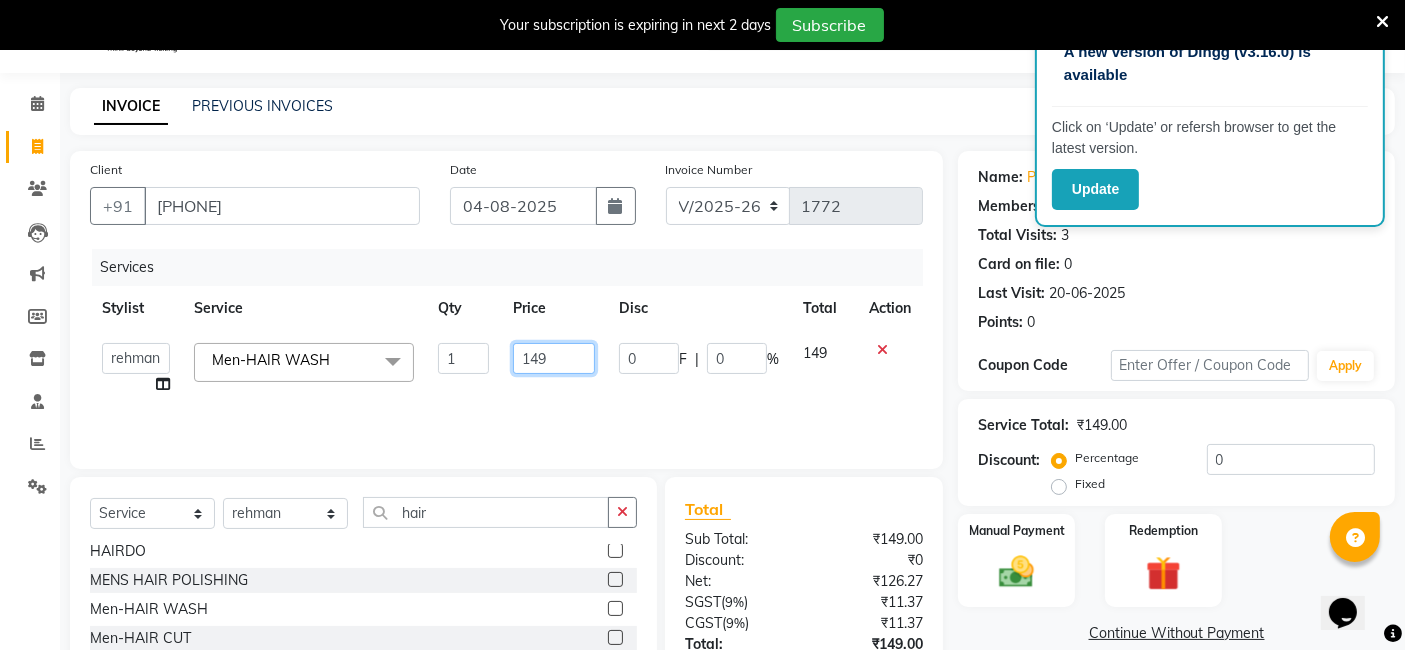 click on "149" 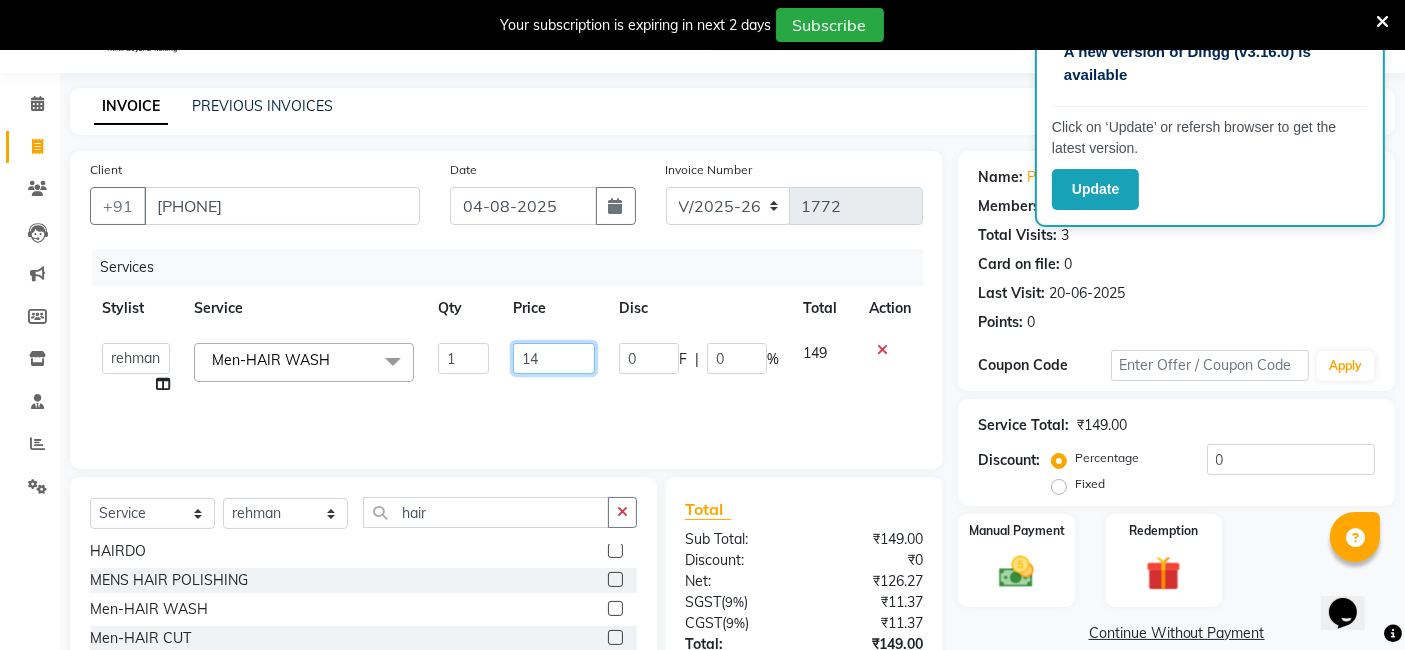 type on "1" 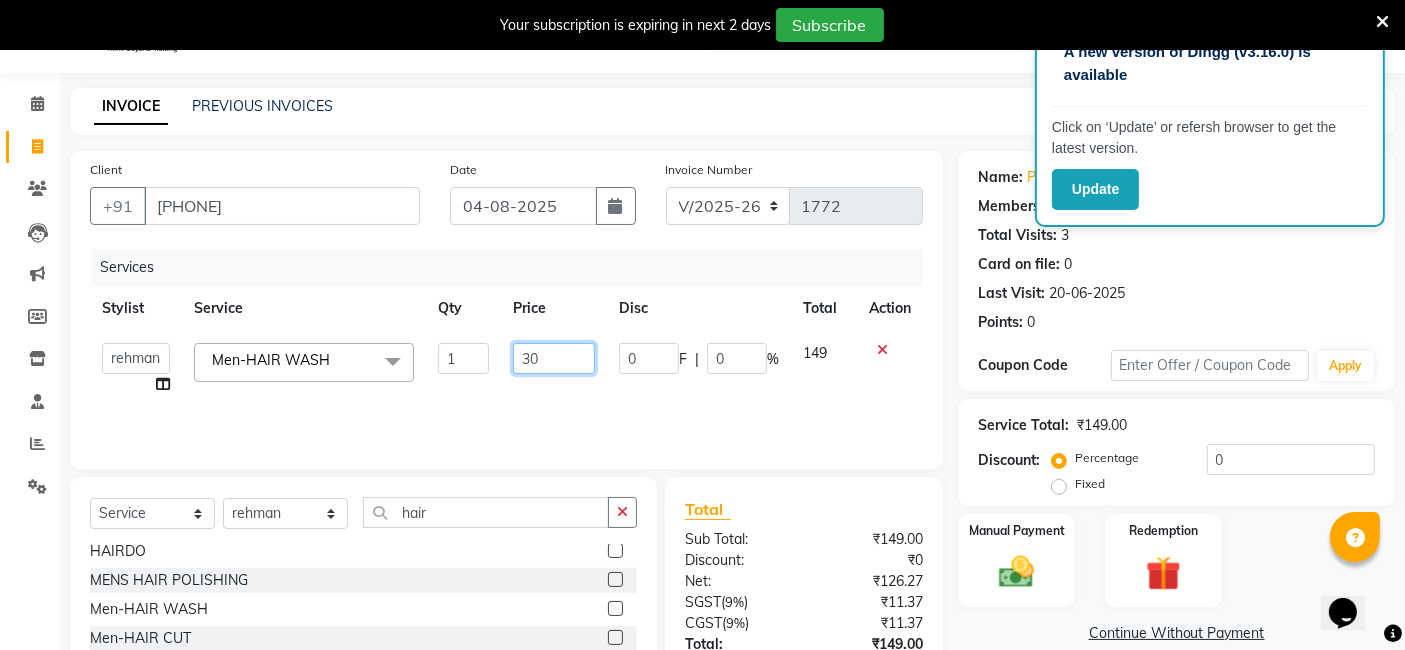 type on "300" 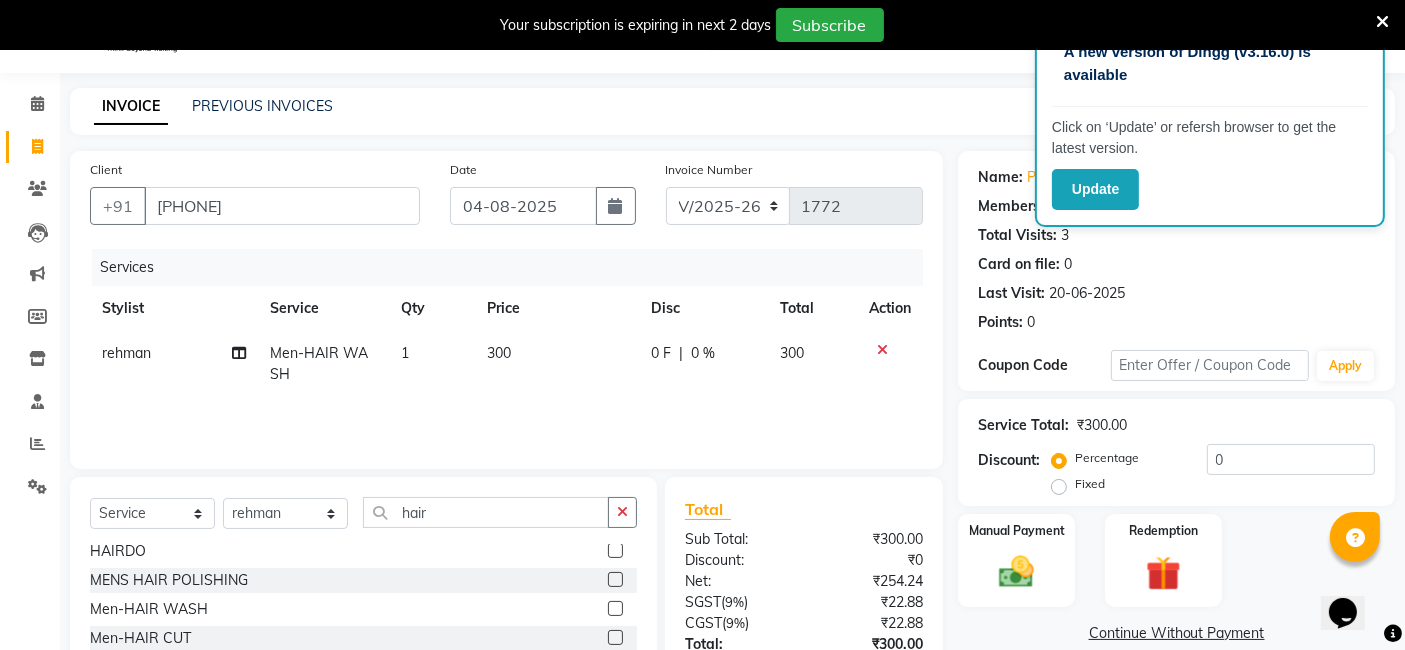 click on "Services Stylist Service Qty Price Disc Total Action [FIRST] Men-HAIR WASH 1 300 0 F | 0 % 300" 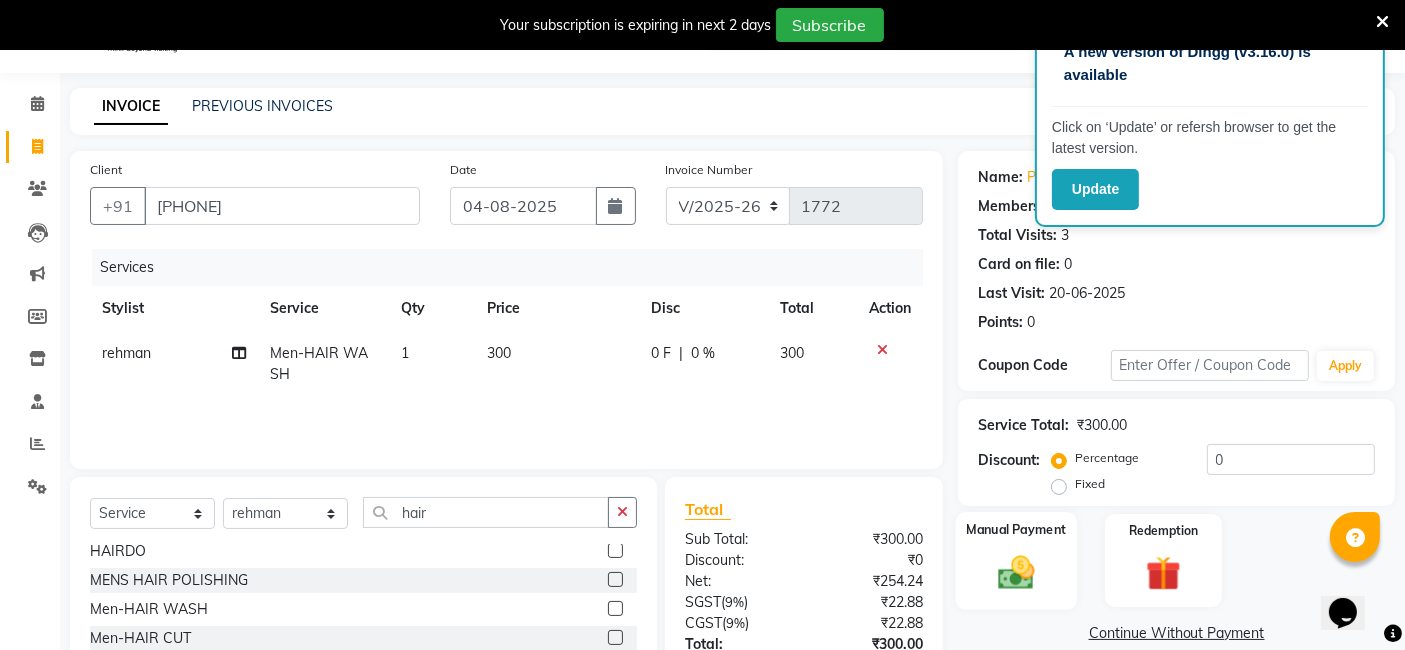 click 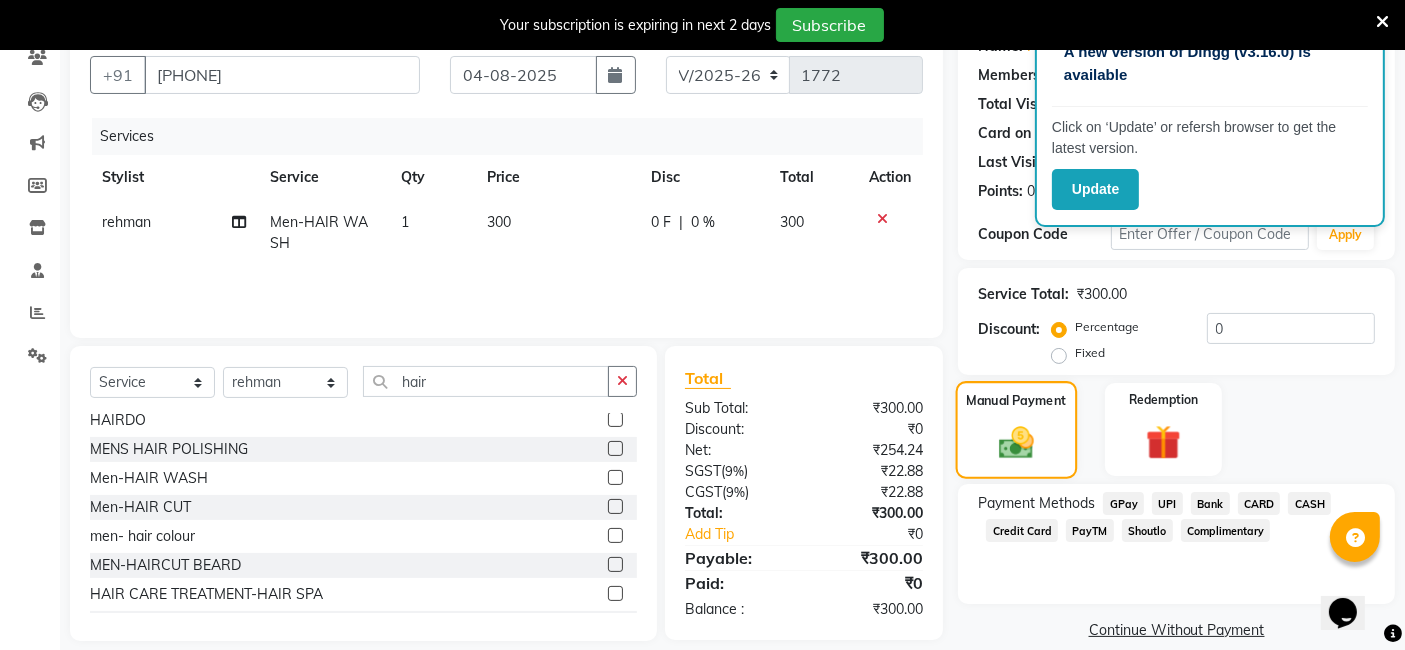 scroll, scrollTop: 203, scrollLeft: 0, axis: vertical 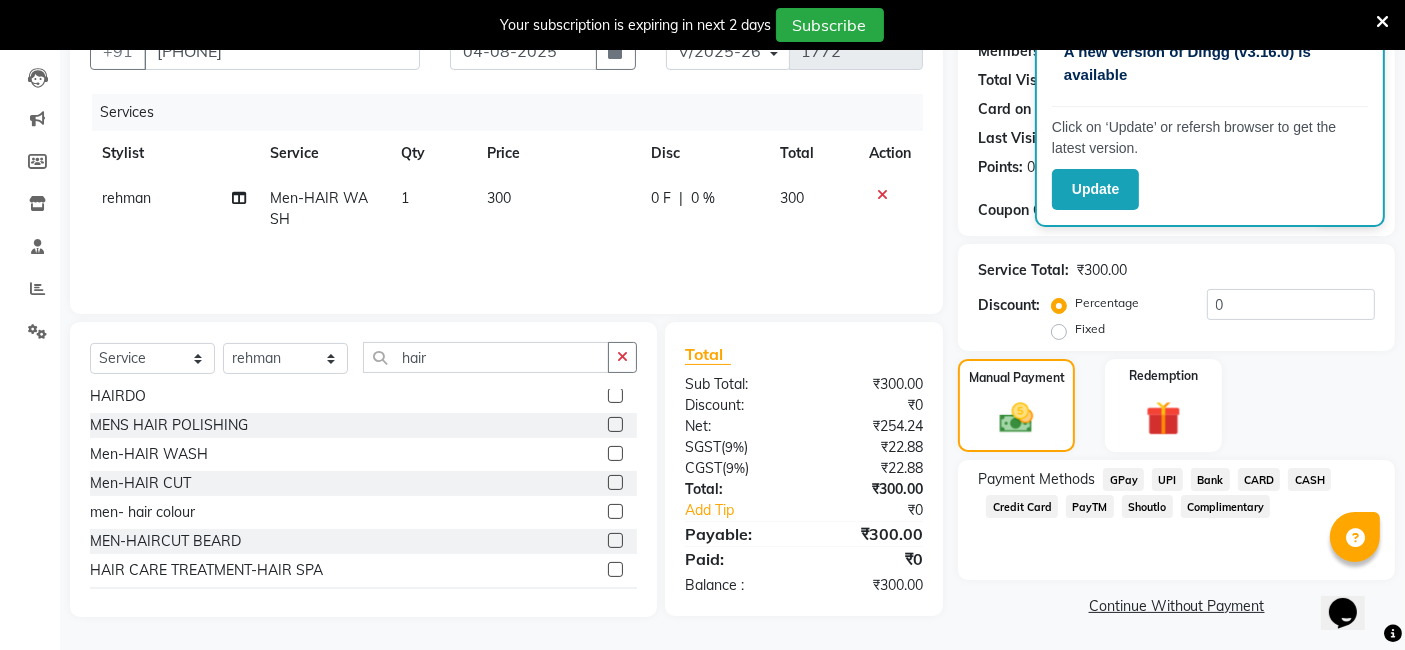 click on "CASH" 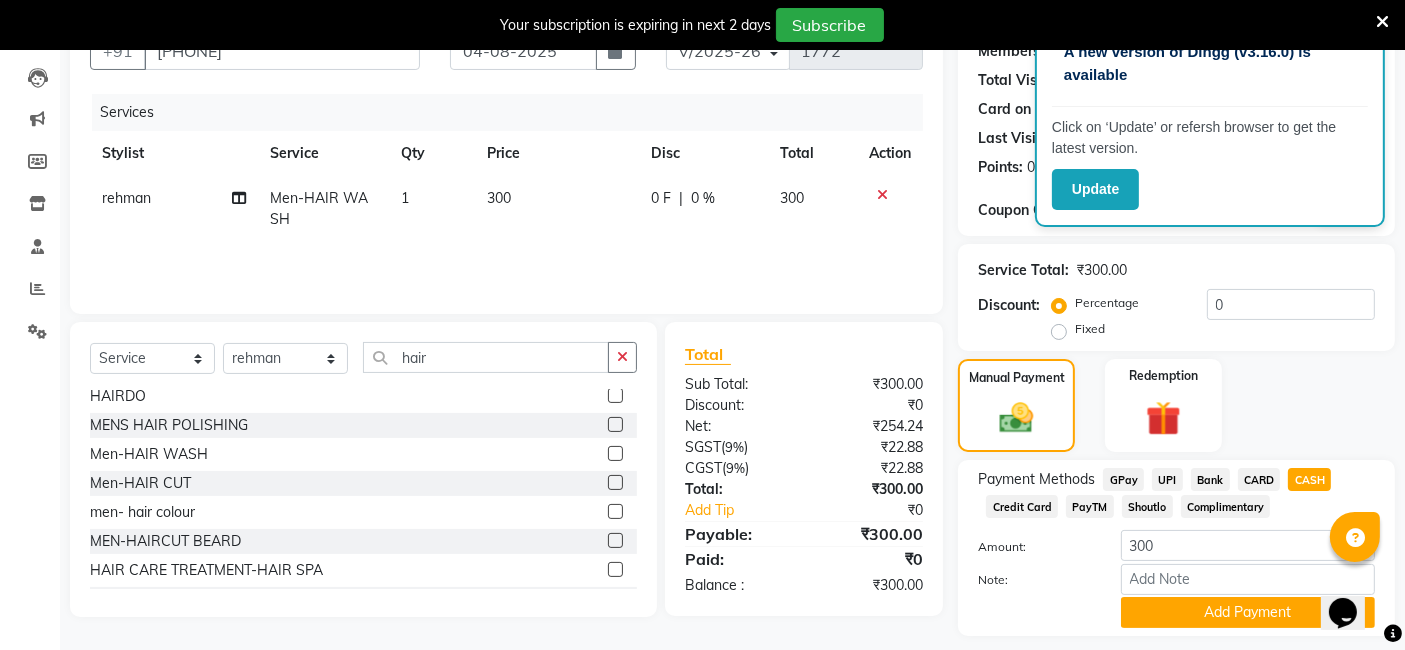 scroll, scrollTop: 259, scrollLeft: 0, axis: vertical 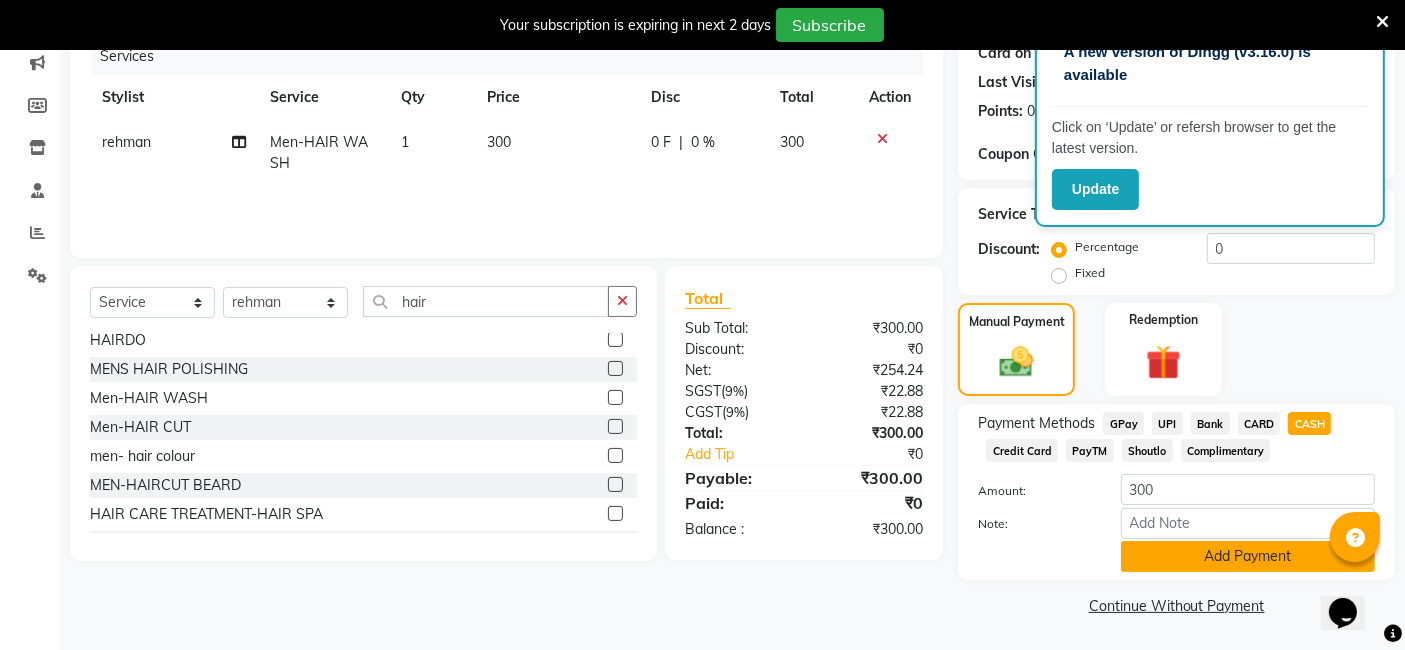 click on "Add Payment" 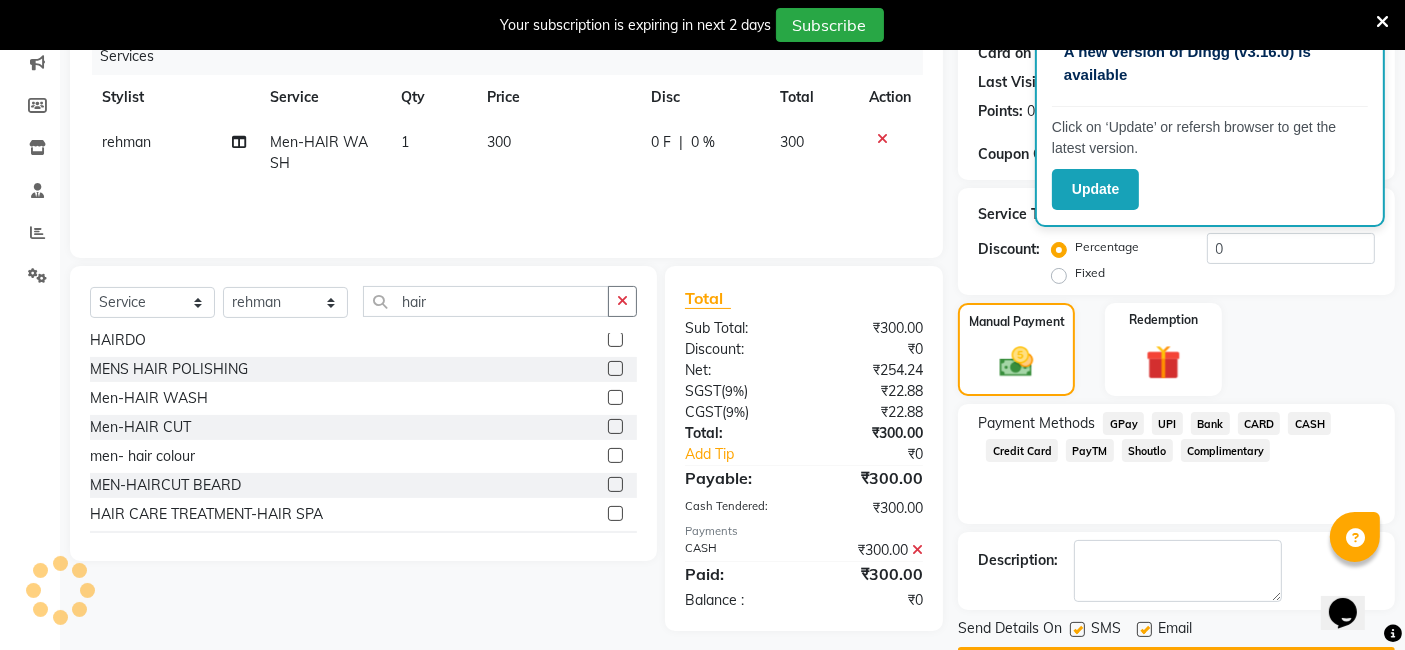 scroll, scrollTop: 315, scrollLeft: 0, axis: vertical 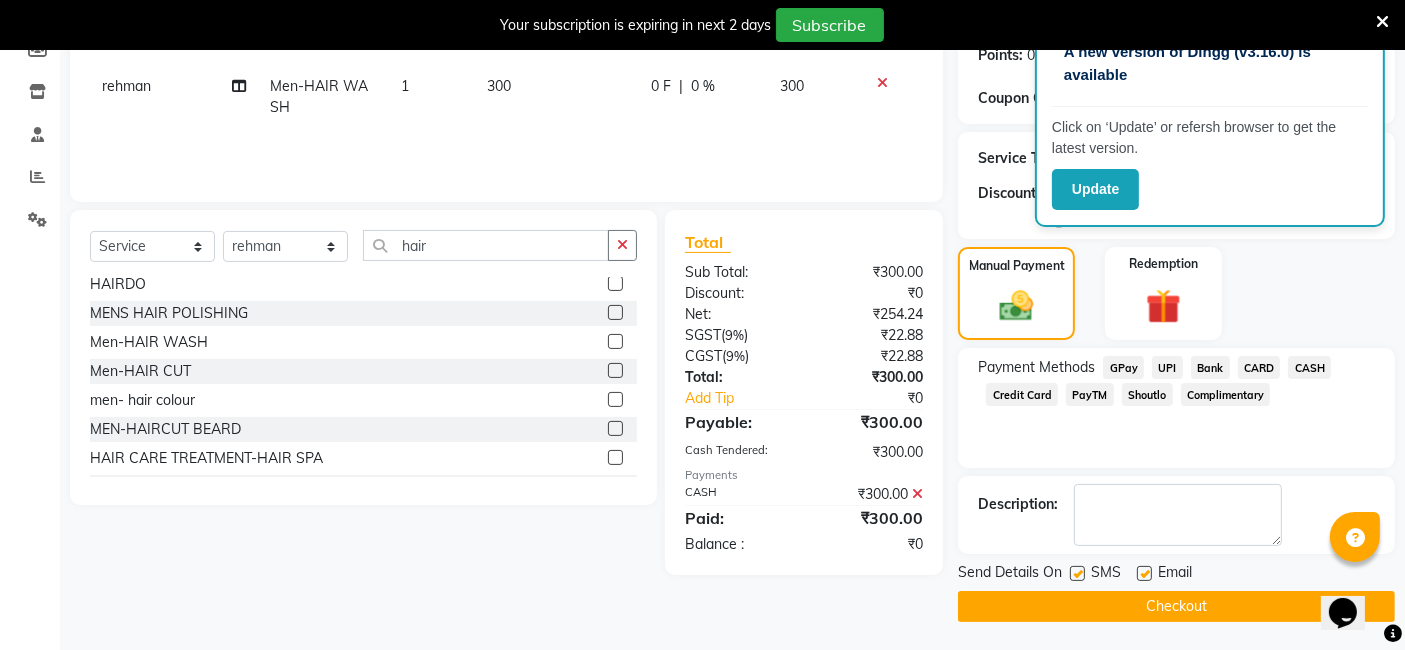 click 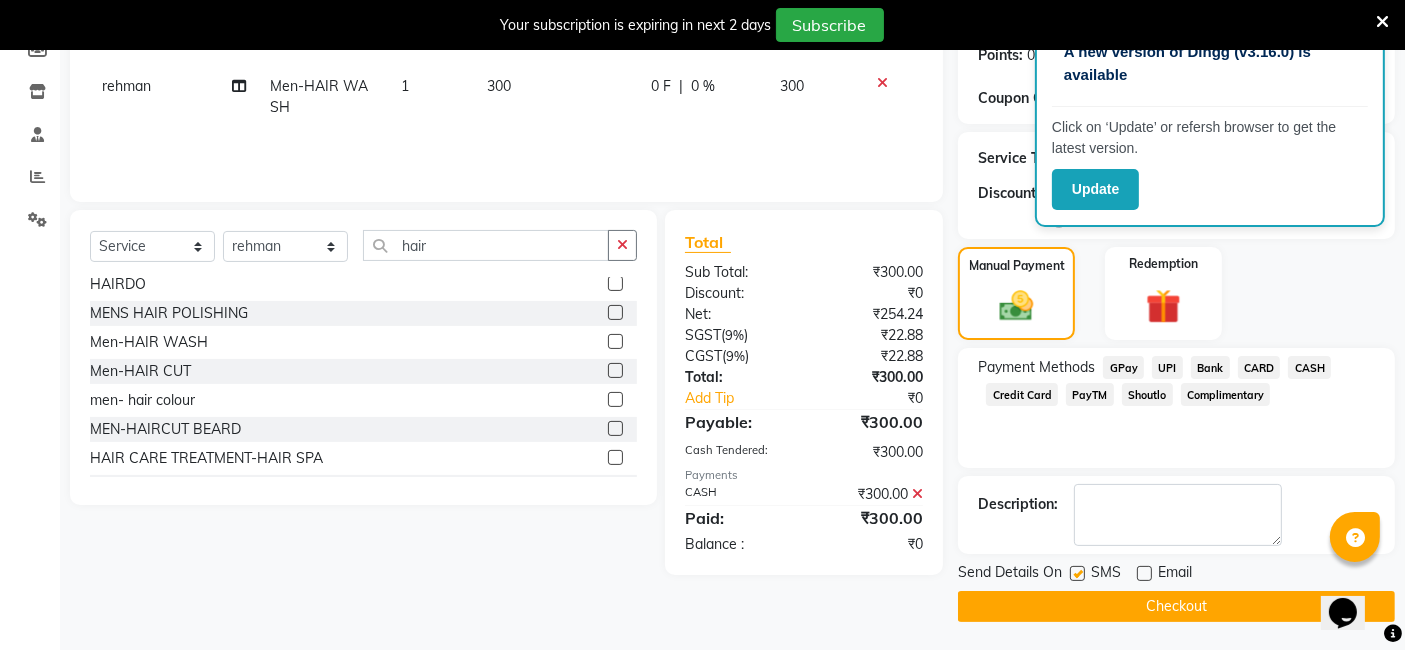 click 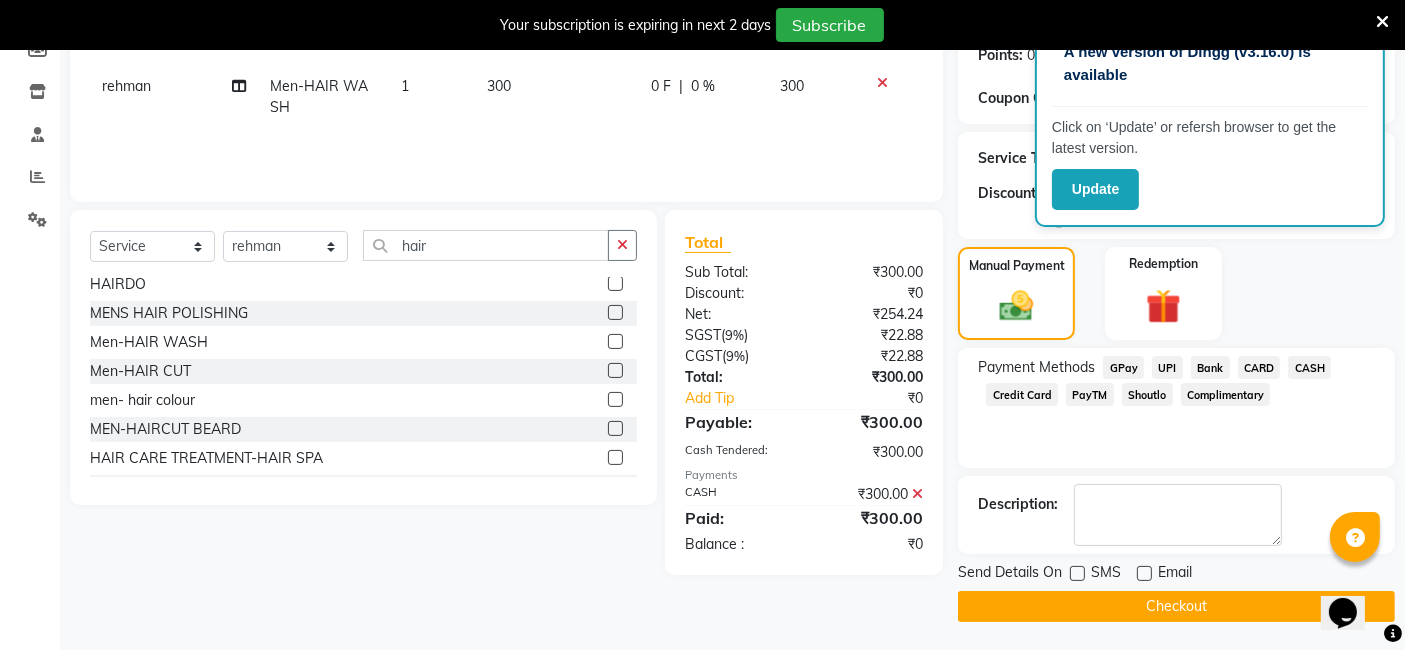 click on "Send Details On SMS Email  Checkout" 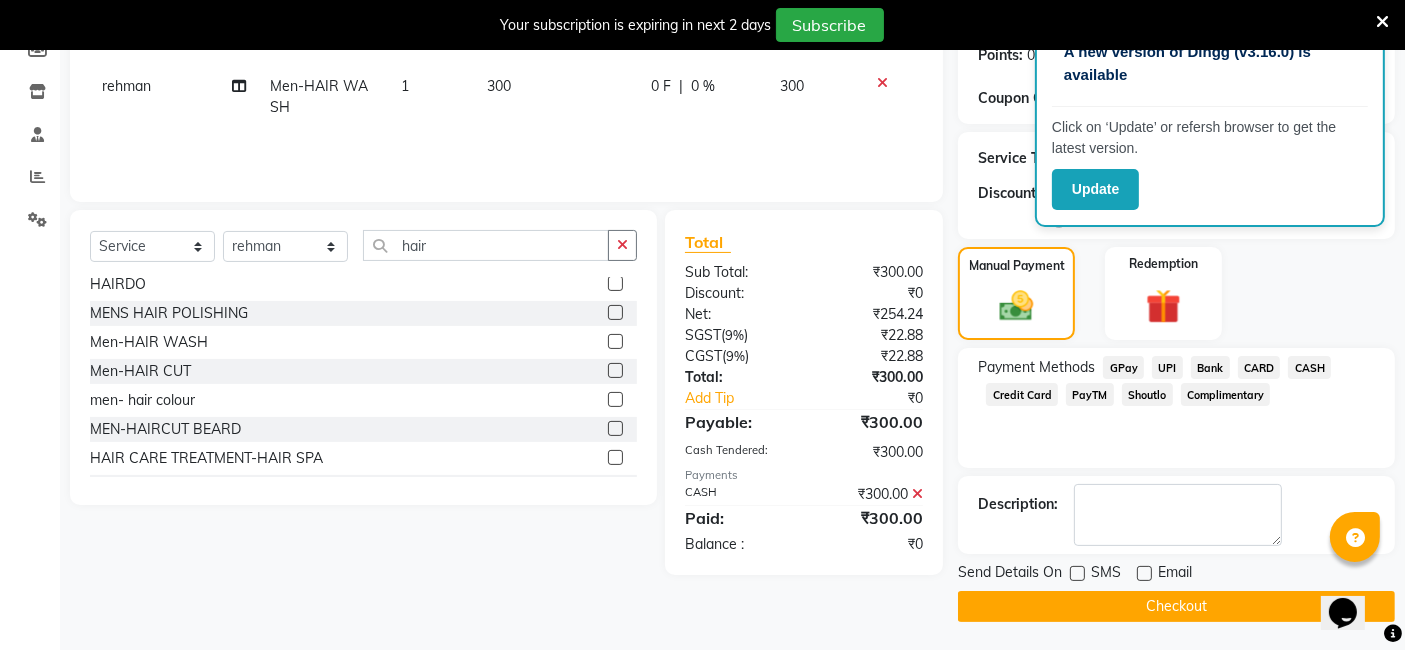 drag, startPoint x: 1081, startPoint y: 591, endPoint x: 1098, endPoint y: 598, distance: 18.384777 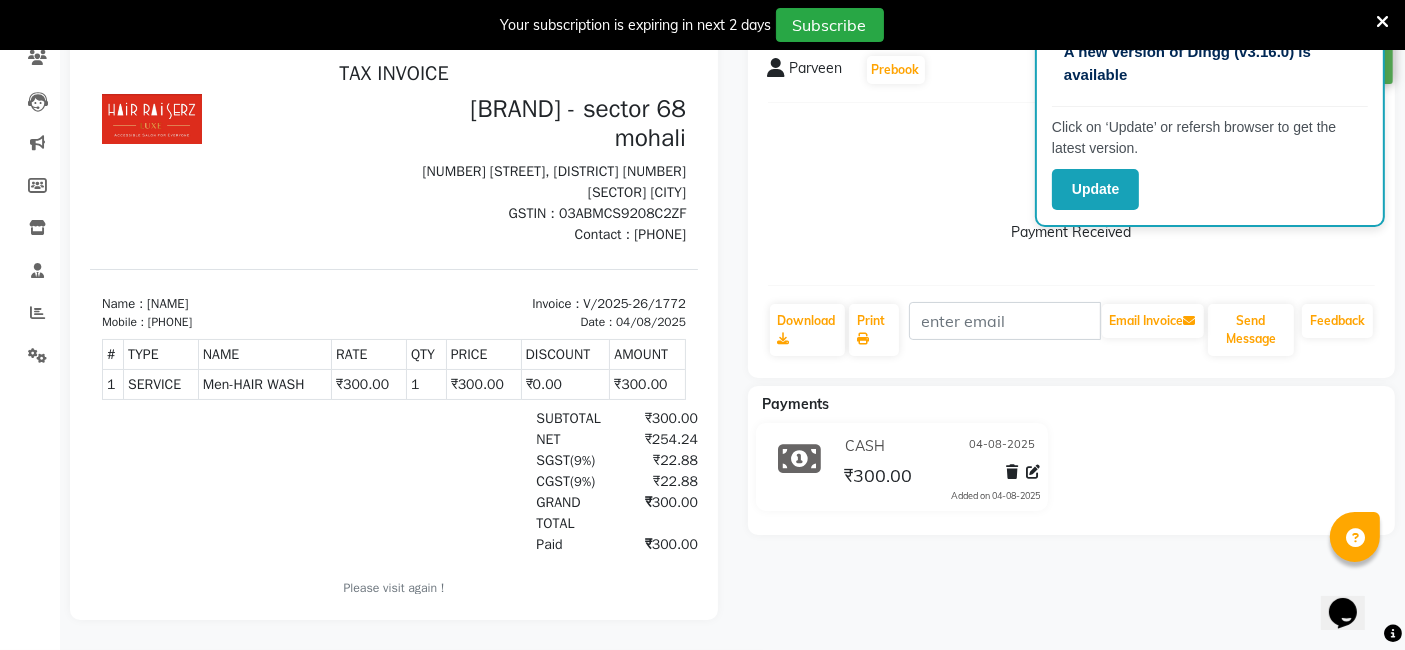 scroll, scrollTop: 0, scrollLeft: 0, axis: both 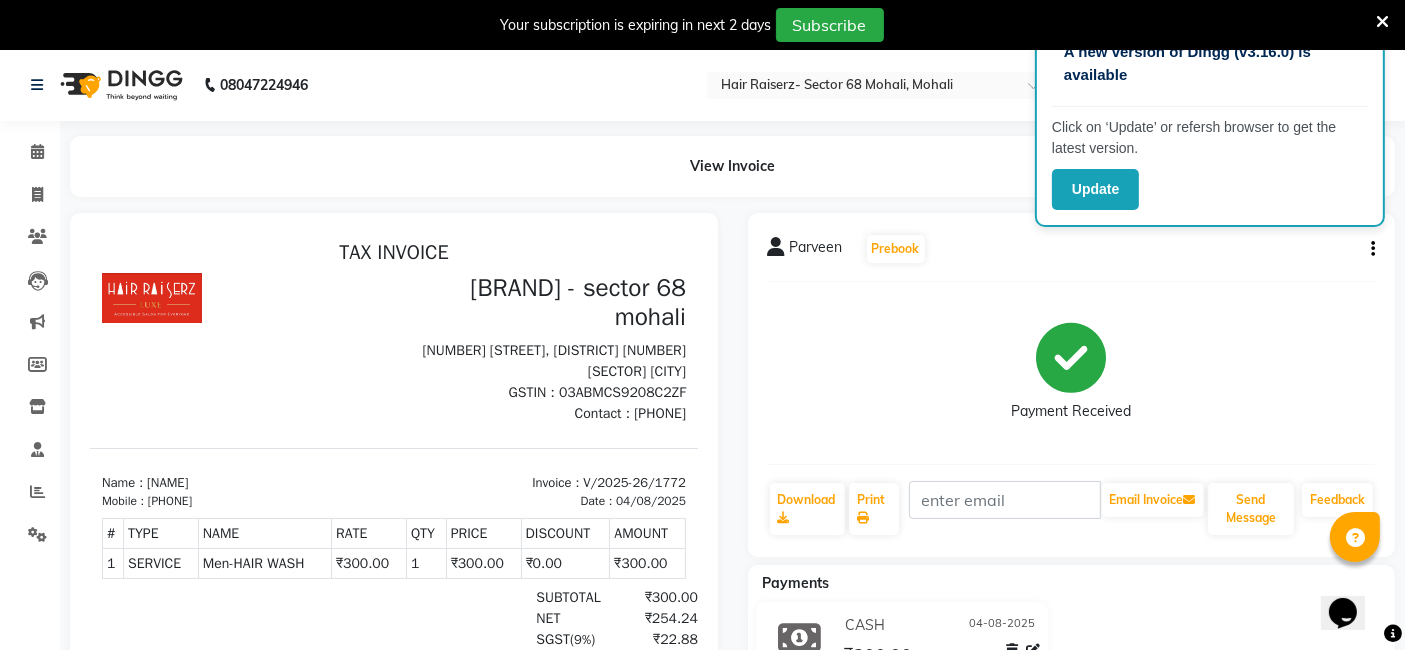 click on "Clients" 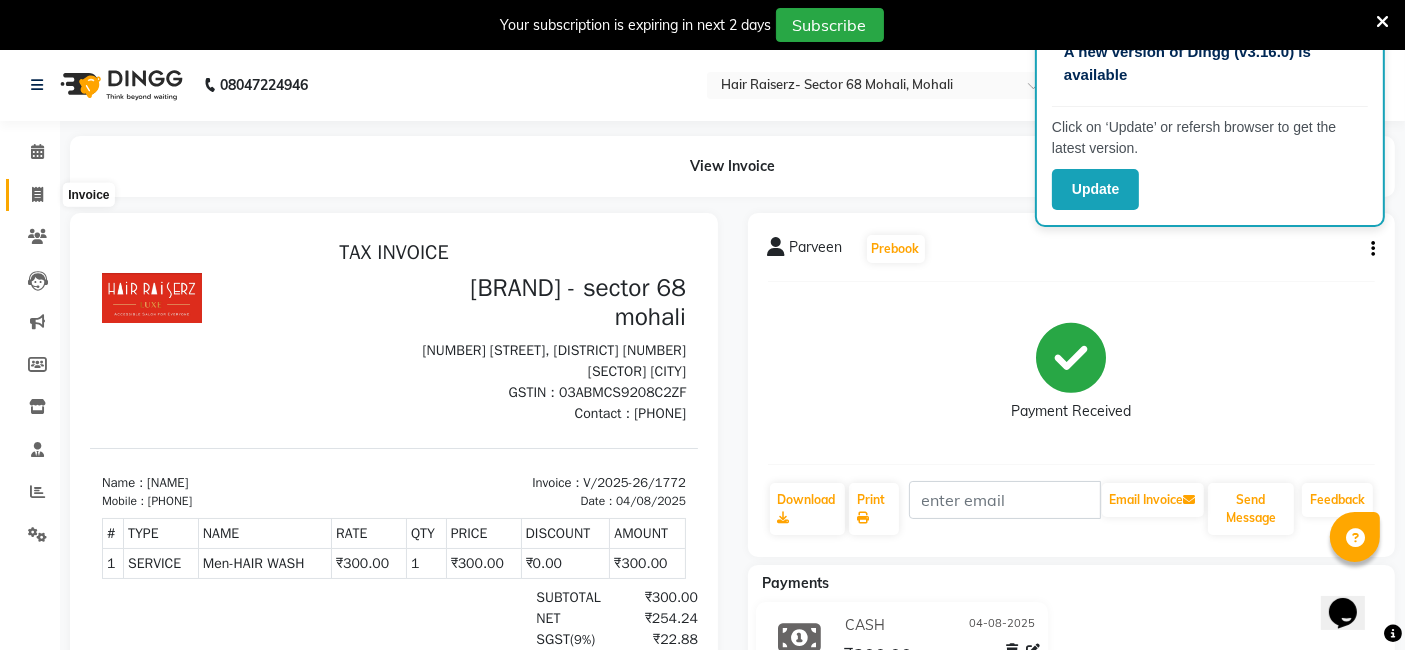 click 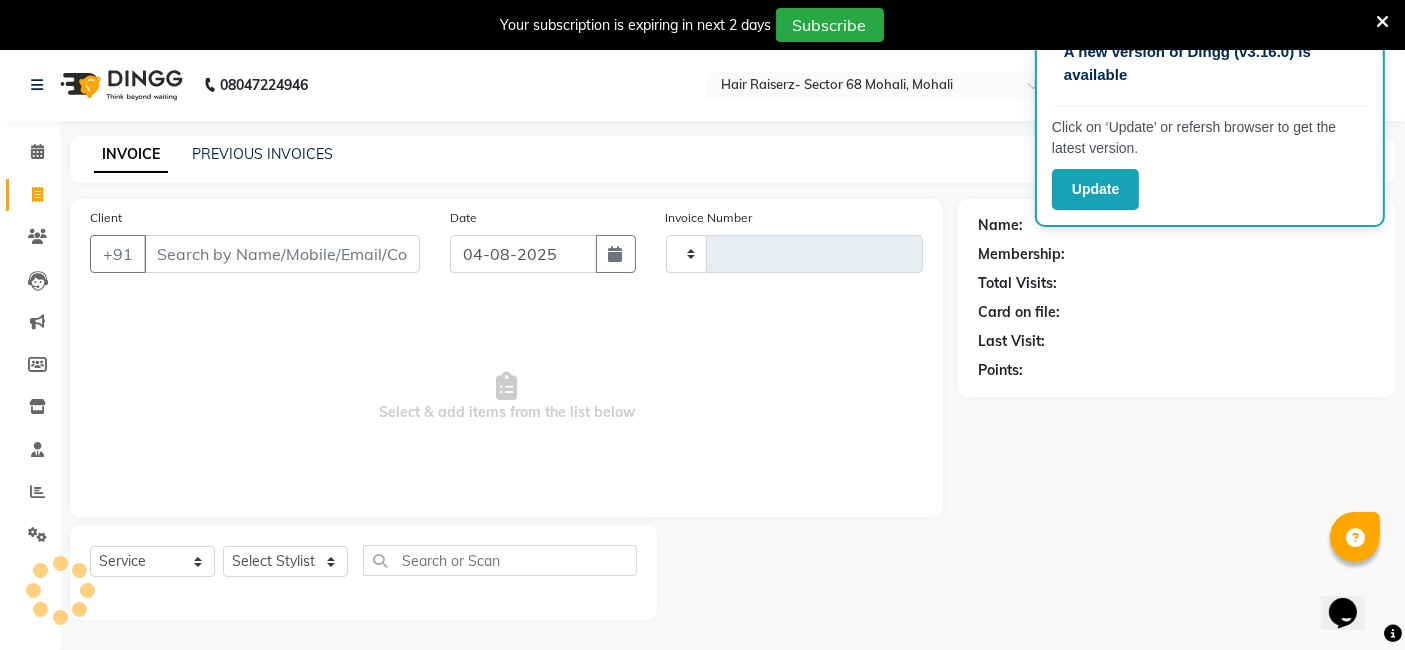 scroll, scrollTop: 48, scrollLeft: 0, axis: vertical 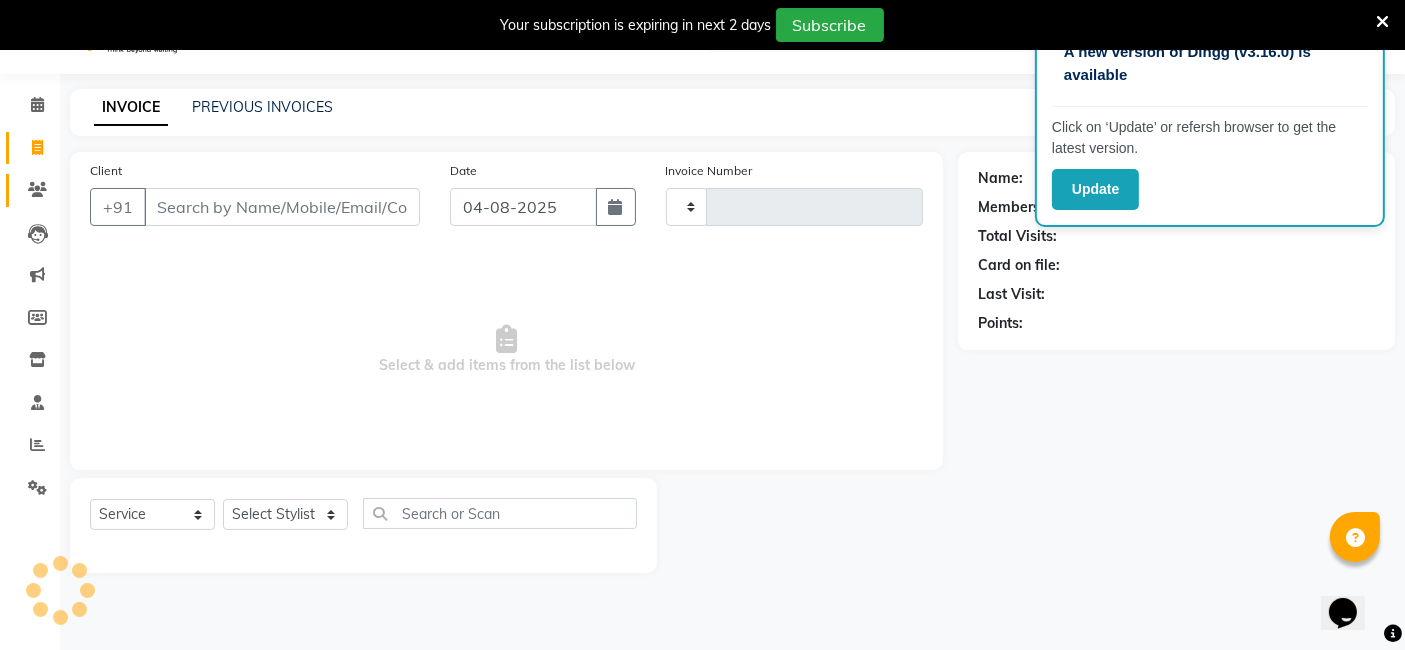 type on "1773" 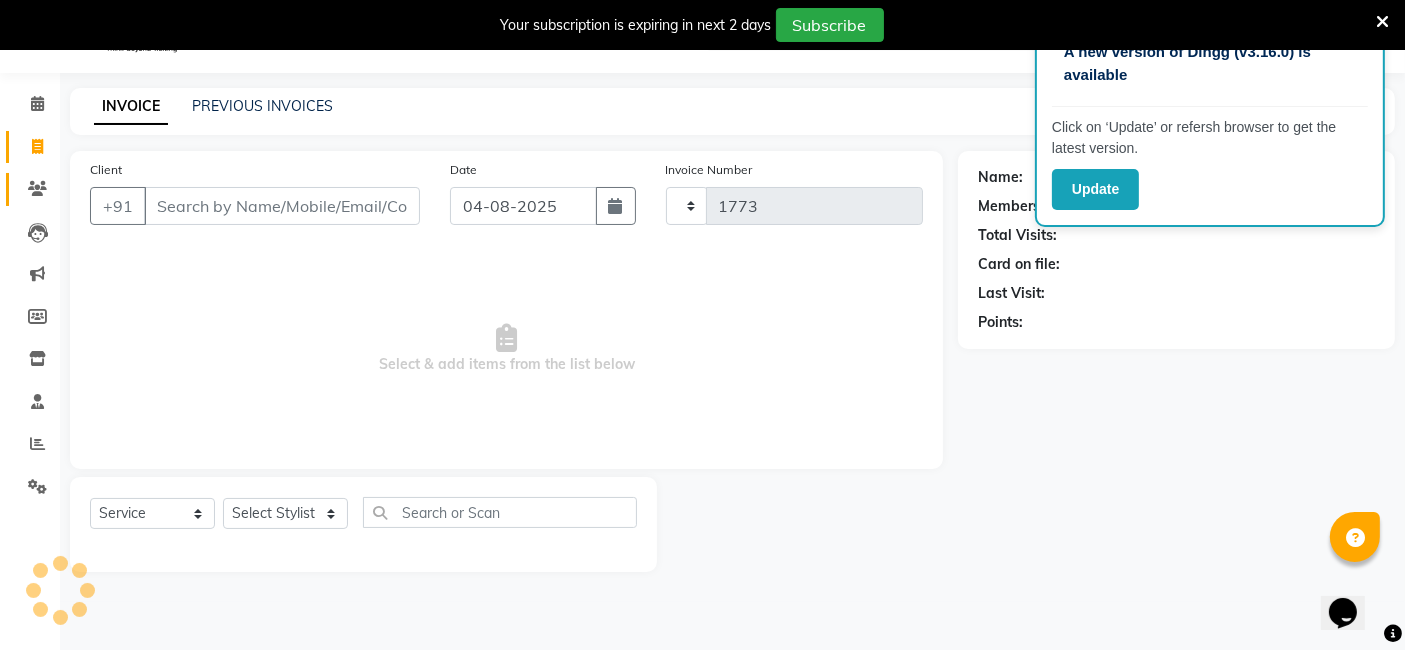 select on "6691" 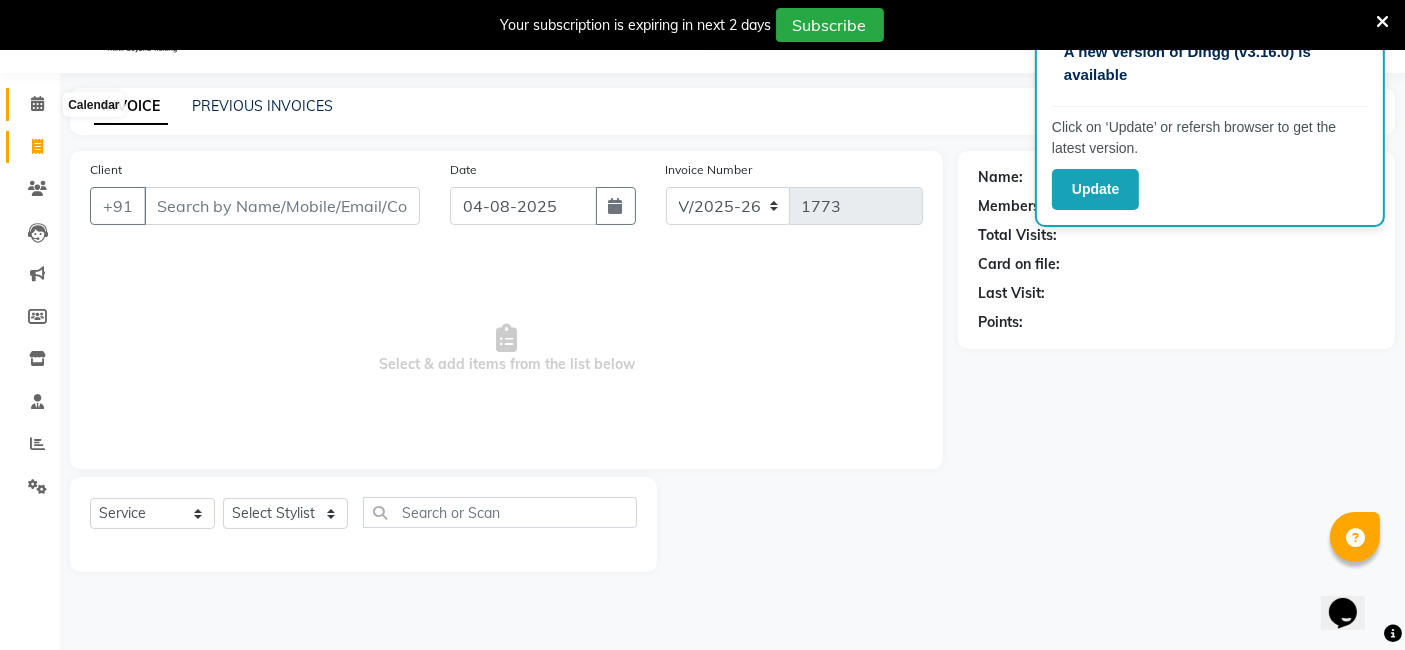 click 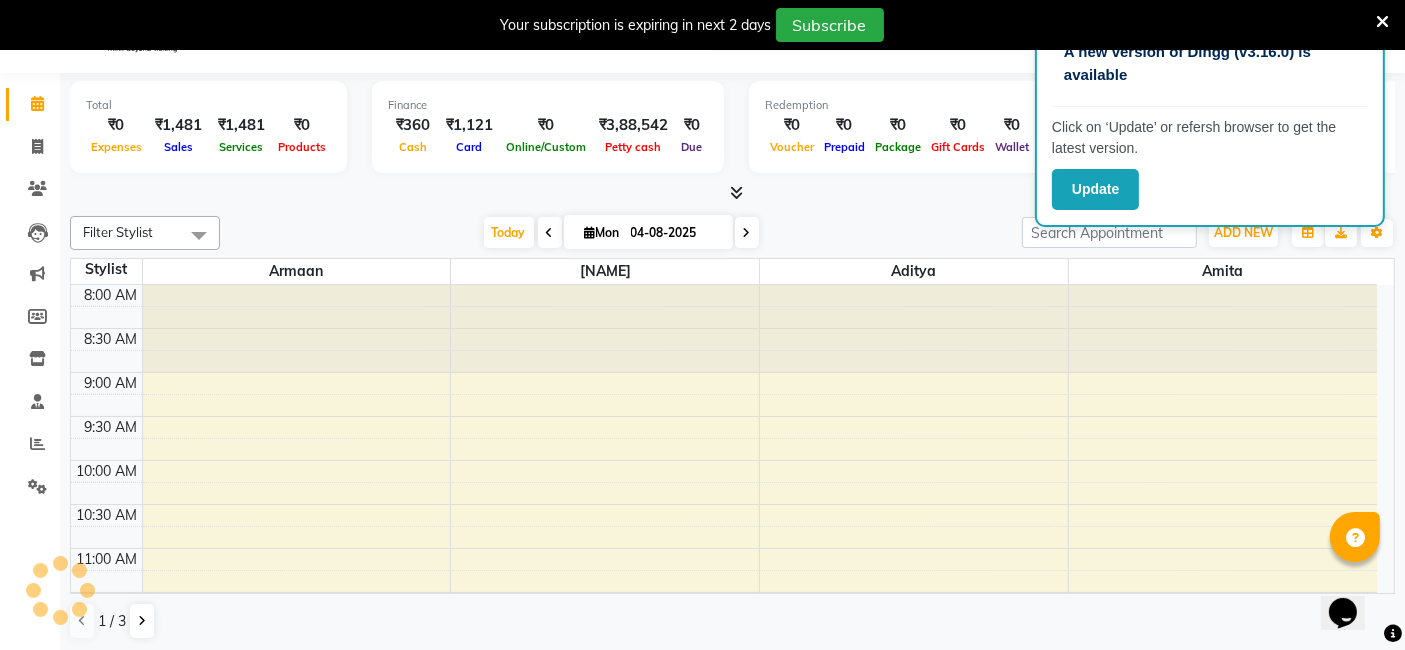 scroll, scrollTop: 0, scrollLeft: 0, axis: both 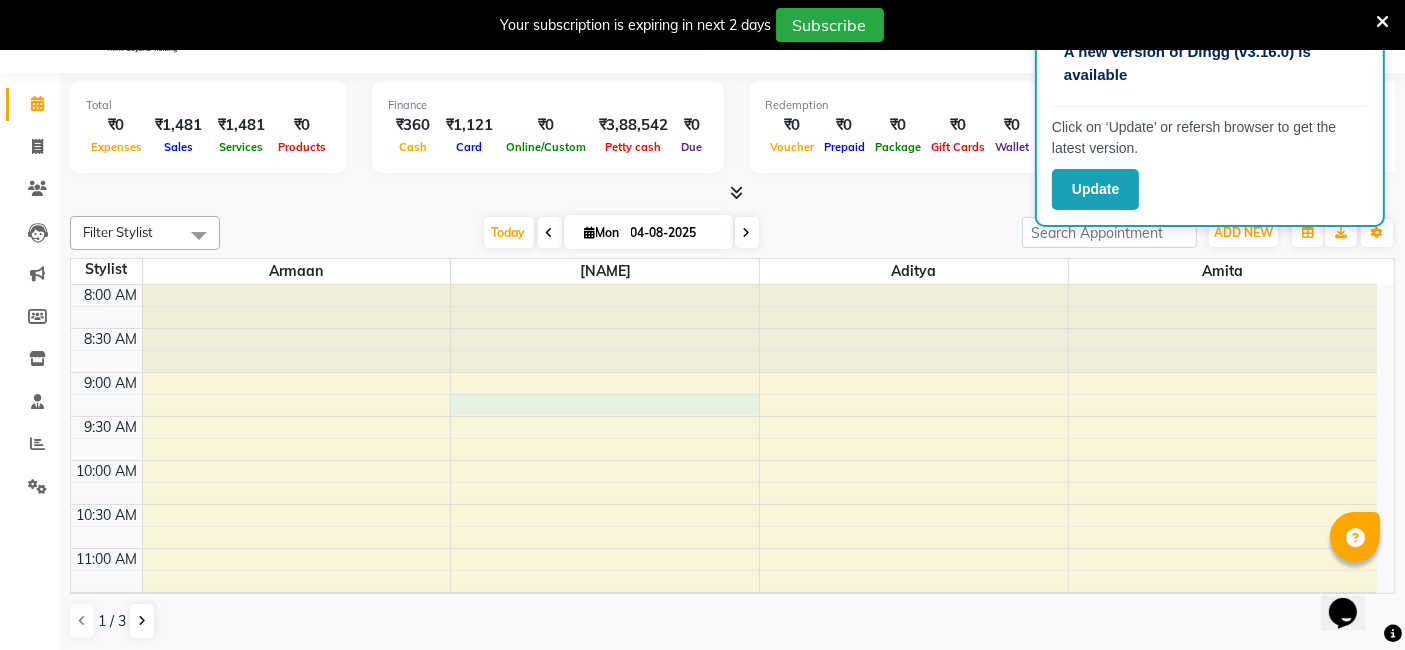 click on "8:00 AM 8:30 AM 9:00 AM 9:30 AM 10:00 AM 10:30 AM 11:00 AM 11:30 AM 12:00 PM 12:30 PM 1:00 PM 1:30 PM 2:00 PM 2:30 PM 3:00 PM 3:30 PM 4:00 PM 4:30 PM 5:00 PM 5:30 PM 6:00 PM 6:30 PM 7:00 PM 7:30 PM 8:00 PM 8:30 PM     [NAME], TK02, 02:15 PM-02:30 PM, UPPERLIPS      [NAME], TK01, 02:15 PM-02:30 PM, Eyebrows-upperlips-forehead" at bounding box center (724, 856) 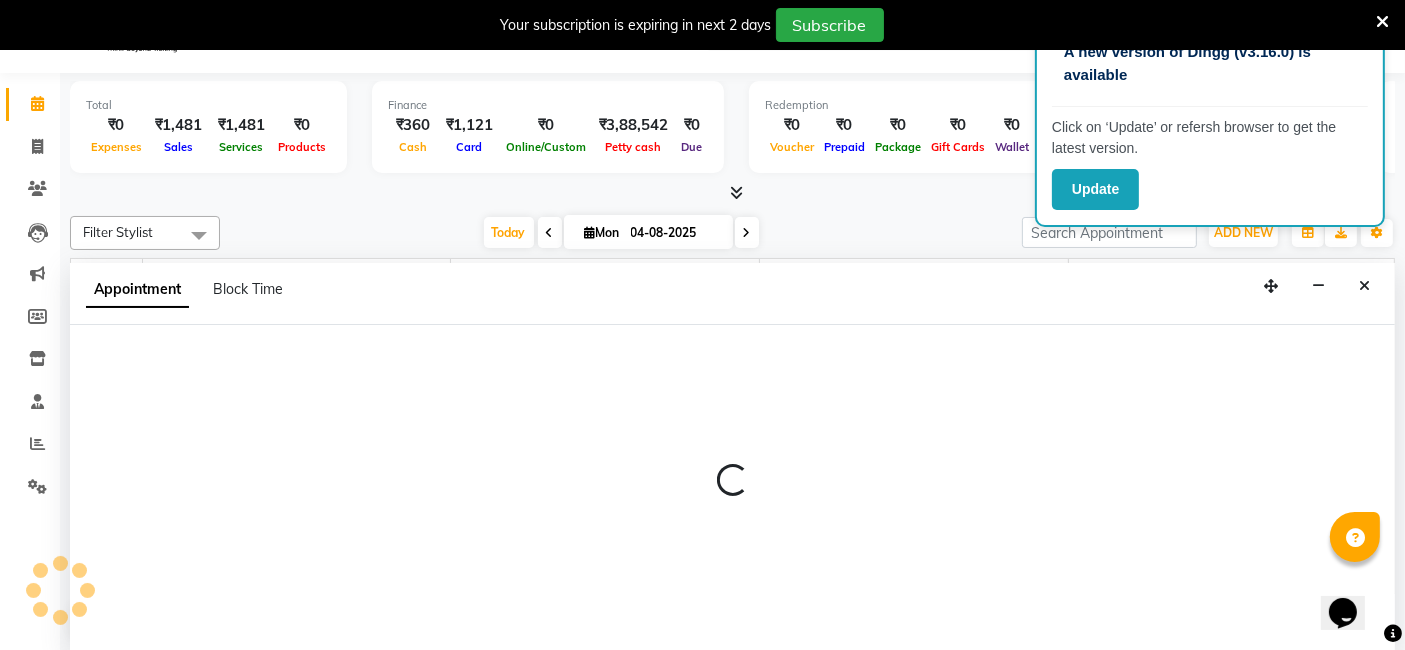 scroll, scrollTop: 49, scrollLeft: 0, axis: vertical 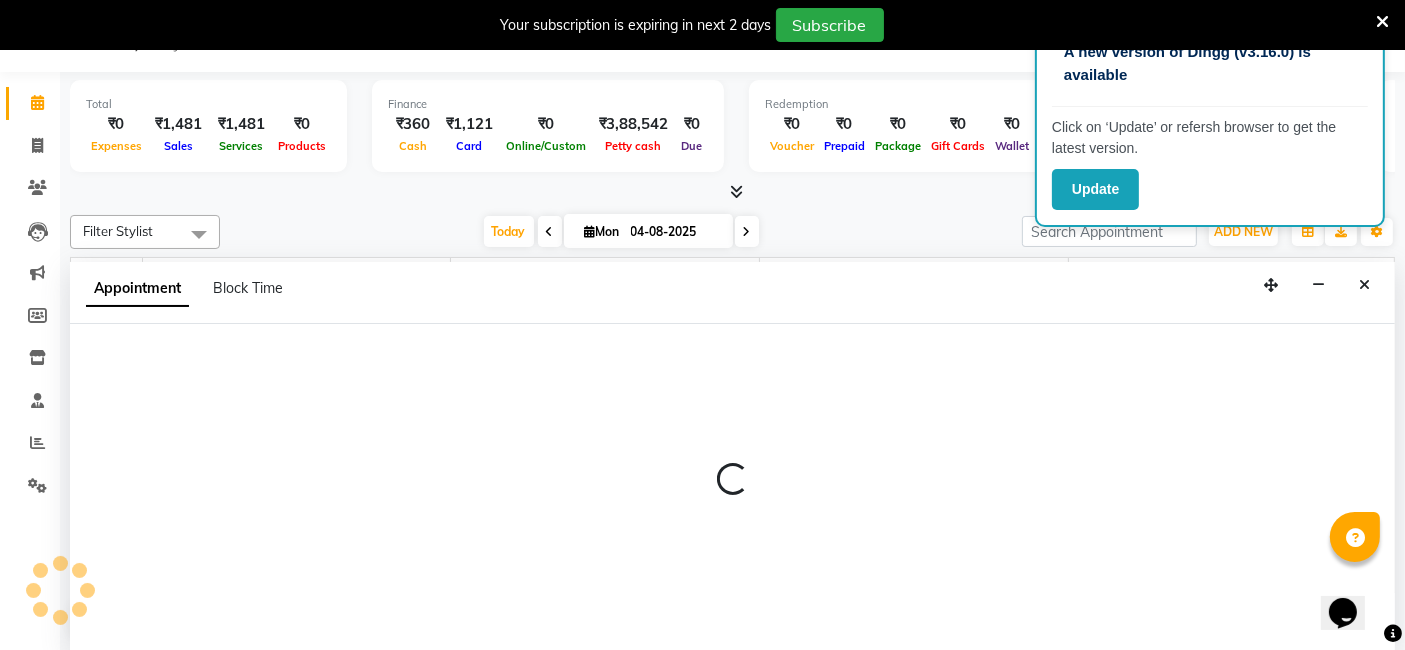 select on "61860" 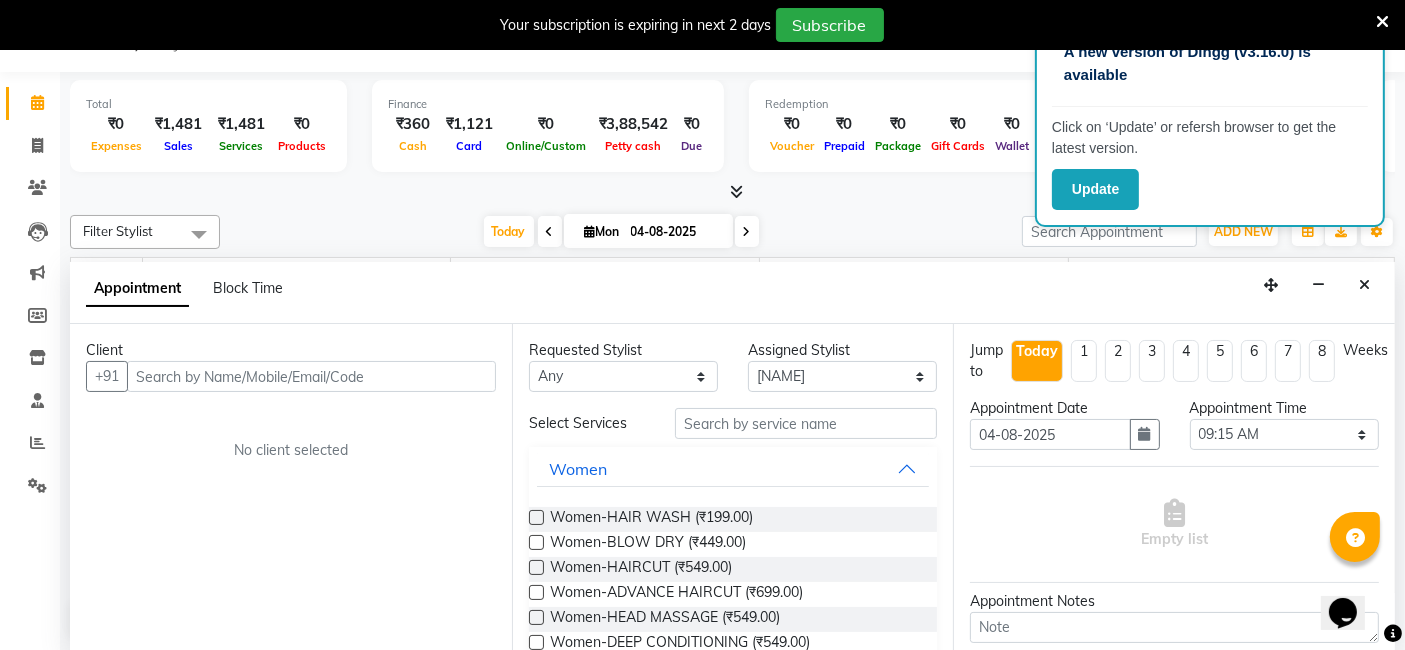 click on "Filter Stylist Select All [FIRST] [FIRST] [FIRST] [FIRST]  [FIRST] [FIRST] [FIRST] [FIRST] [FIRST] Today  Mon 04-08-2025 Toggle Dropdown Add Appointment Add Invoice Add Expense Add Attendance Add Client Add Transaction Toggle Dropdown Add Appointment Add Invoice Add Expense Add Attendance Add Client ADD NEW Toggle Dropdown Add Appointment Add Invoice Add Expense Add Attendance Add Client Filter Stylist Select All [FIRST] [FIRST] [FIRST] [FIRST]  [FIRST] [FIRST] [FIRST] [FIRST] [FIRST] Group By  Staff View   Room View  View as Vertical  Vertical - Week View  Horizontal  Horizontal - Week View  List  Toggle Dropdown Calendar Settings Manage Tags   Arrange Stylists   Reset Stylists  Full Screen  Show Available Stylist  Appointment Form Zoom 100% Staff/Room Display Count 4 Stylist [FIRST] [FIRST]  [FIRST] [FIRST] 8:00 AM 8:30 AM 9:00 AM 9:30 AM 10:00 AM 10:30 AM 11:00 AM 11:30 AM 12:00 PM 12:30 PM 1:00 PM 1:30 PM 2:00 PM 2:30 PM 3:00 PM 3:30 PM 4:00 PM 4:30 PM 5:00 PM 5:30 PM" 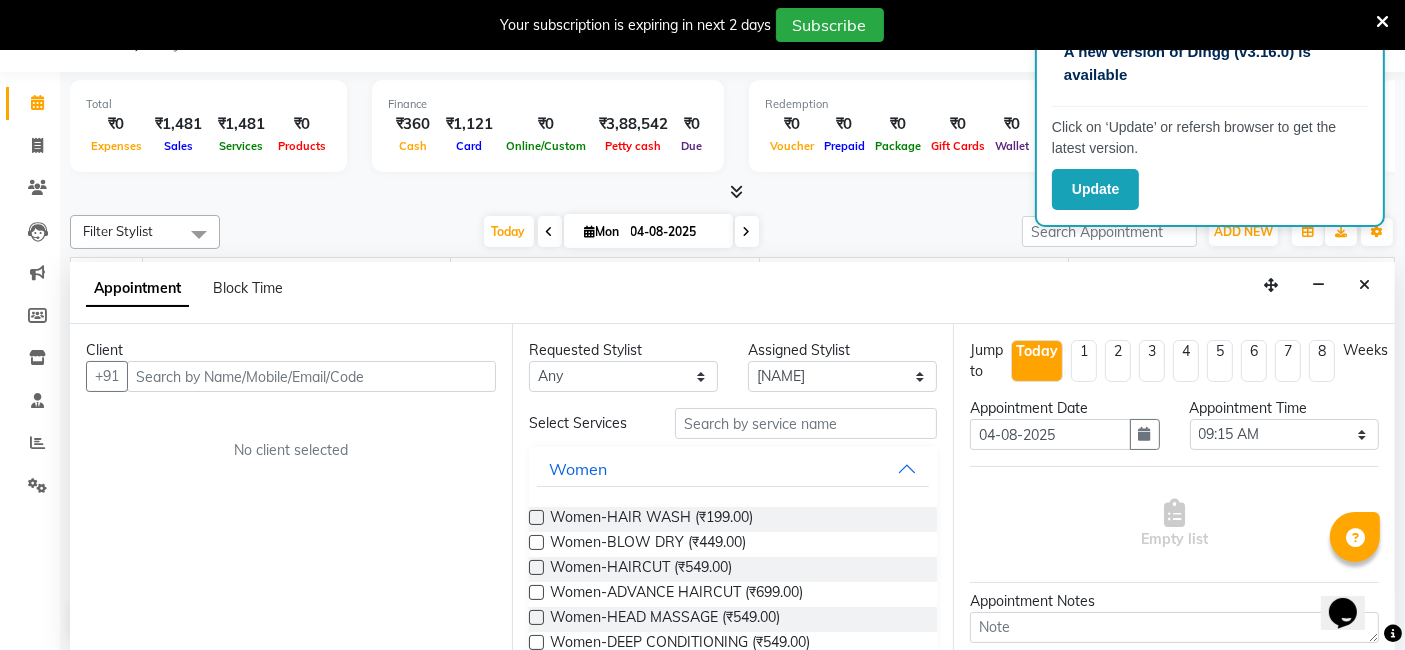 click at bounding box center (732, 192) 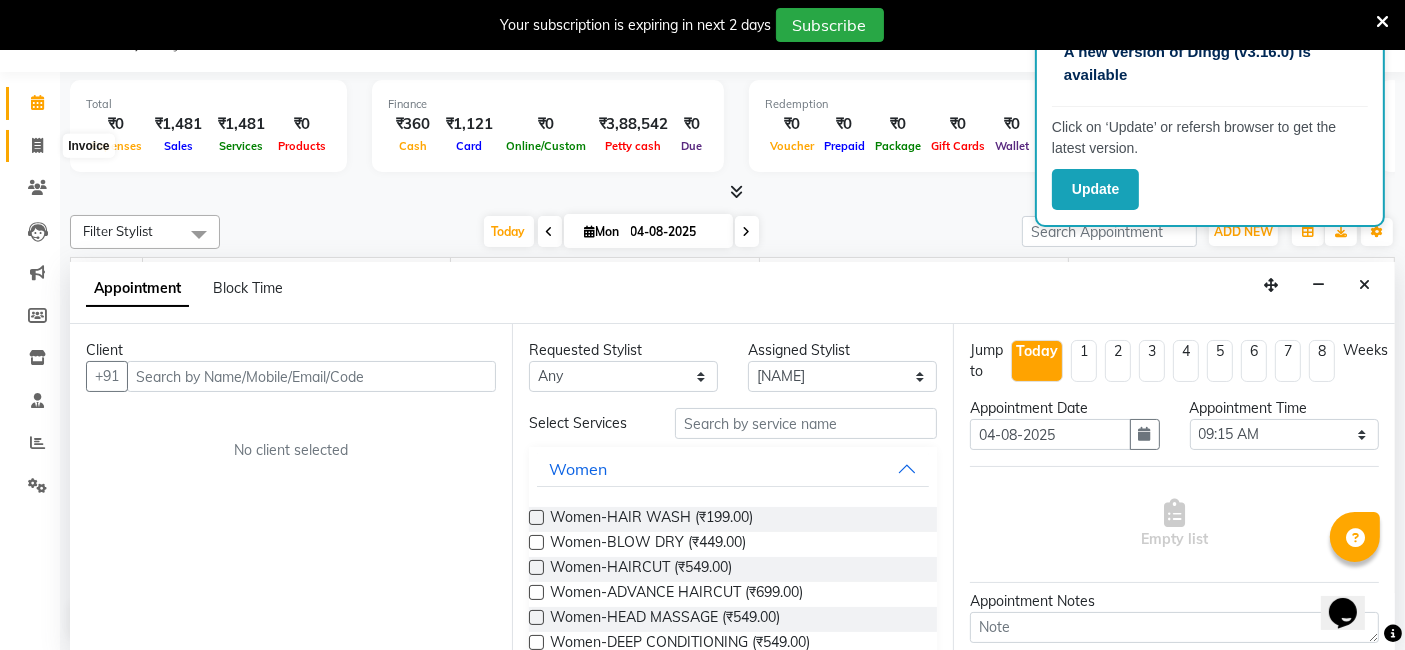 click 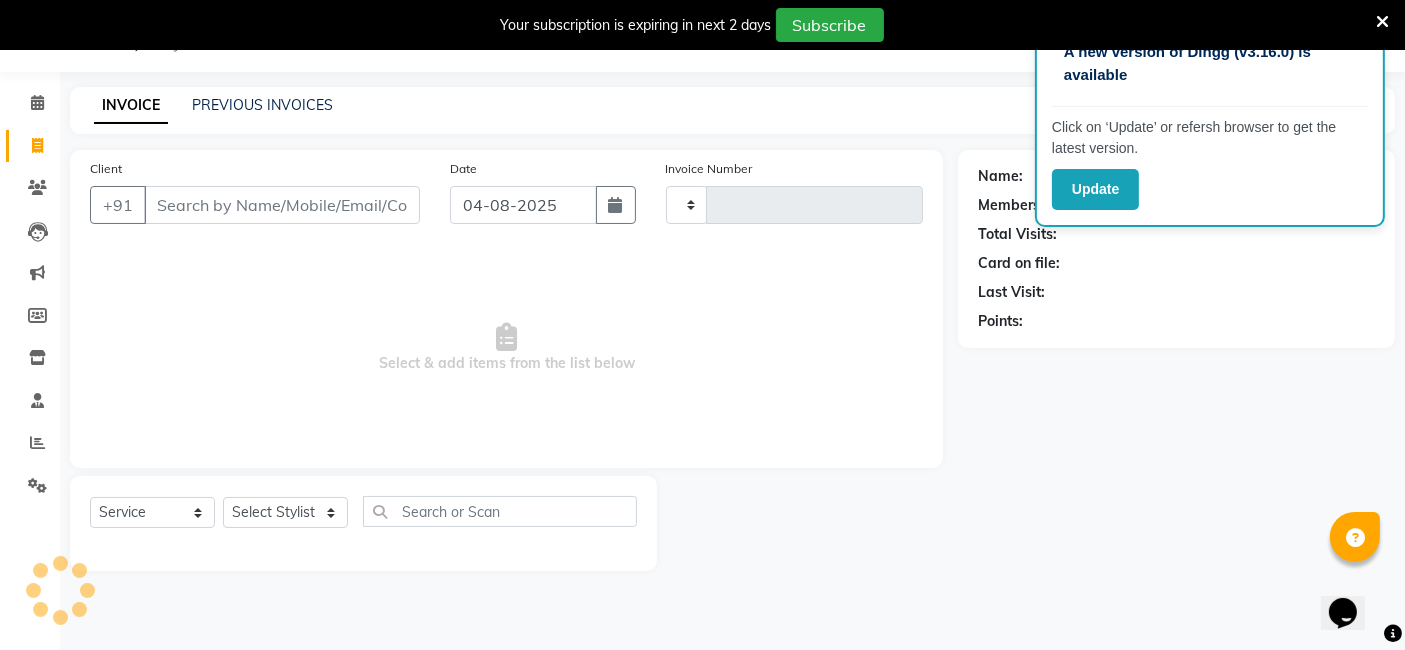 scroll, scrollTop: 47, scrollLeft: 0, axis: vertical 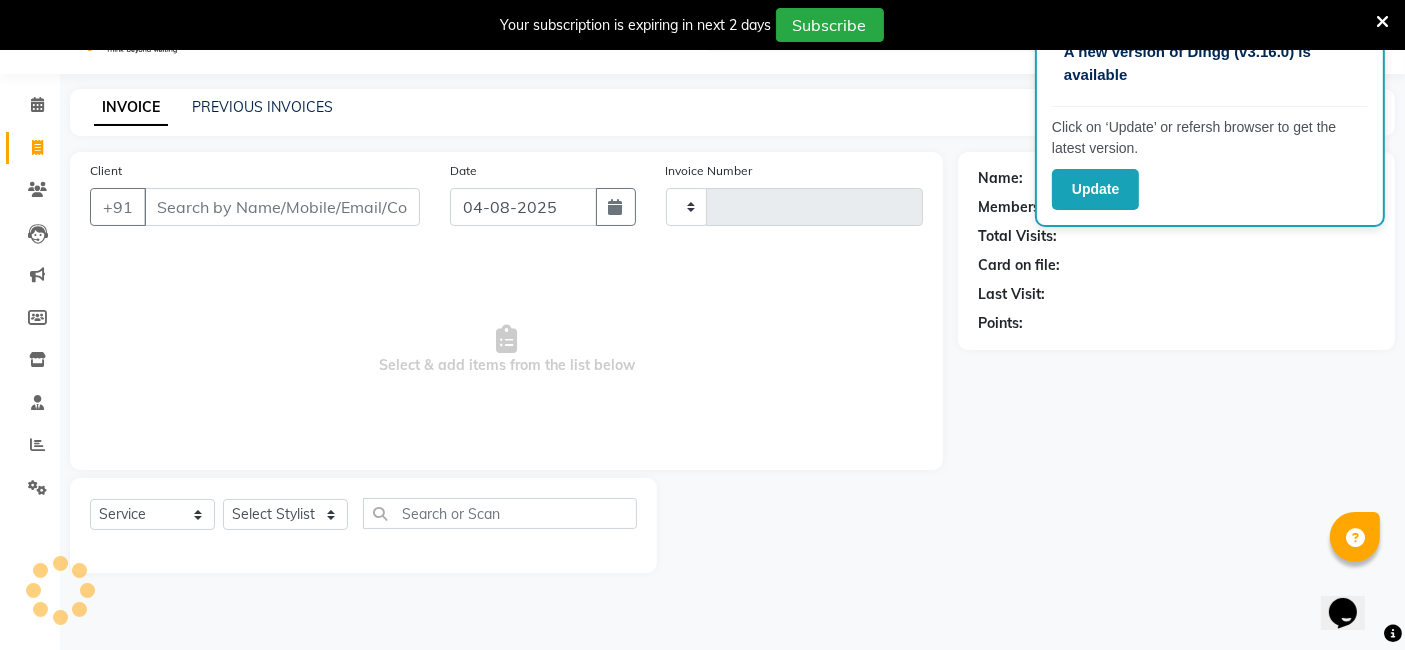 type on "1773" 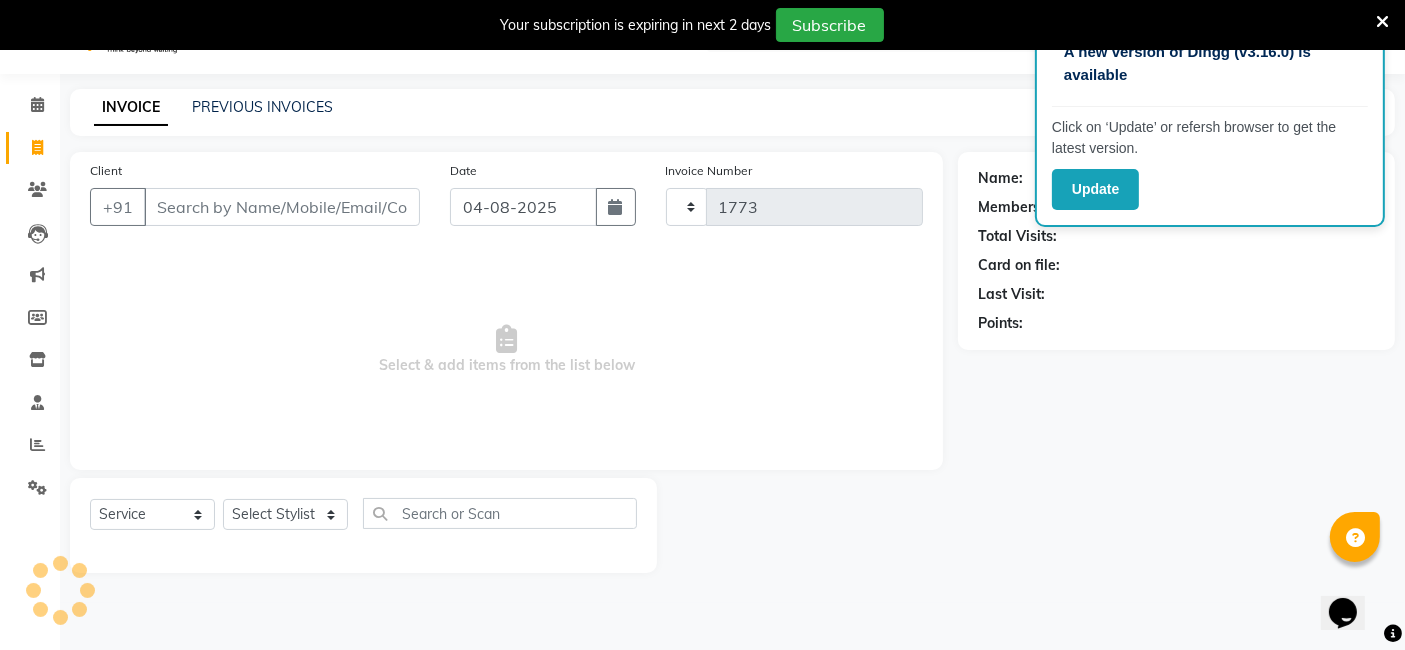 scroll, scrollTop: 0, scrollLeft: 0, axis: both 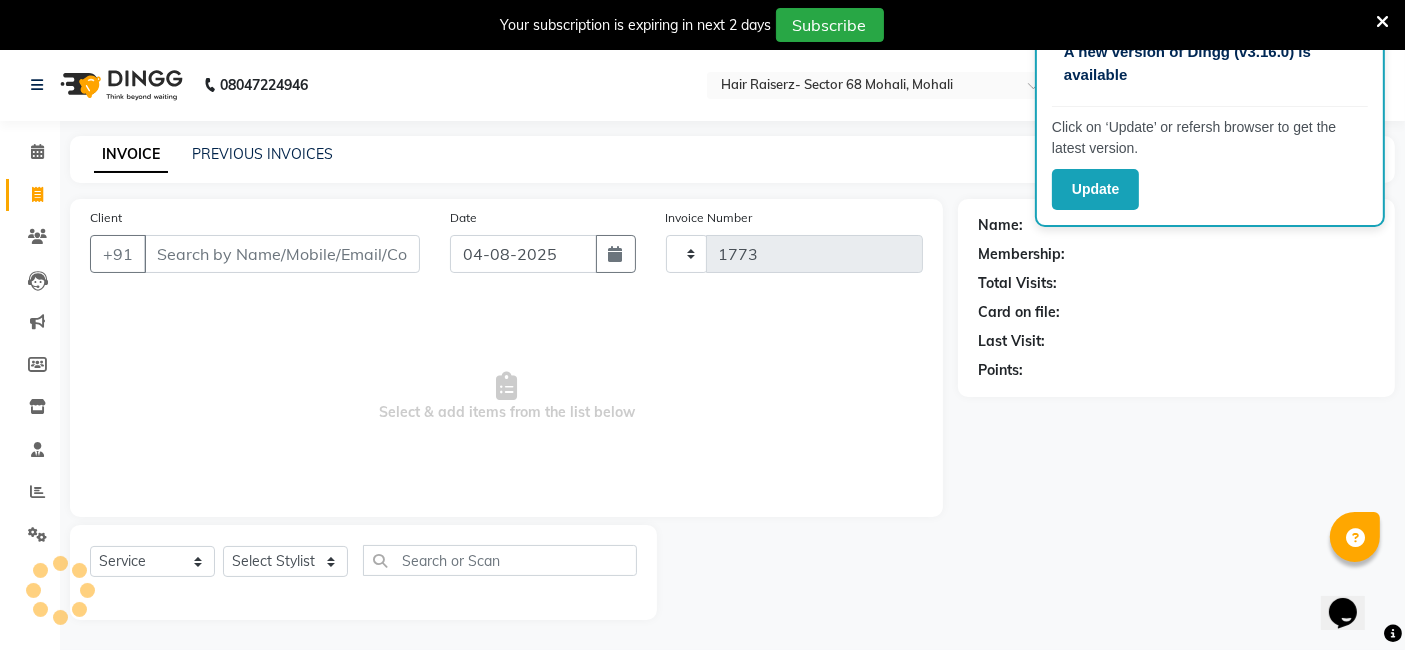 select on "6691" 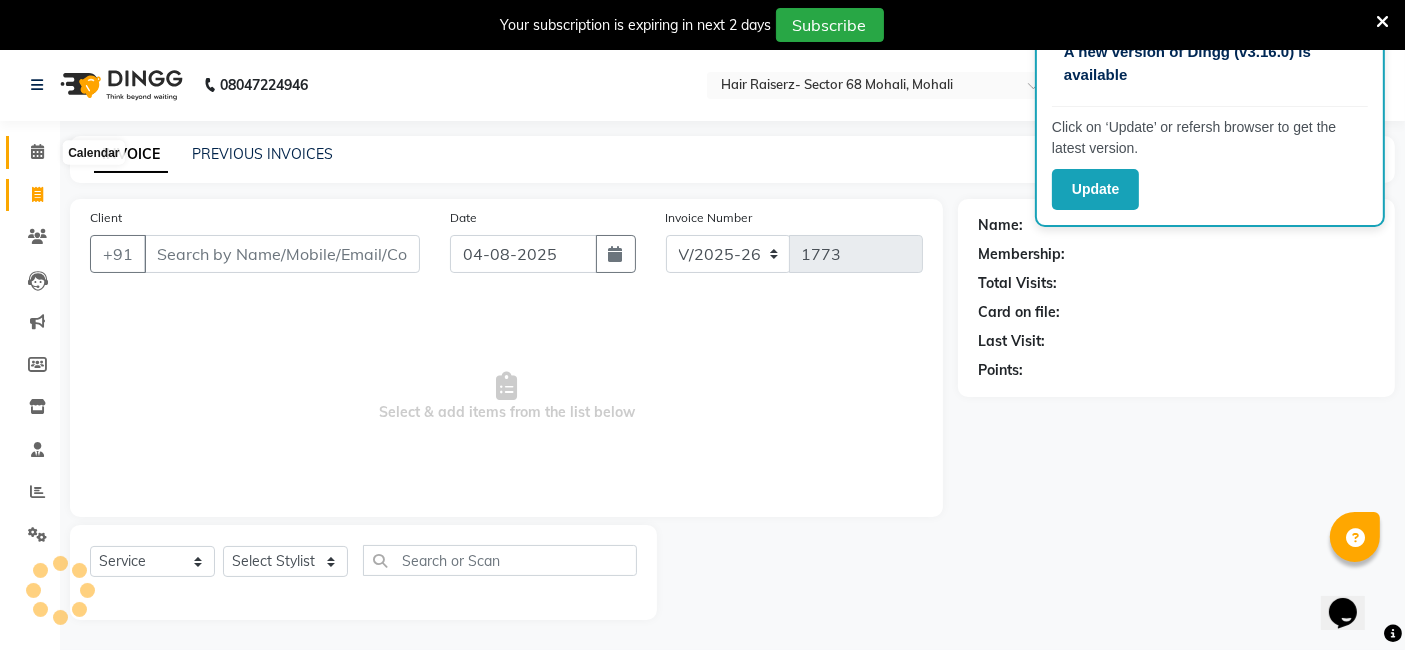 click 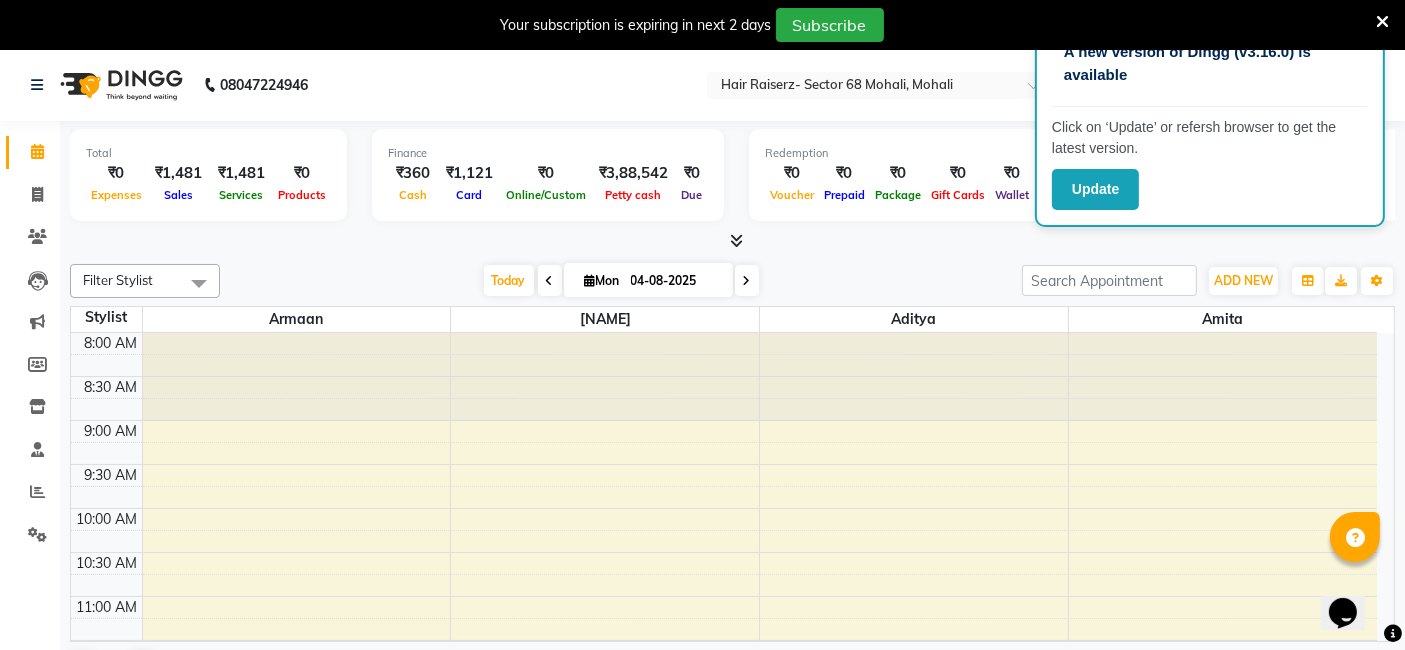 scroll, scrollTop: 0, scrollLeft: 0, axis: both 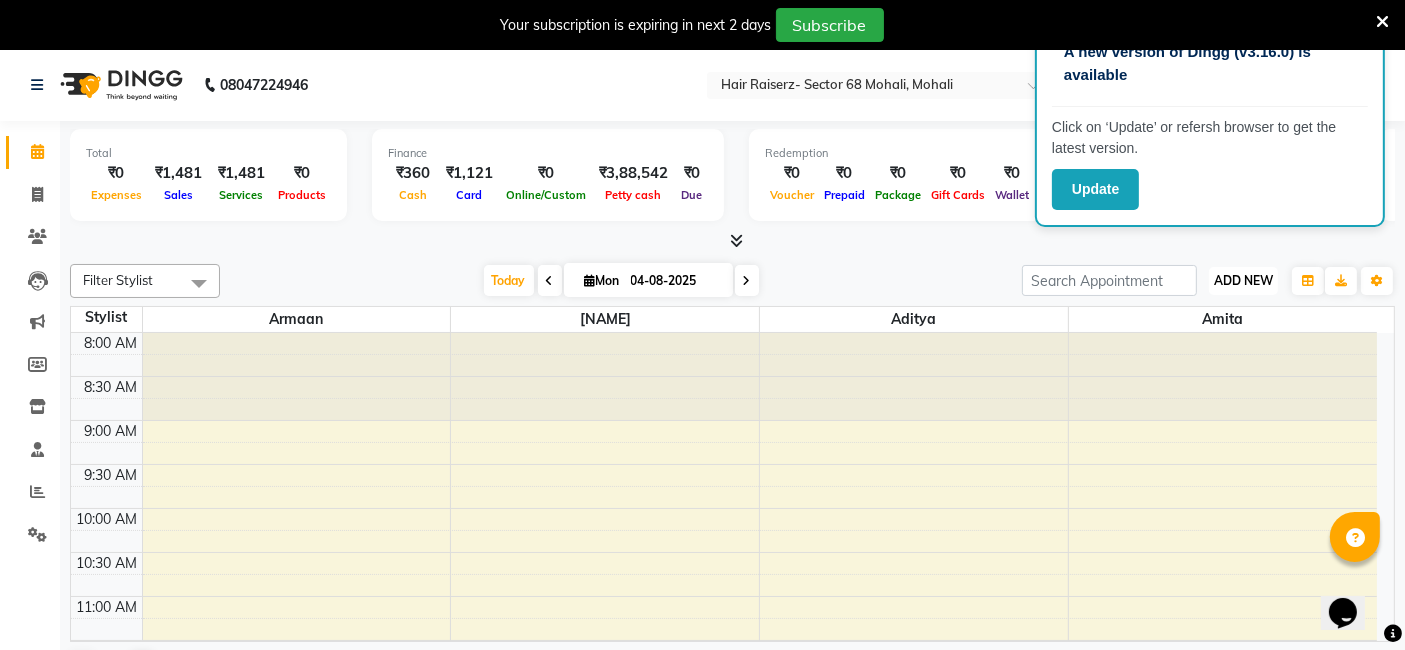 click on "ADD NEW" at bounding box center [1243, 280] 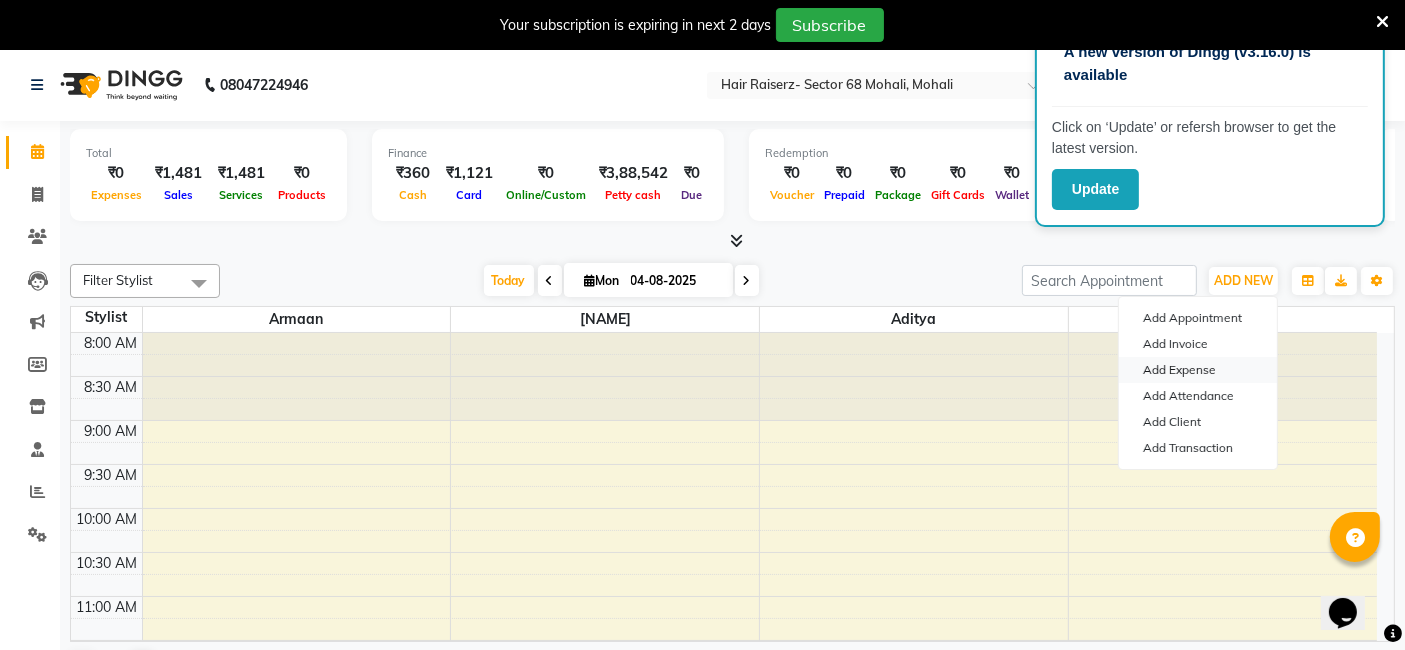 click on "Add Expense" at bounding box center [1198, 370] 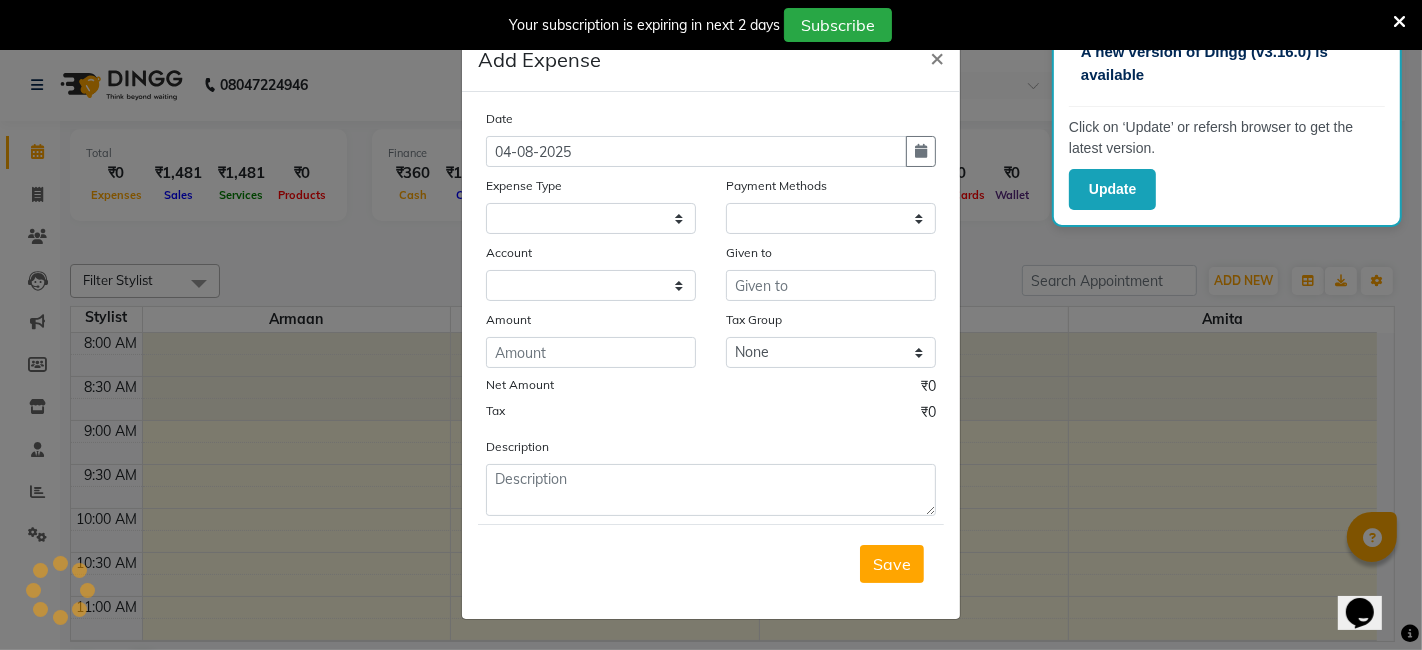 select on "1" 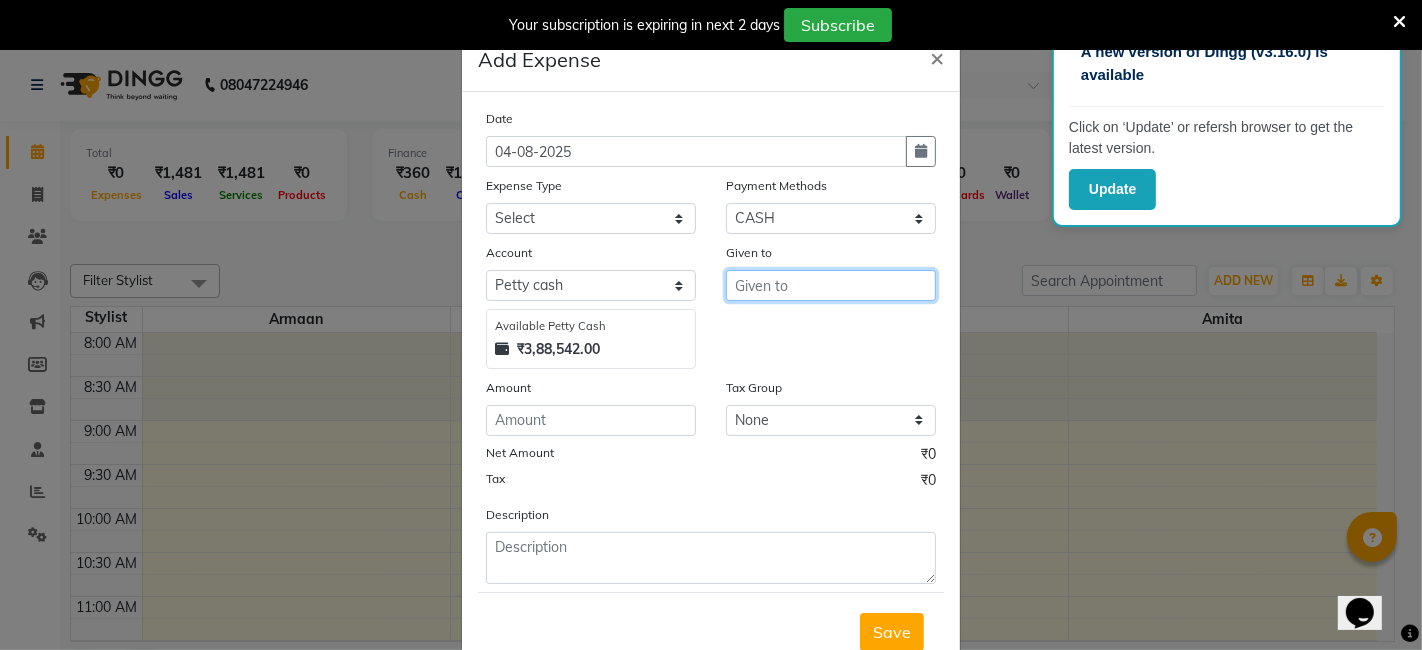 click at bounding box center [831, 285] 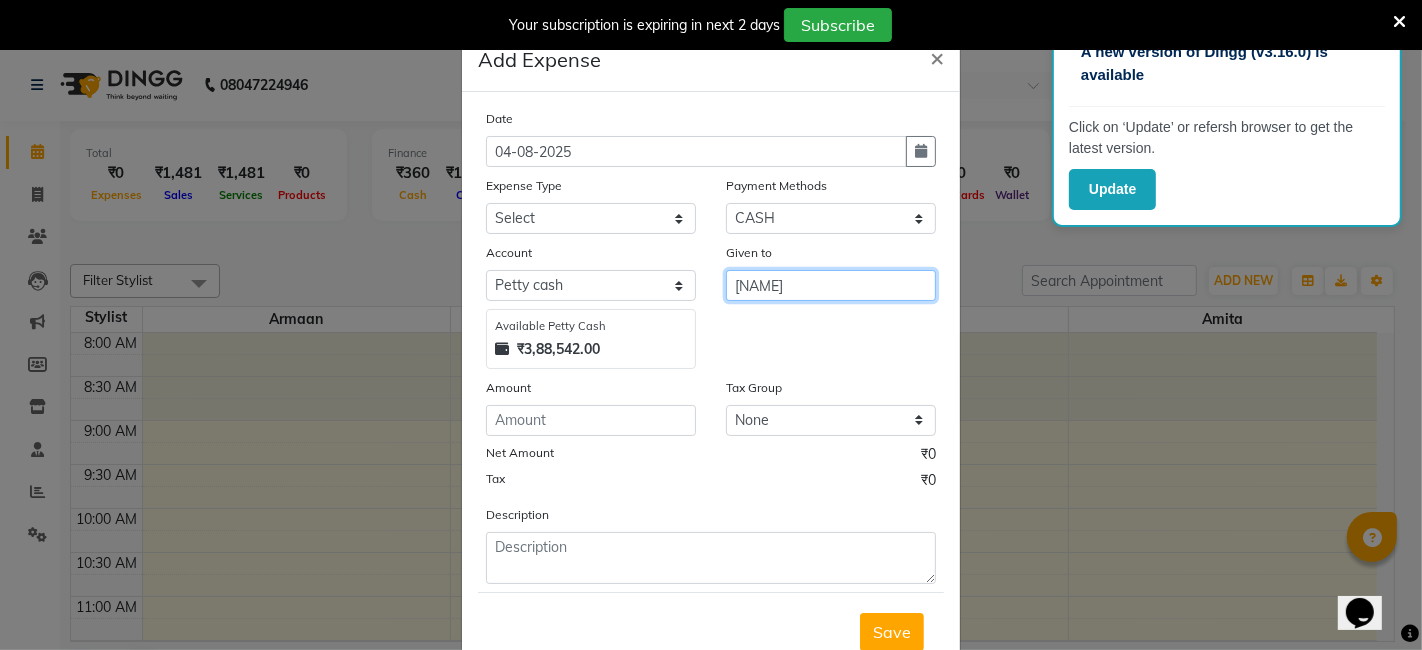 type on "[NAME]" 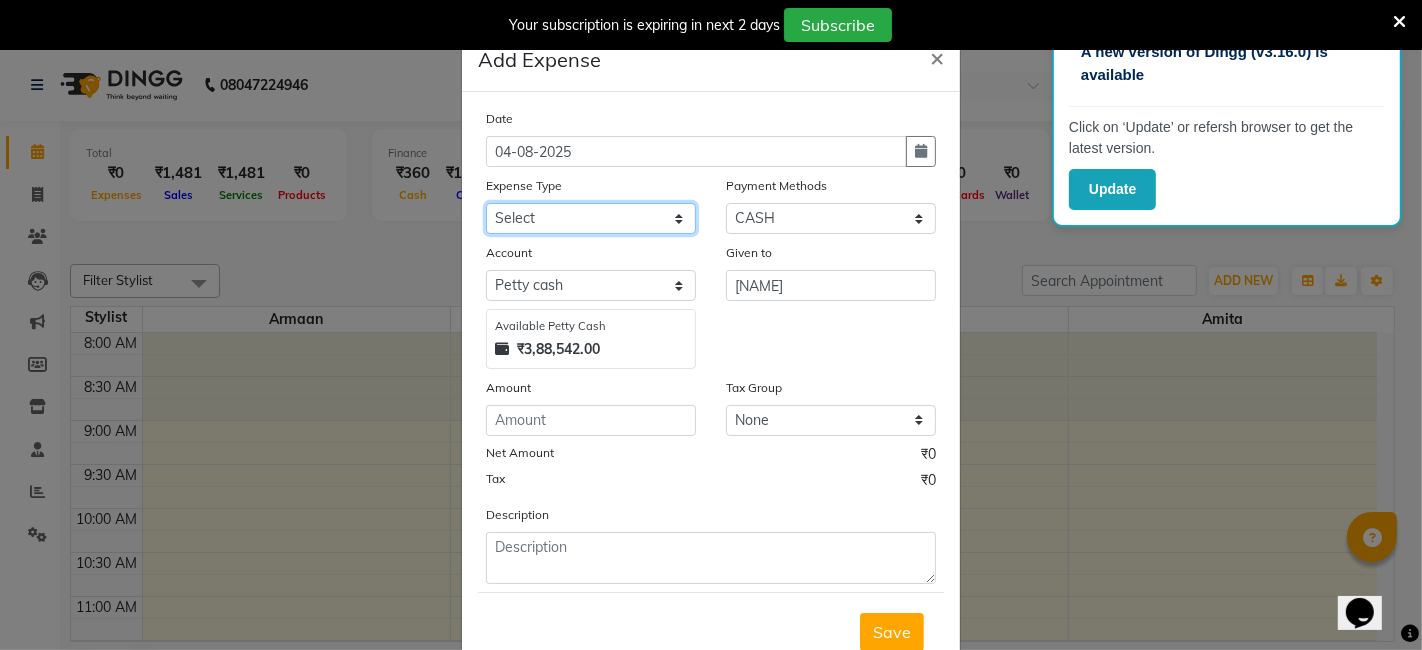 click on "Select Advance Salary Advance Tax Bank charges Bank Expense Cab Exp Client Exp client refund Disposable products Donation Electricity Bill Equipment Flowers Freelancer Generator Rent Gen Set Fuel GST INCENTIVE Maintenance MEDICAL mehandi Milk Office Exp Other Over time Owner Expense owner food expense Pantry Pending Salary Pesticide Prasad Product Rent Return To Client Ride saloon decoration SALOON EXPENSE Sewa Social Media Staff Cab Expense Staff Dress Staff Fuel Staff Incentive Staff Over Time Staff Salalry Staff Snacks Stationary STOCK Sugar Tea leaves Tea & Refreshment TIP VENDOR PAYMENT Water Bottle water supply bill WIFI Payment" 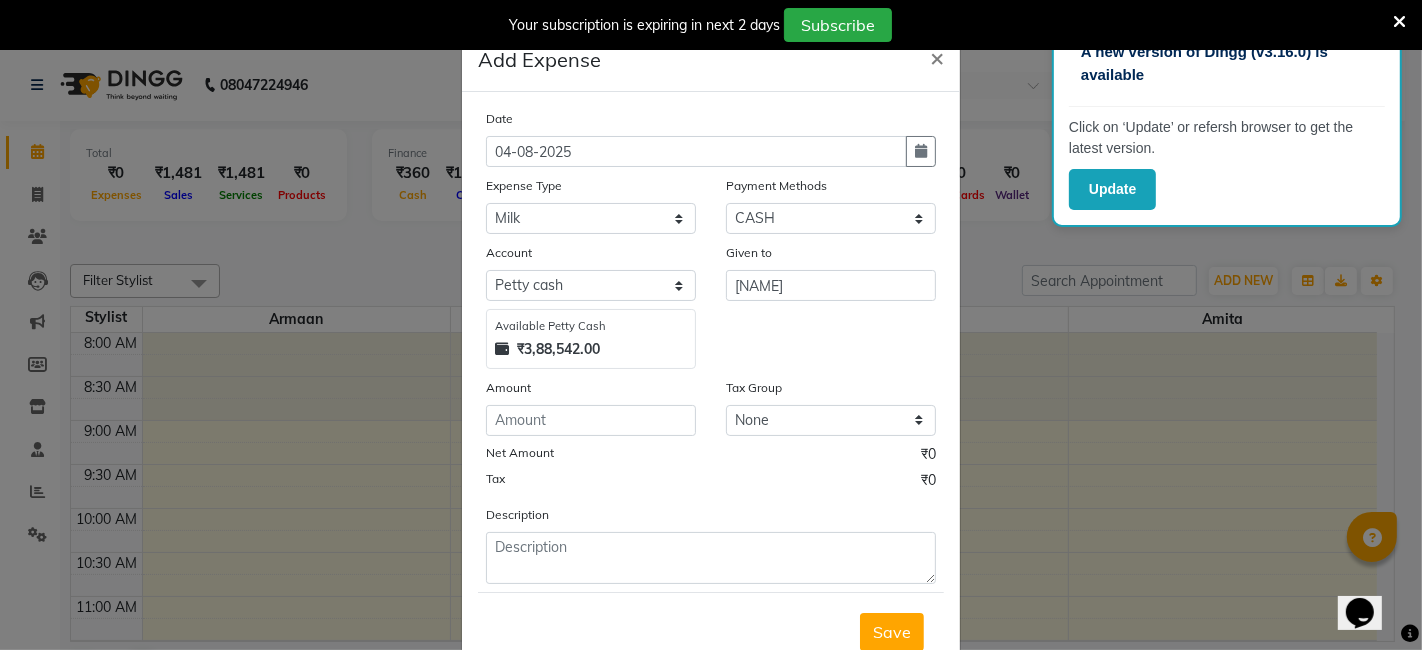 drag, startPoint x: 774, startPoint y: 306, endPoint x: 722, endPoint y: 320, distance: 53.851646 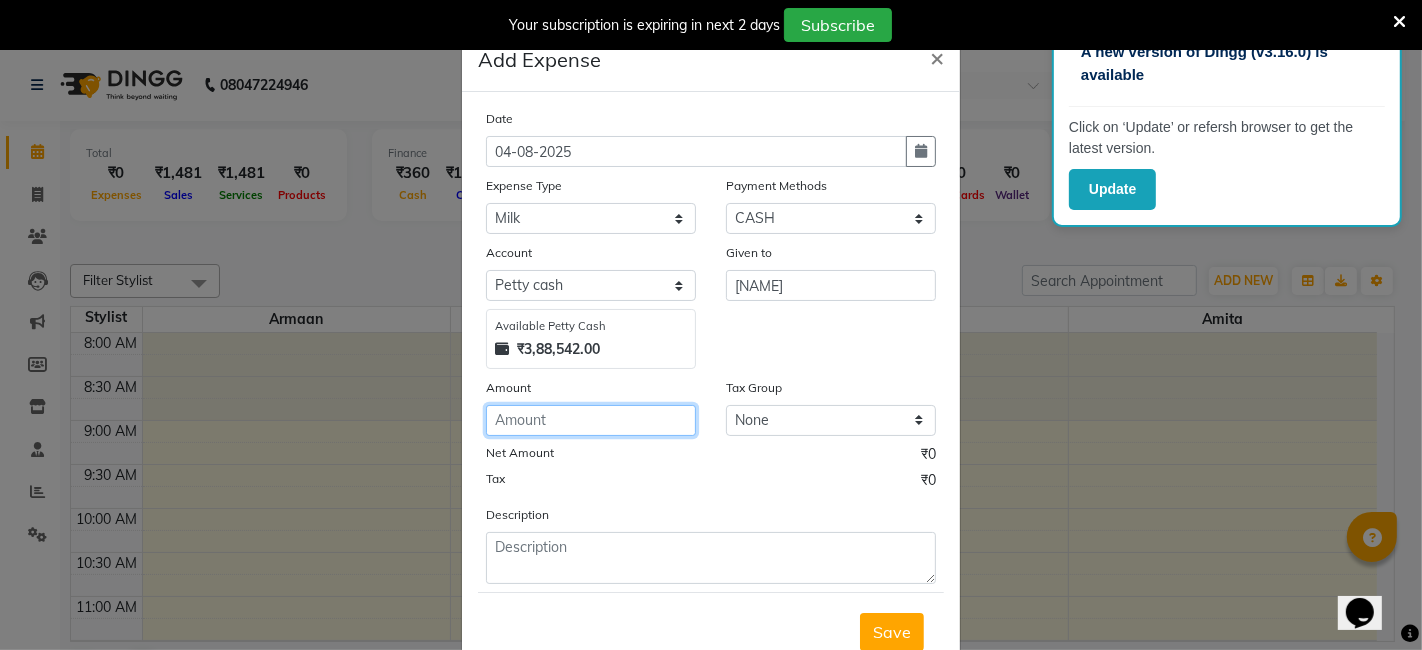 click 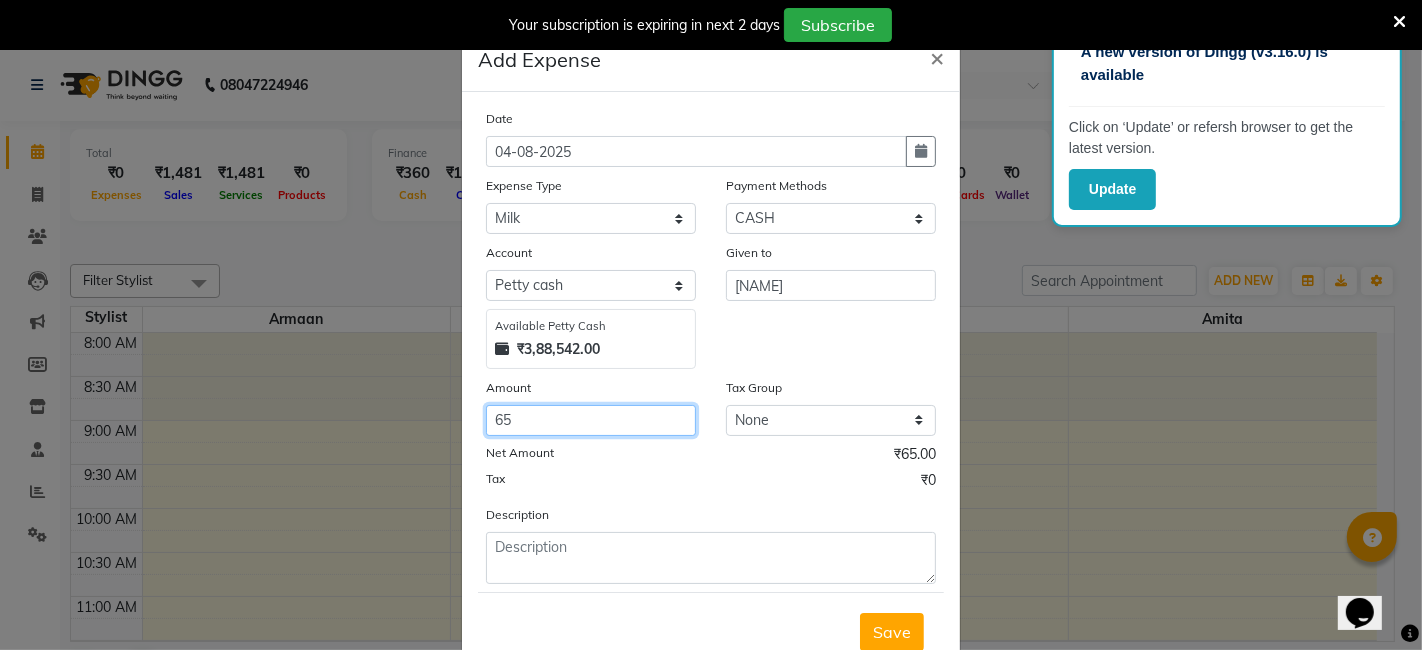 type on "65" 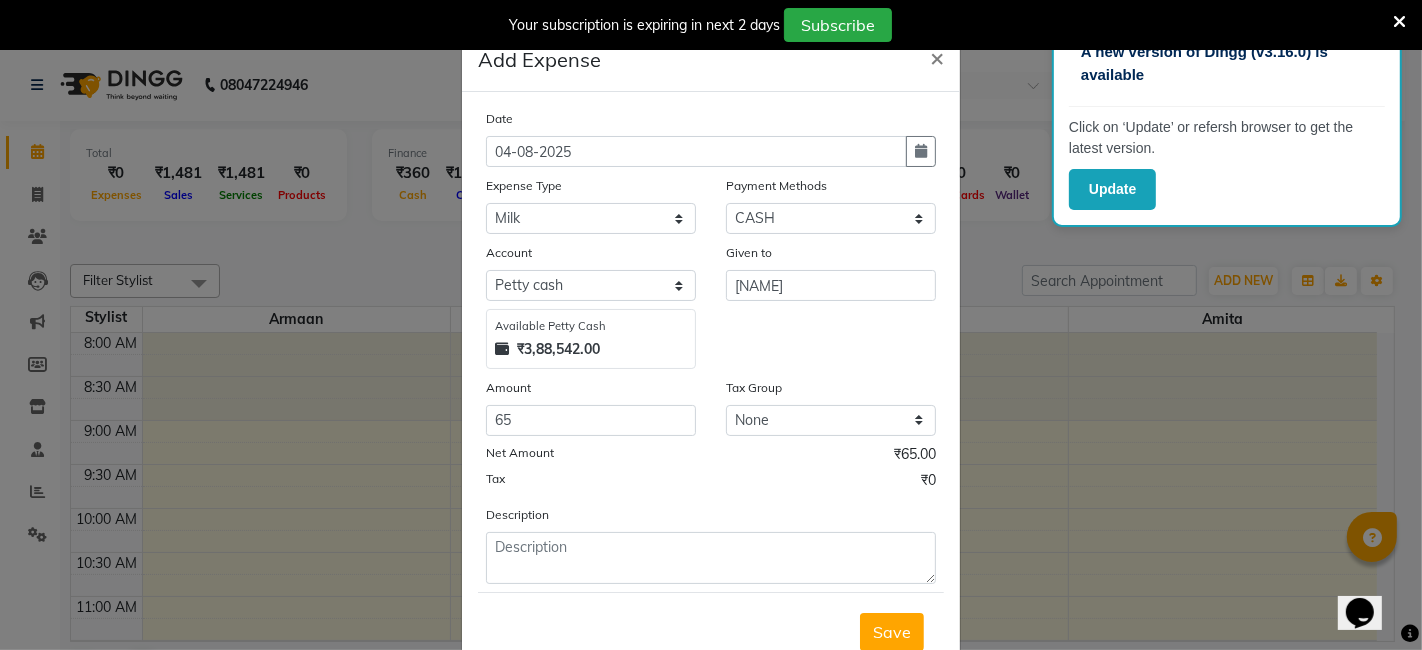 click on "Tax ₹0" 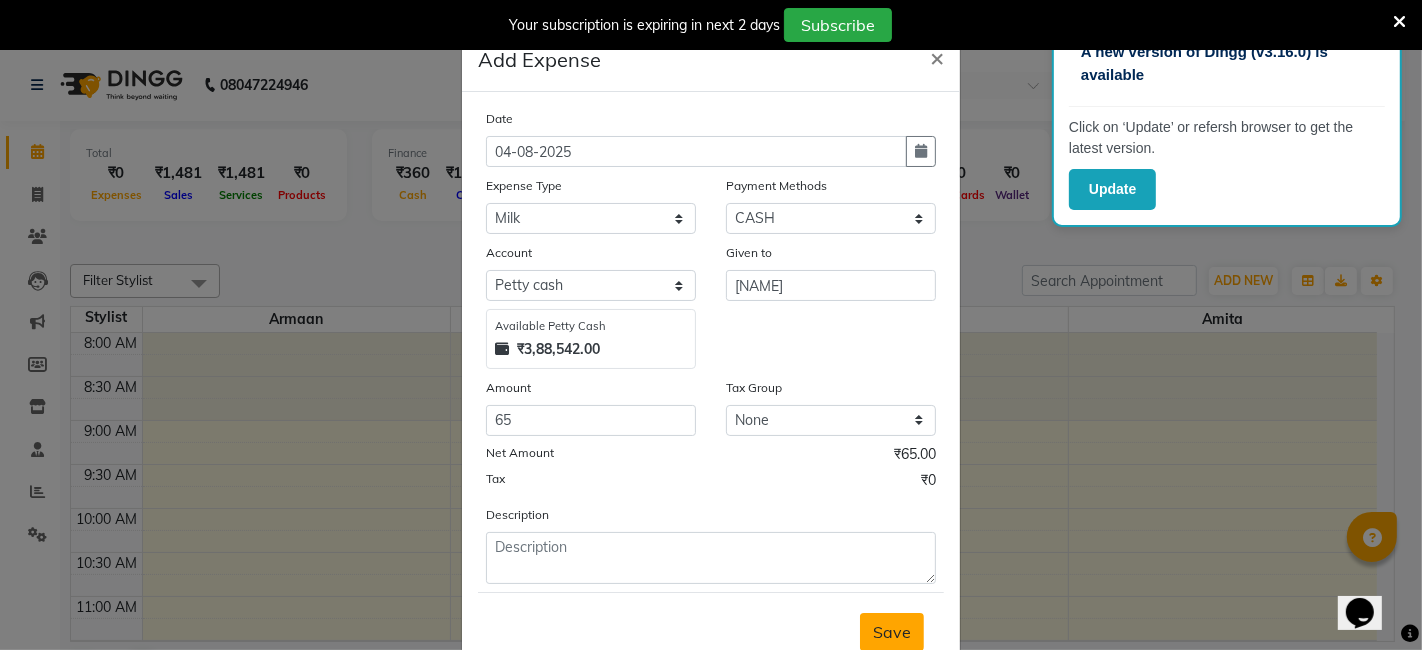 click on "Save" at bounding box center (892, 632) 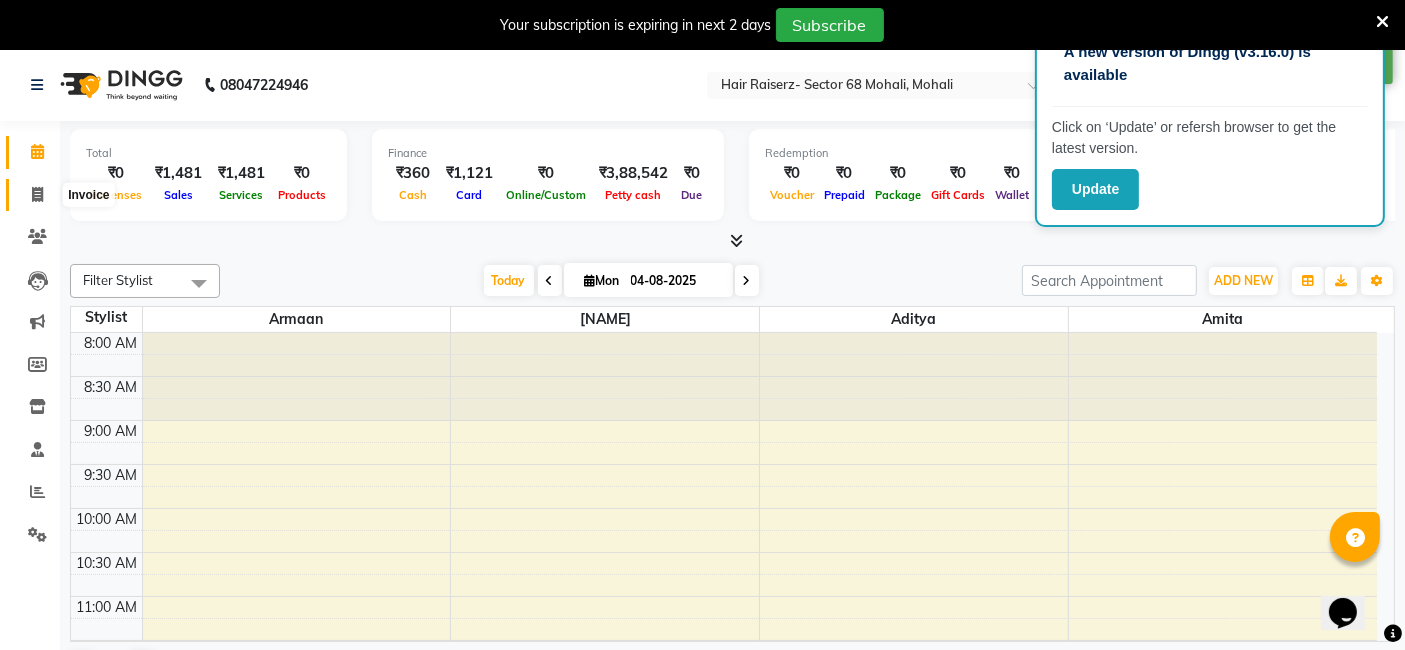 click 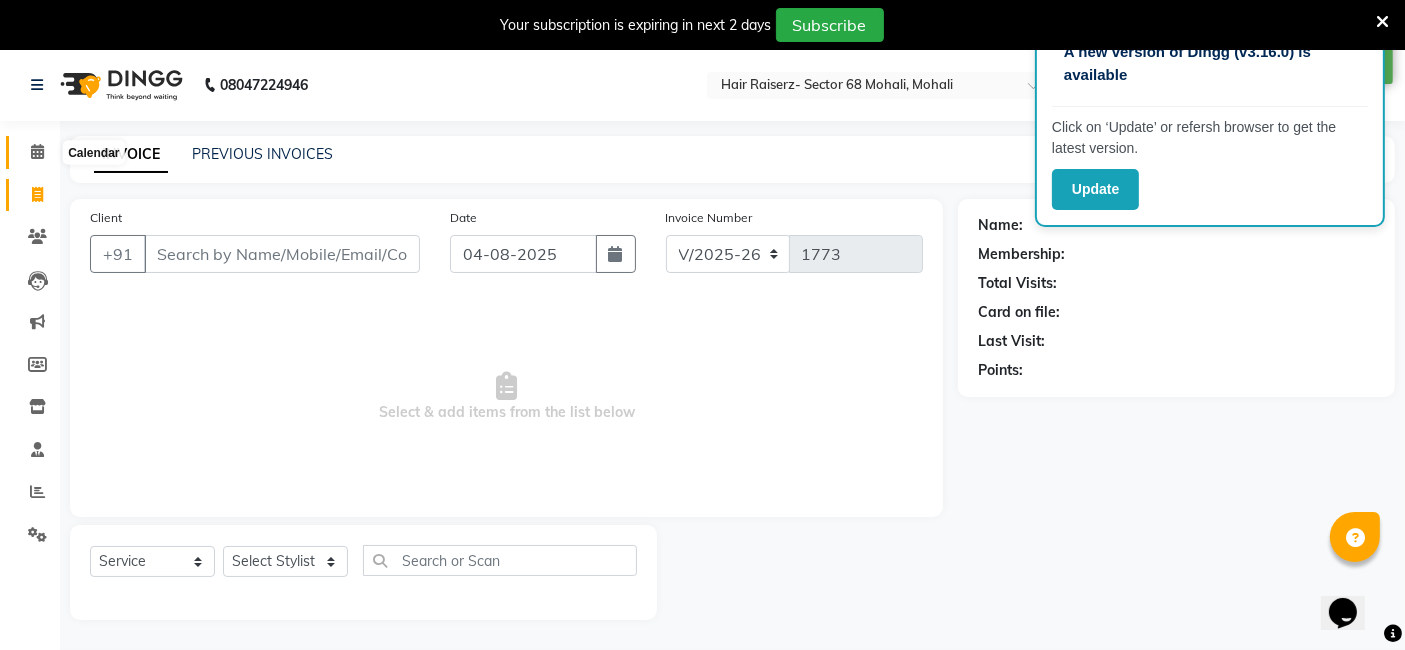 click 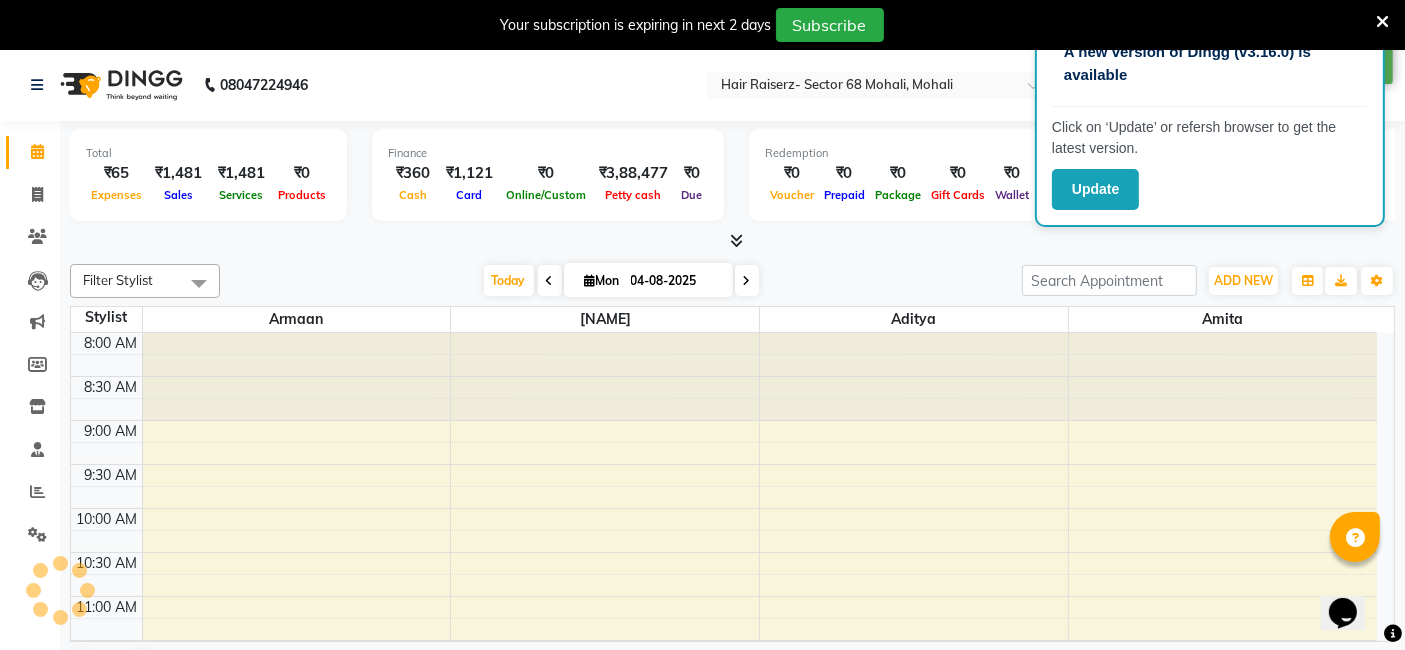 scroll, scrollTop: 0, scrollLeft: 0, axis: both 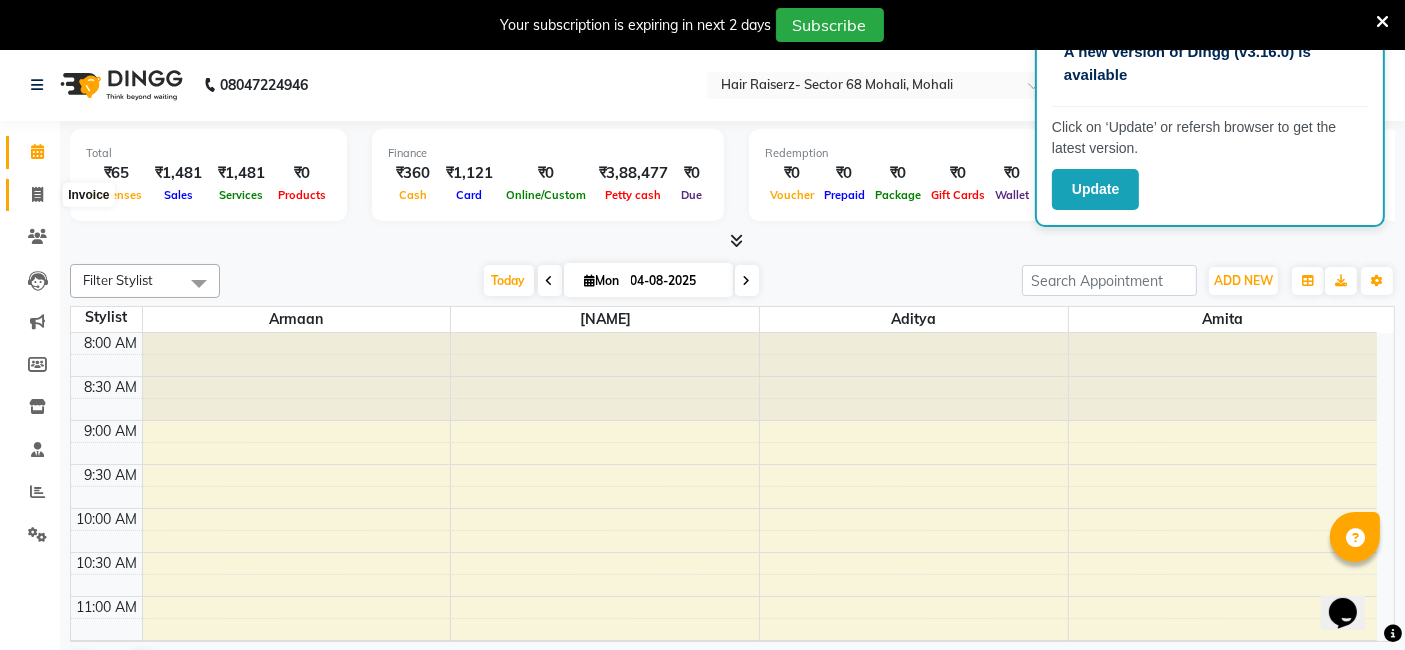 click 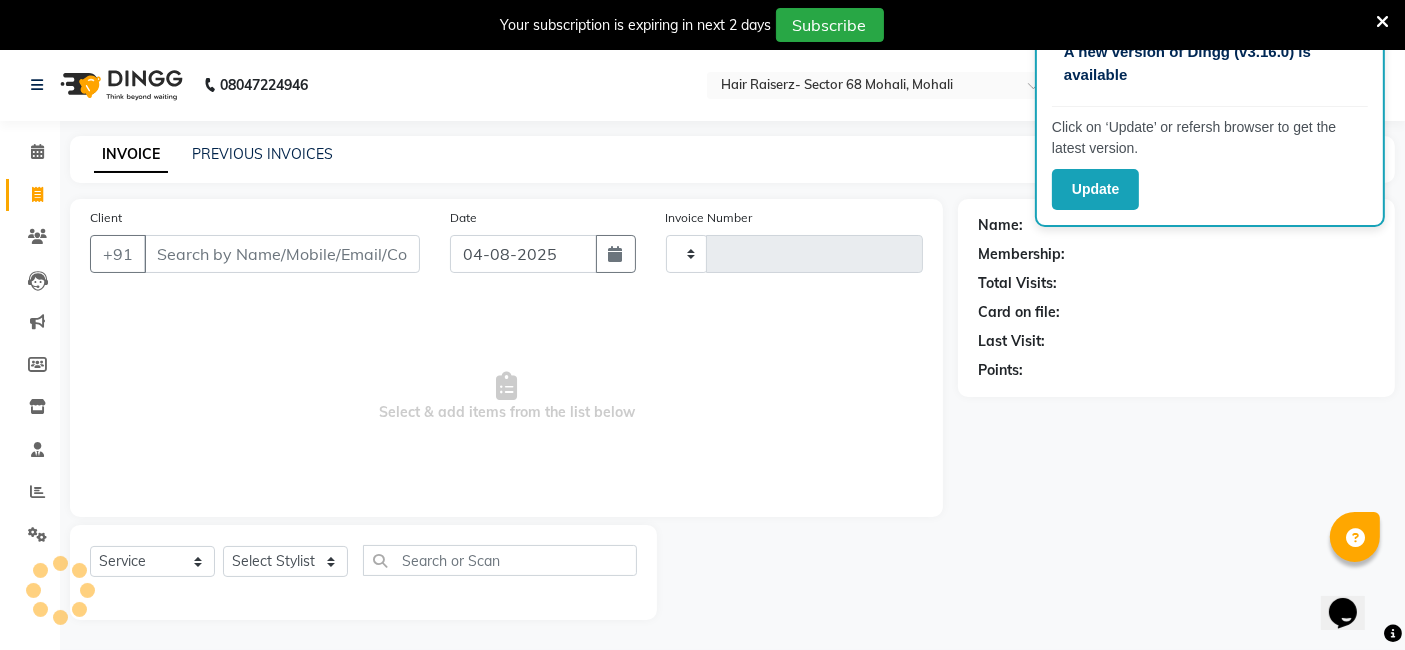 type on "1773" 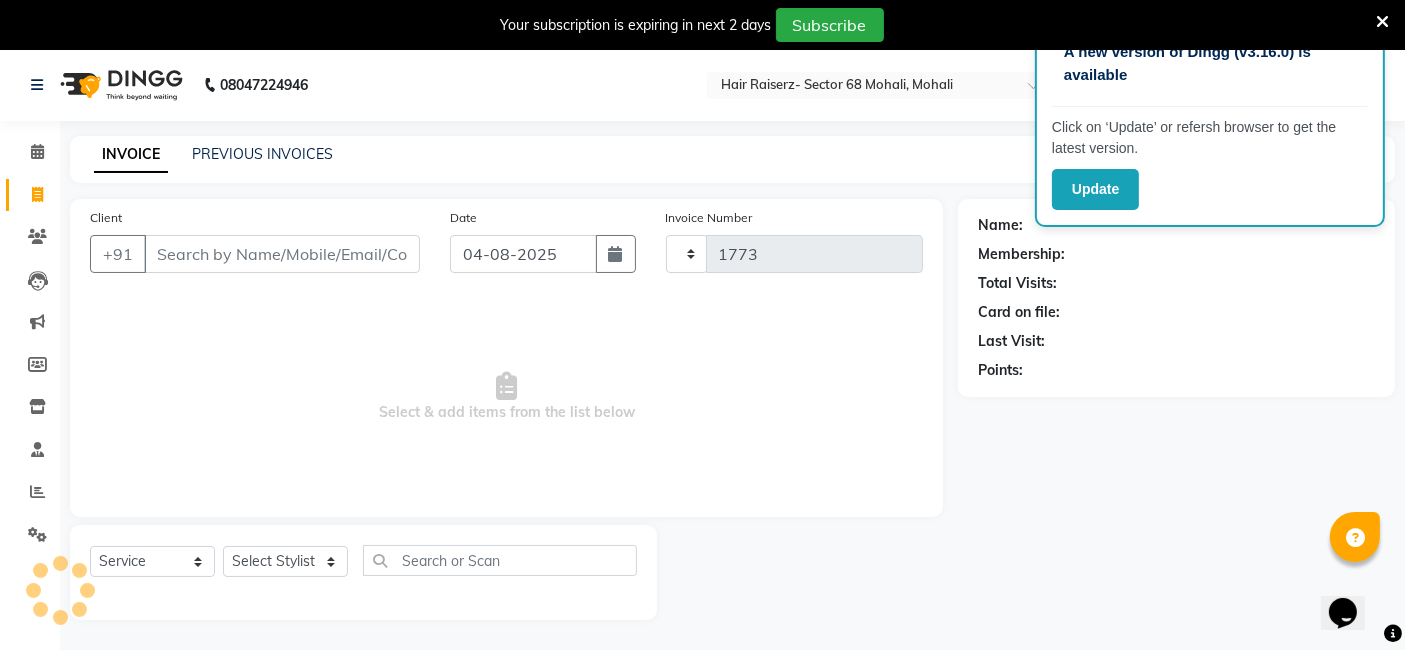 select on "6691" 